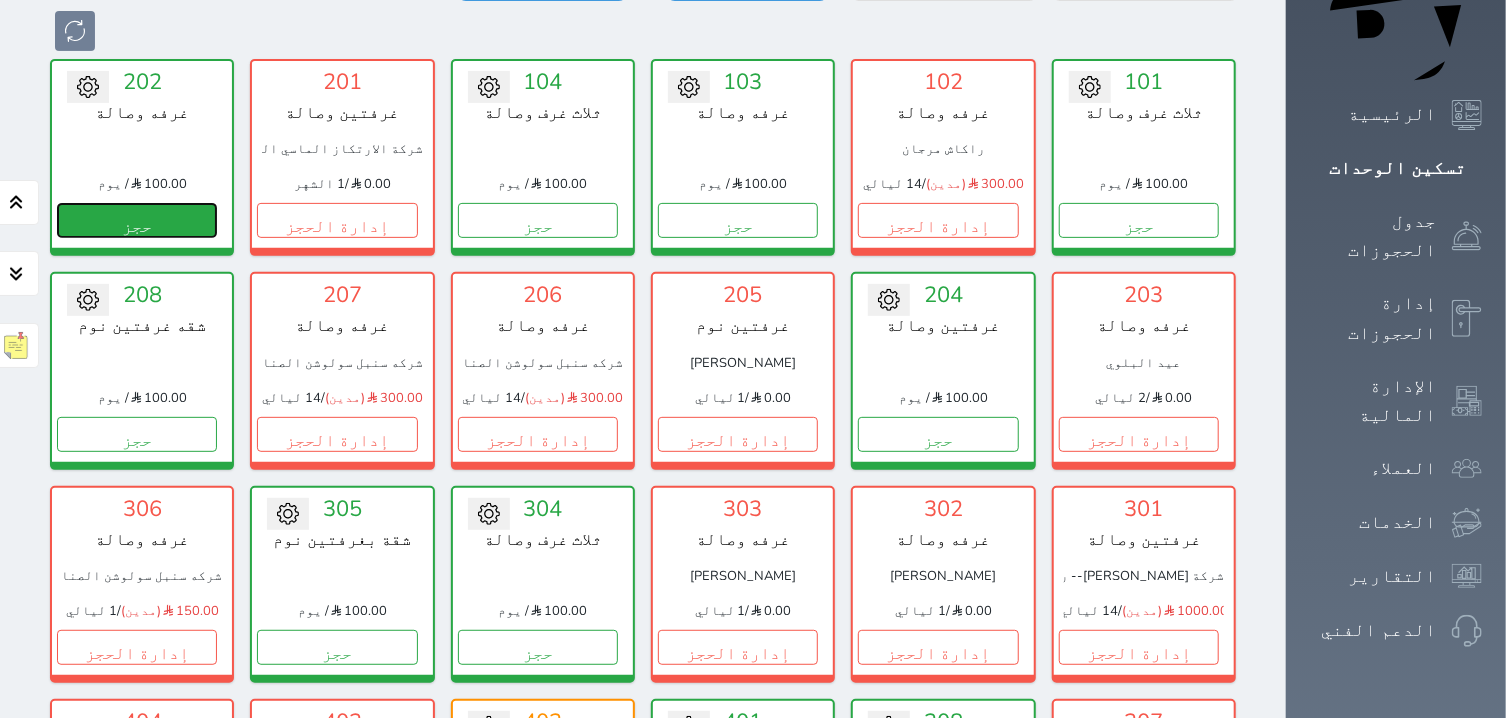 click on "حجز" at bounding box center [137, 220] 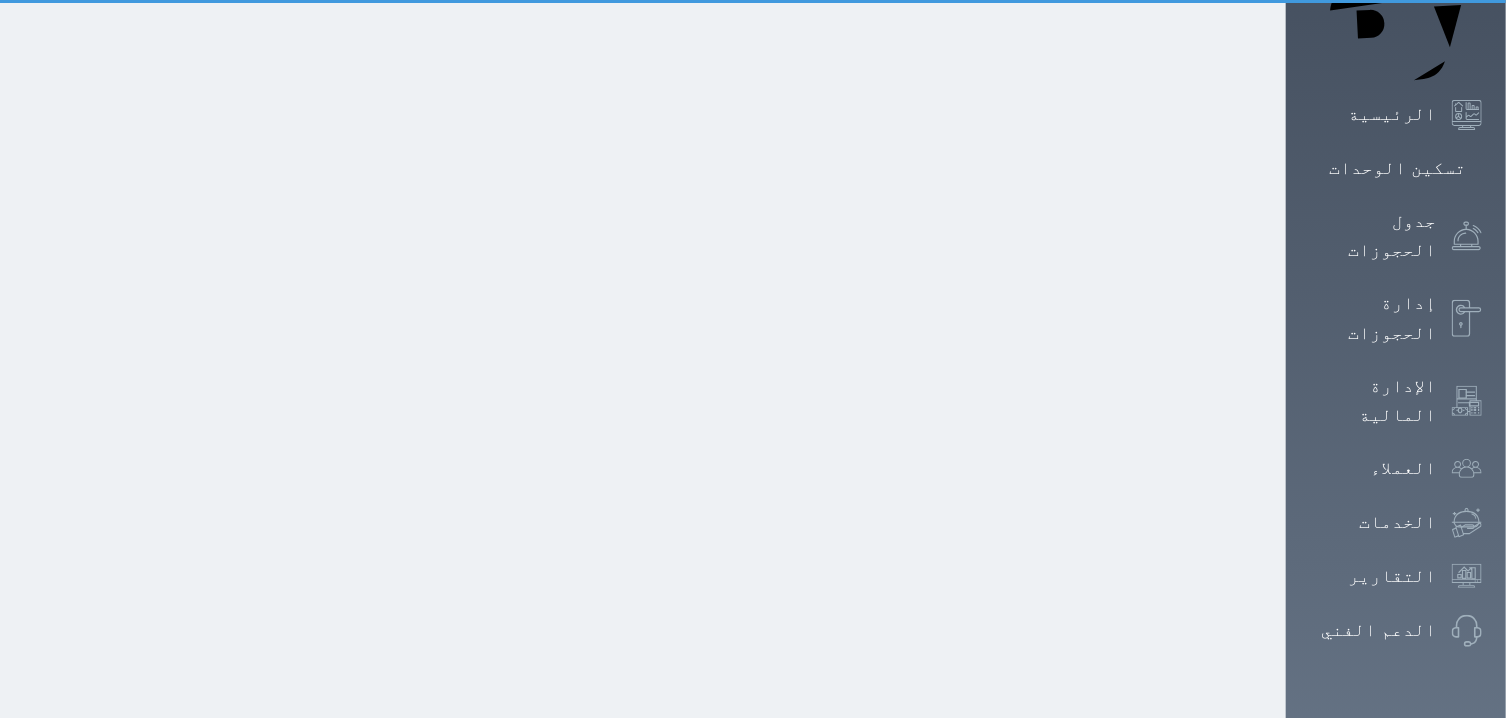 scroll, scrollTop: 15, scrollLeft: 0, axis: vertical 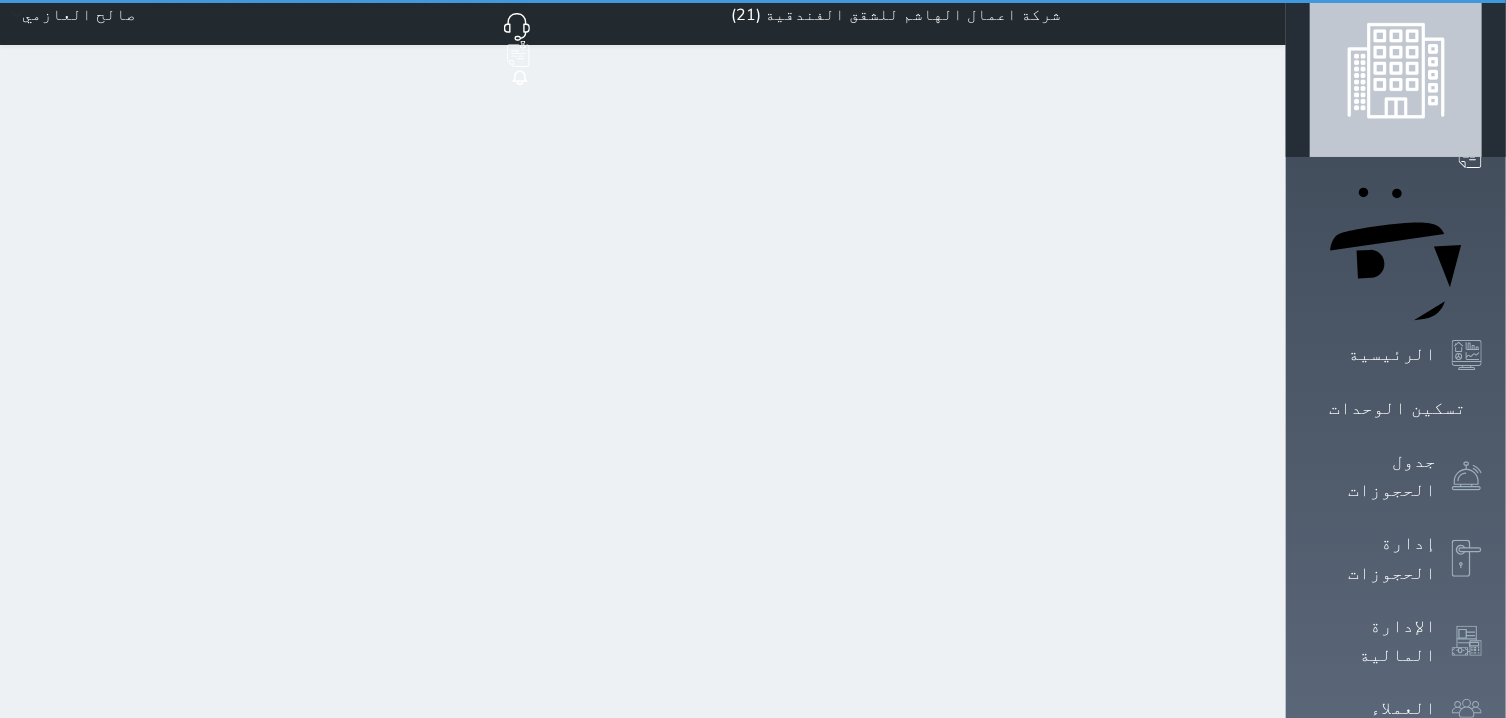 select on "1" 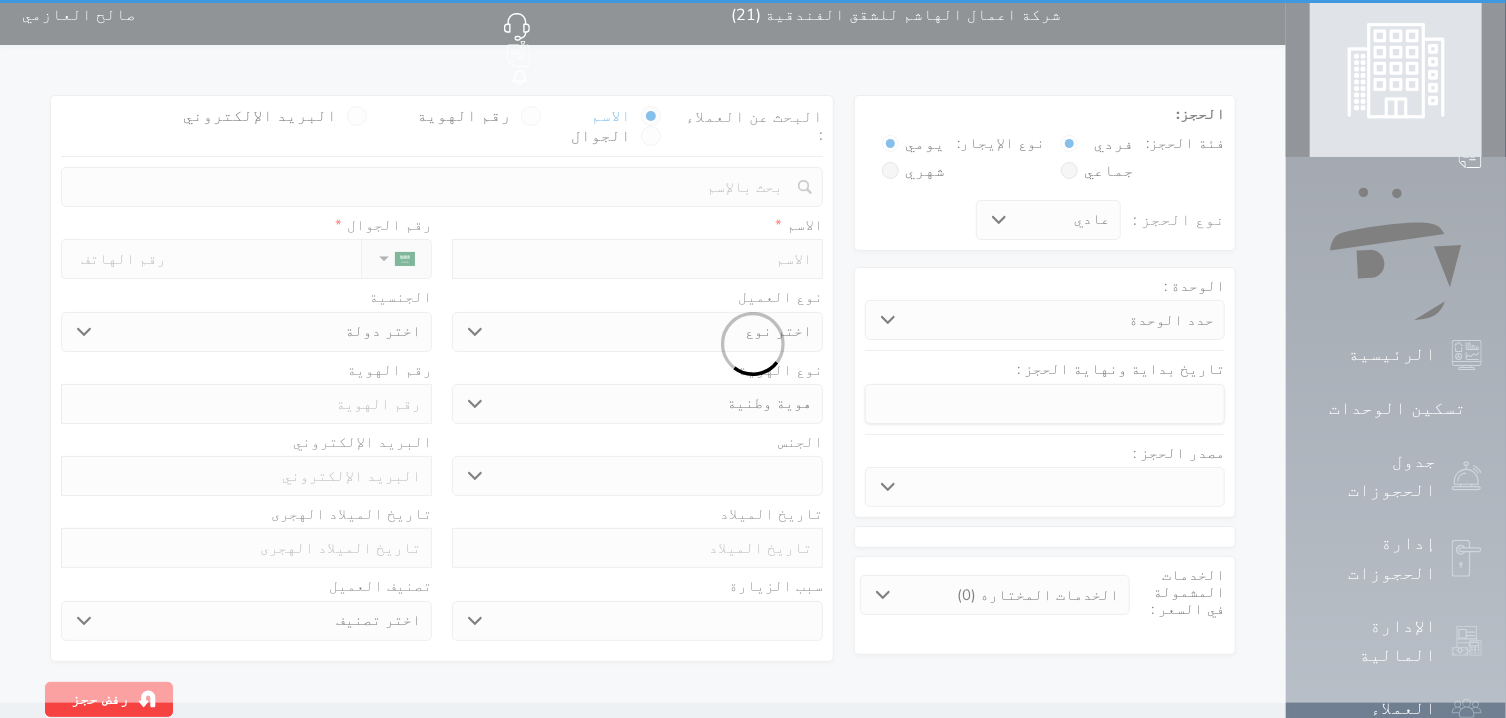 scroll, scrollTop: 0, scrollLeft: 0, axis: both 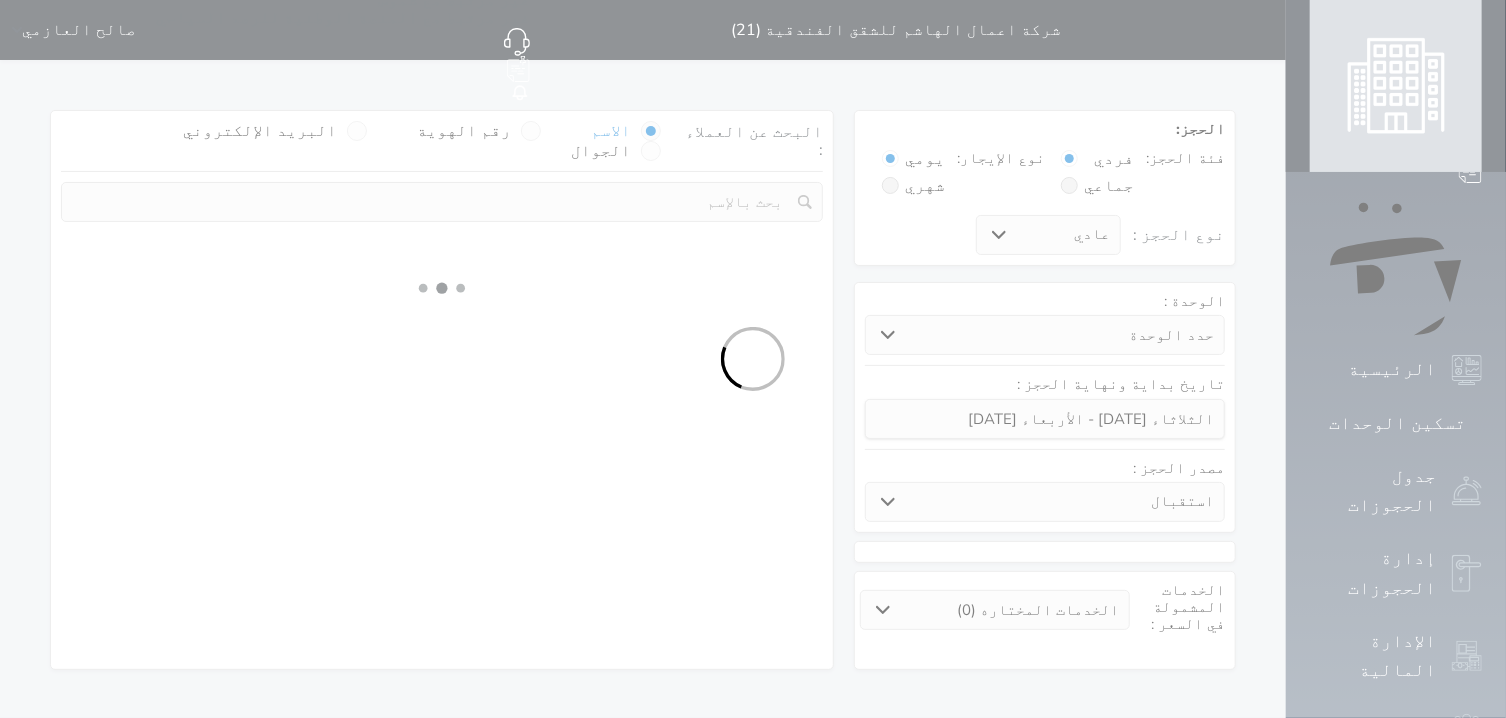 select 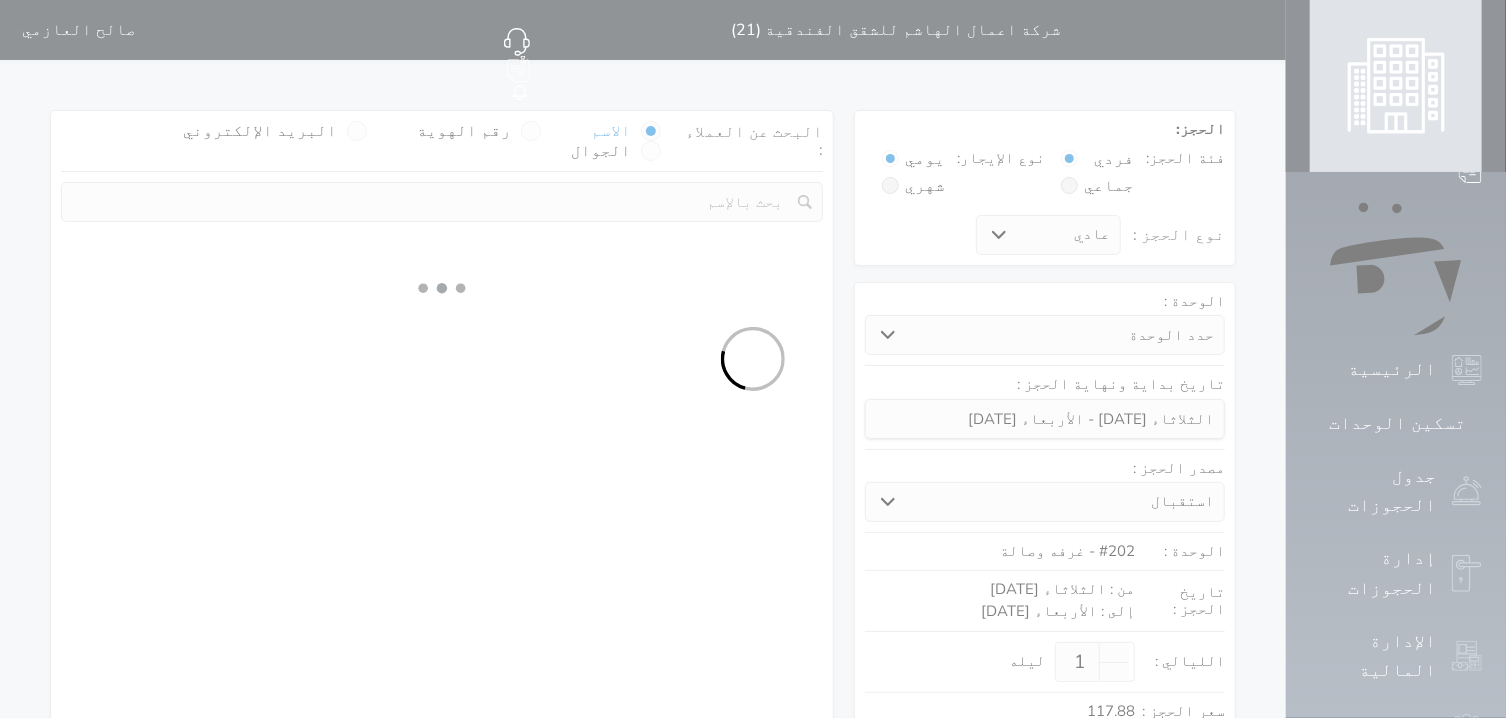 select on "1" 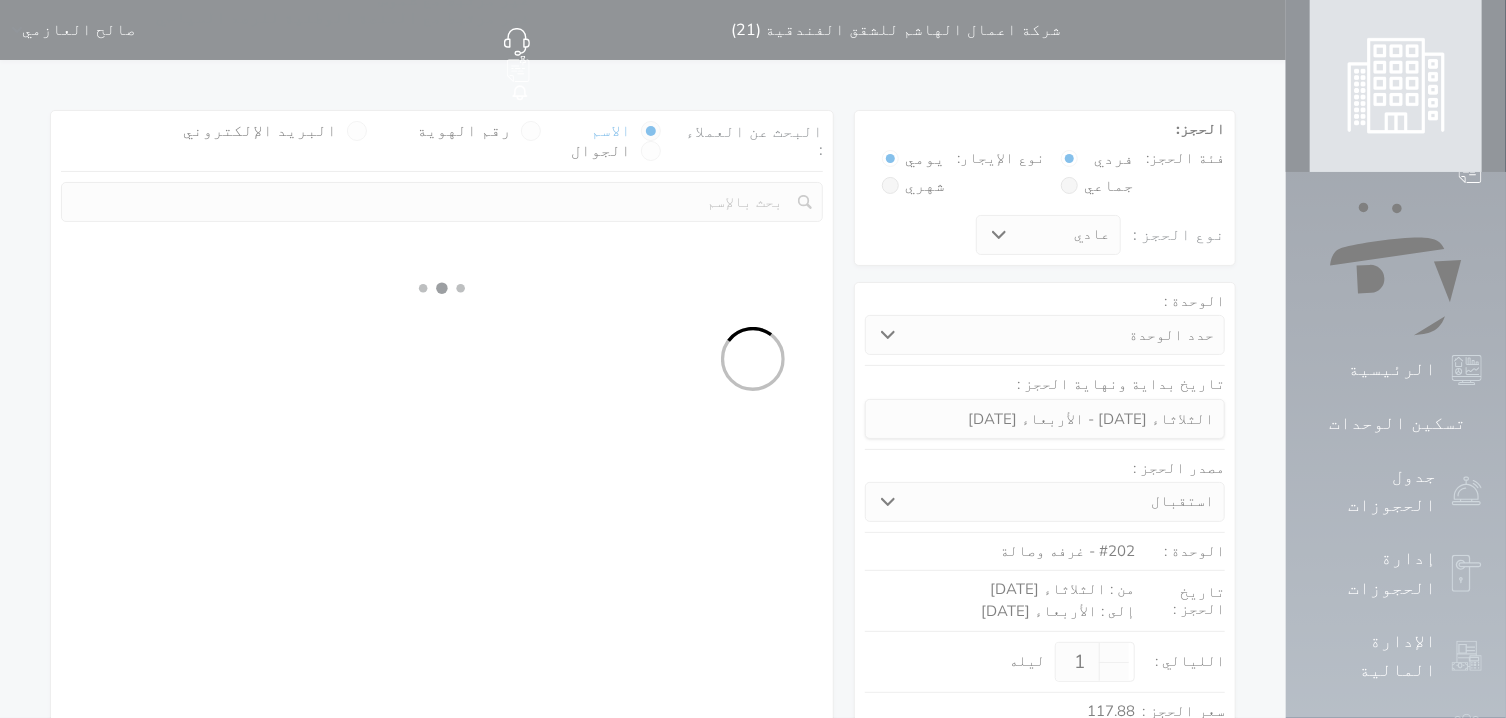 select on "113" 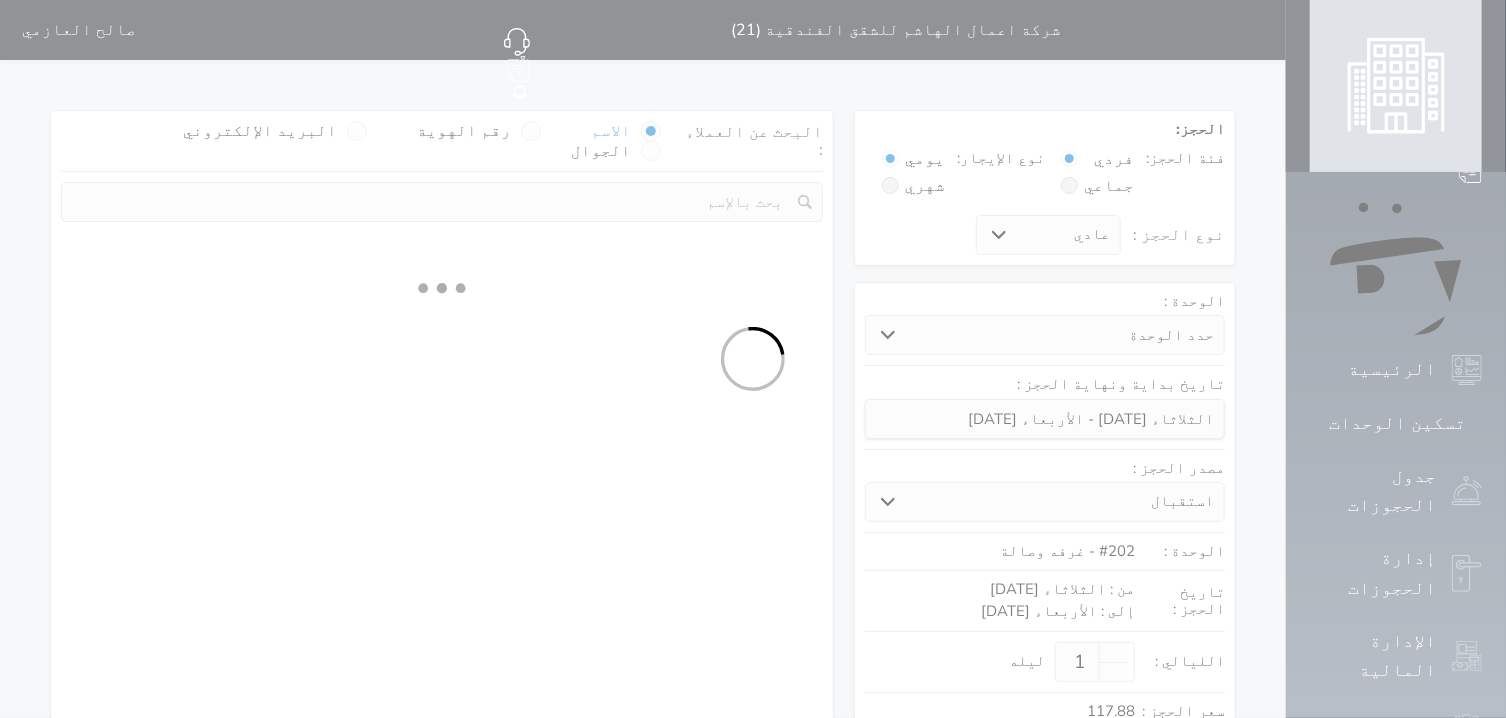 select on "1" 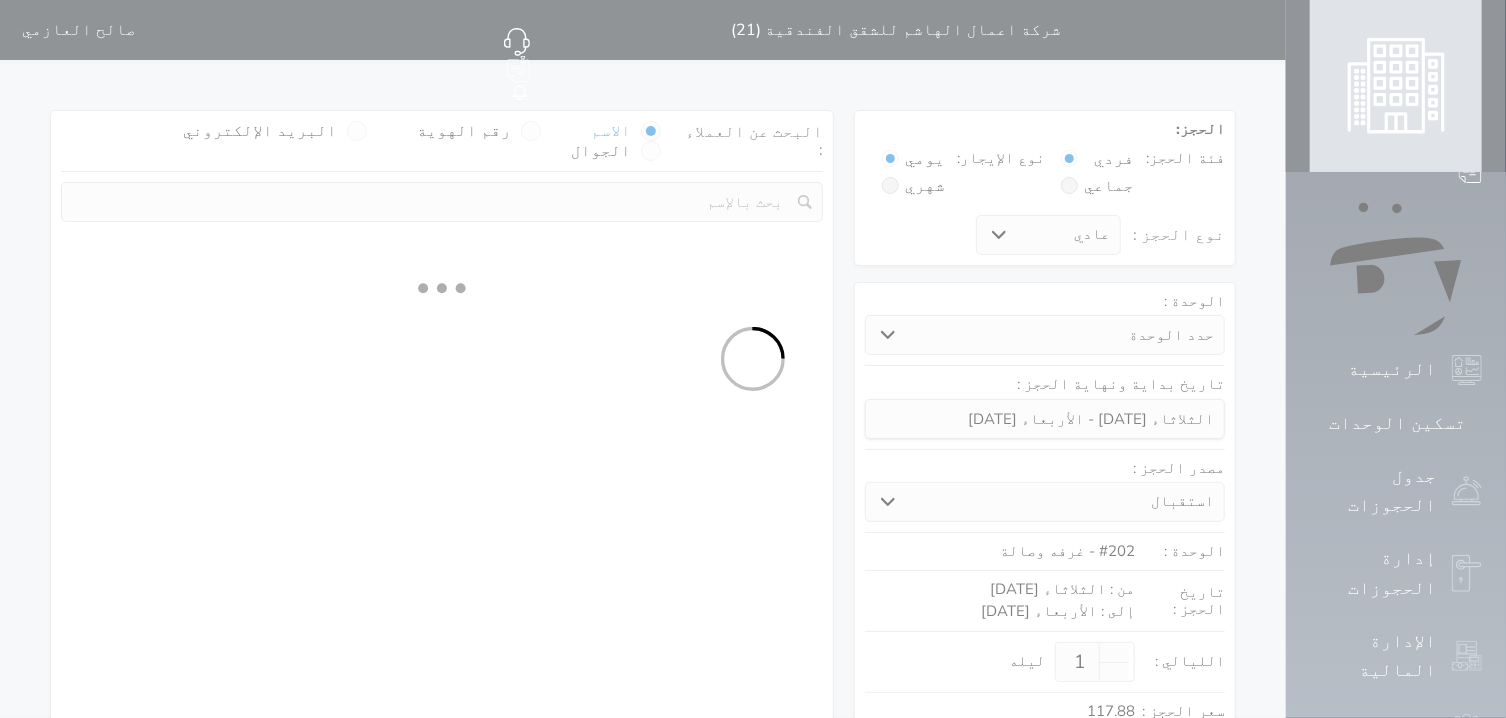 select 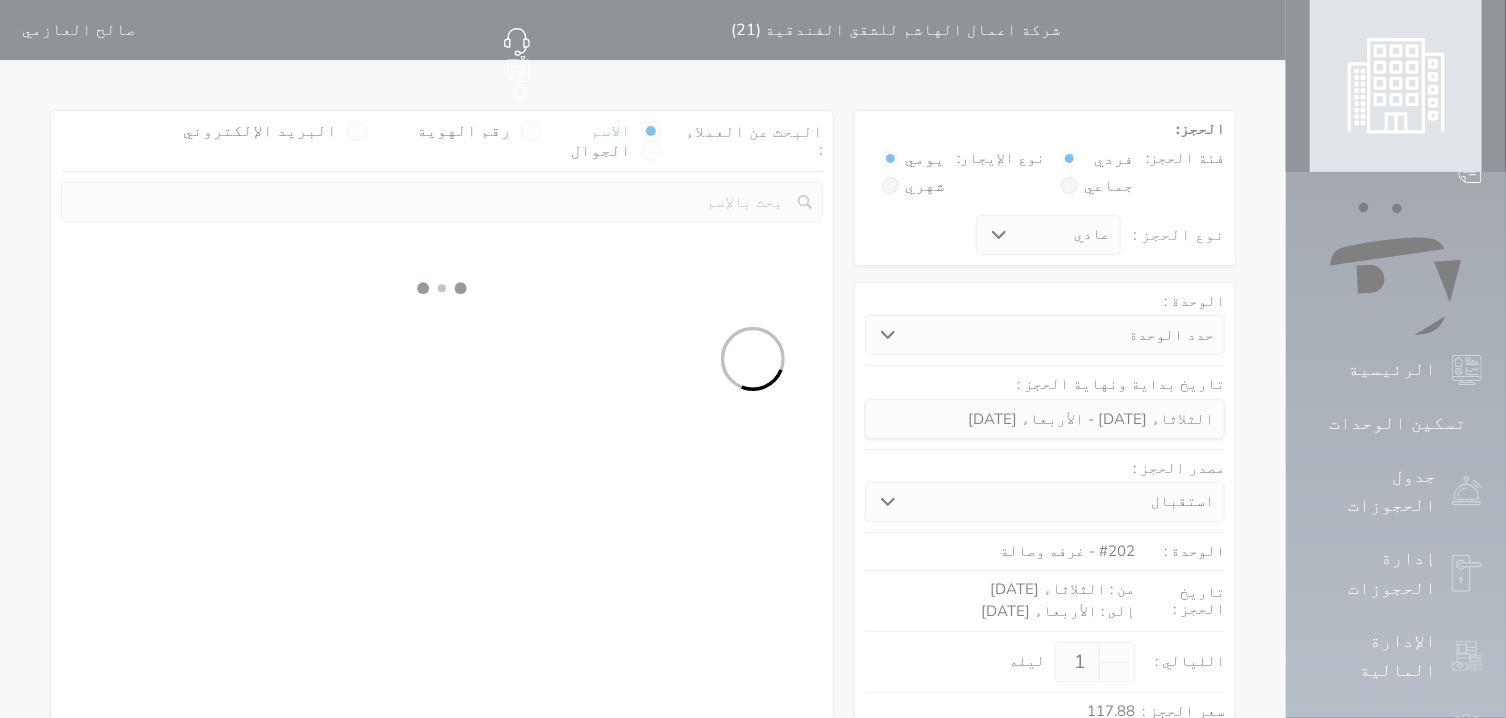 select on "7" 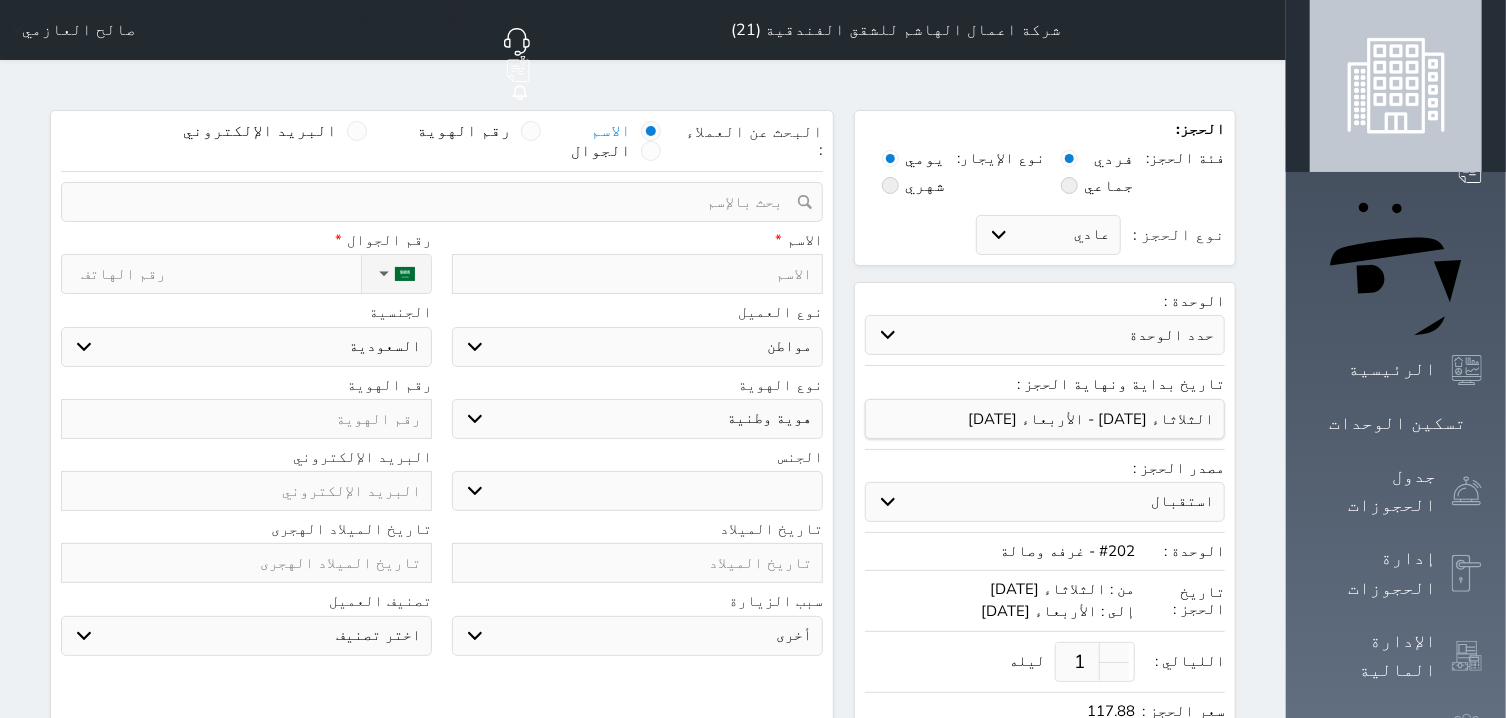 select 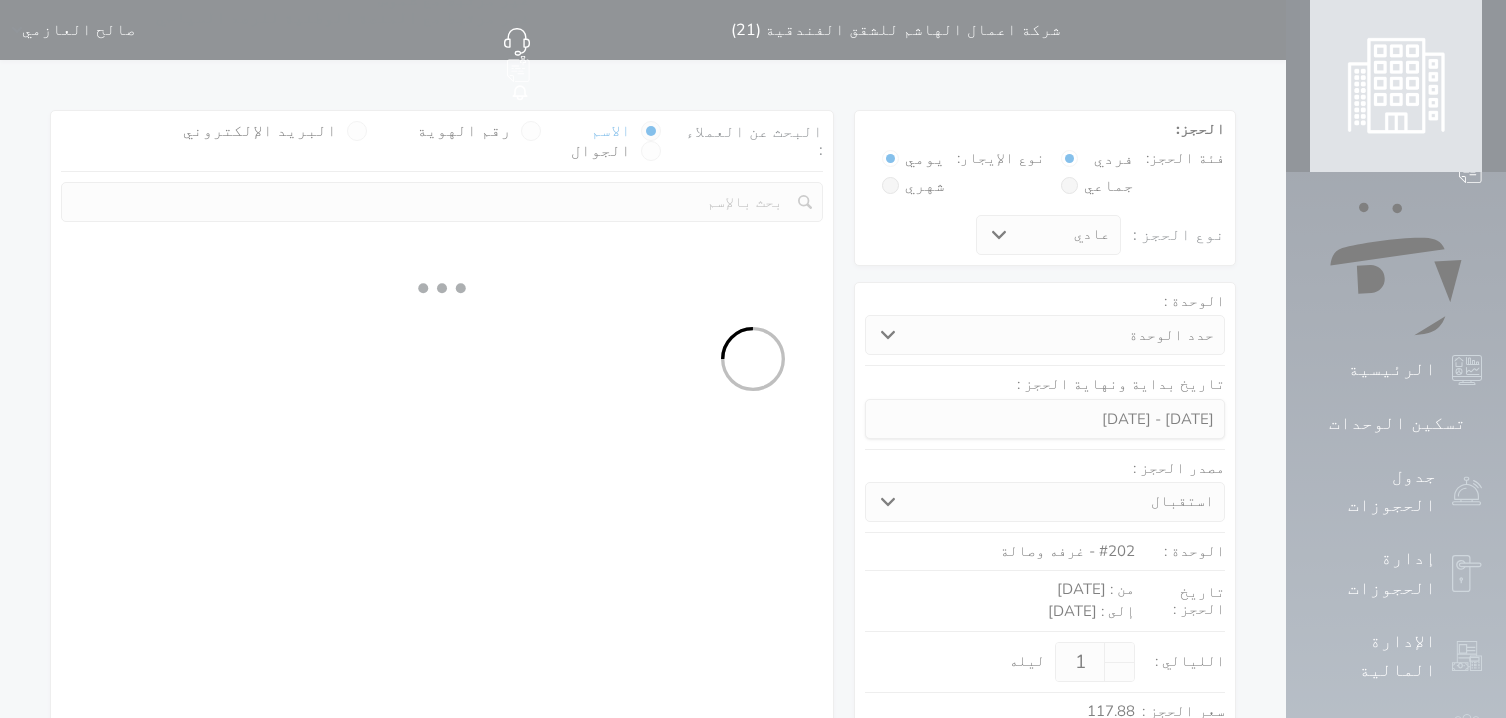 scroll, scrollTop: 0, scrollLeft: 0, axis: both 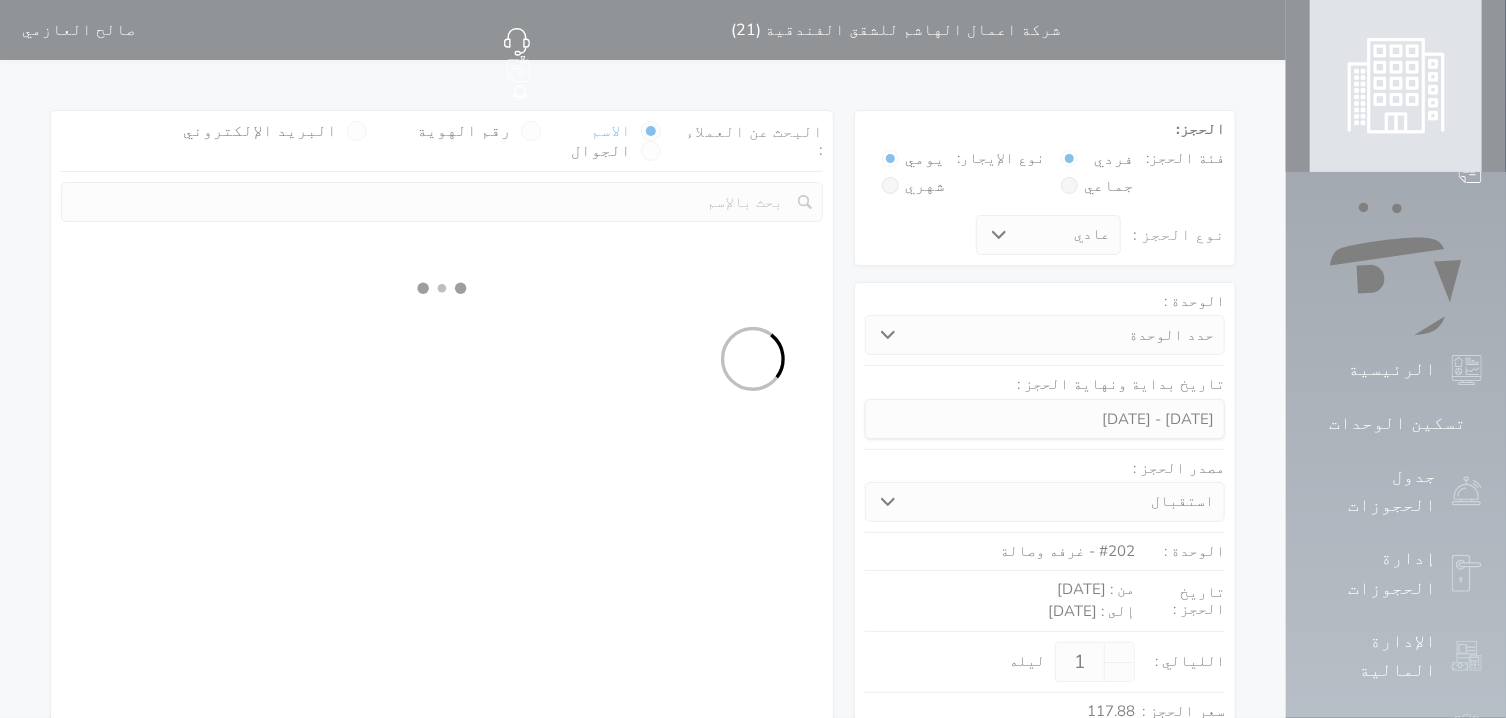 select on "1" 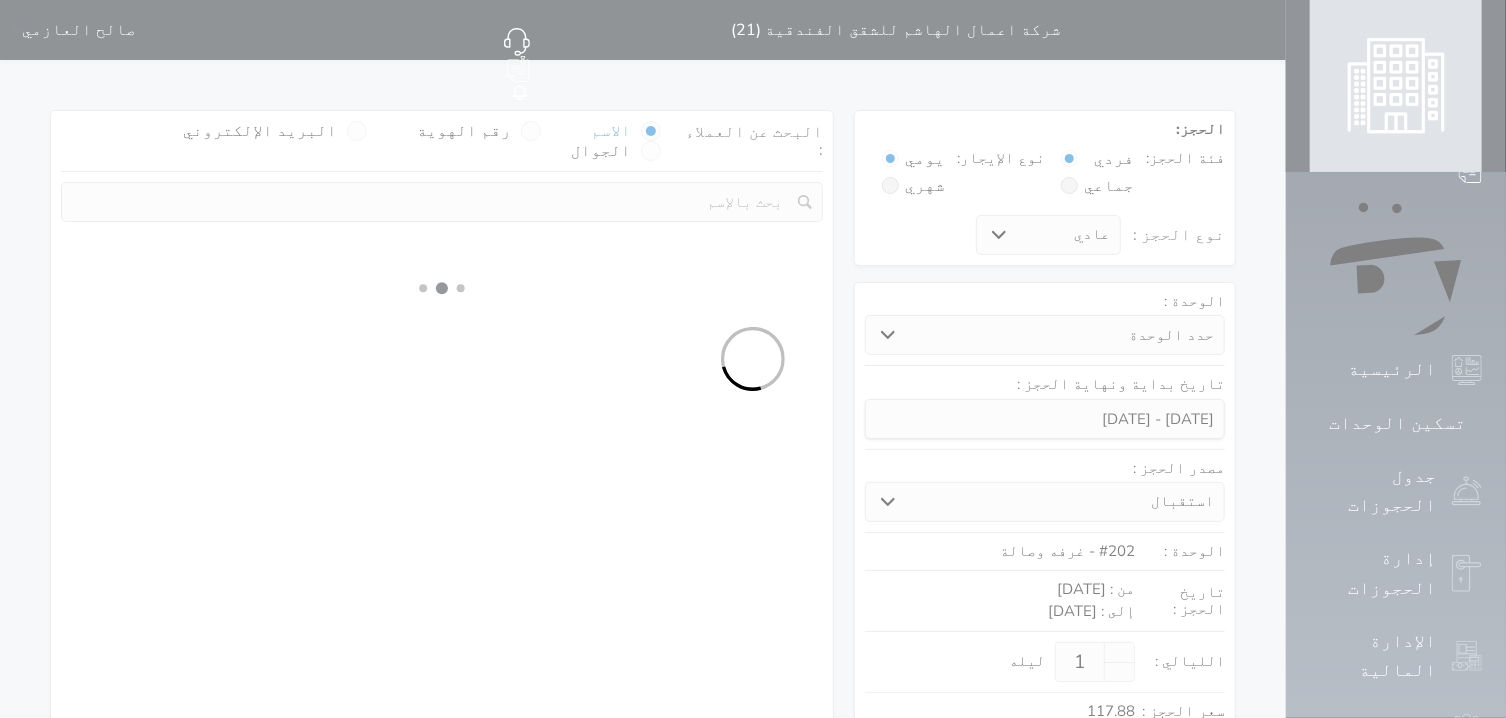 select on "113" 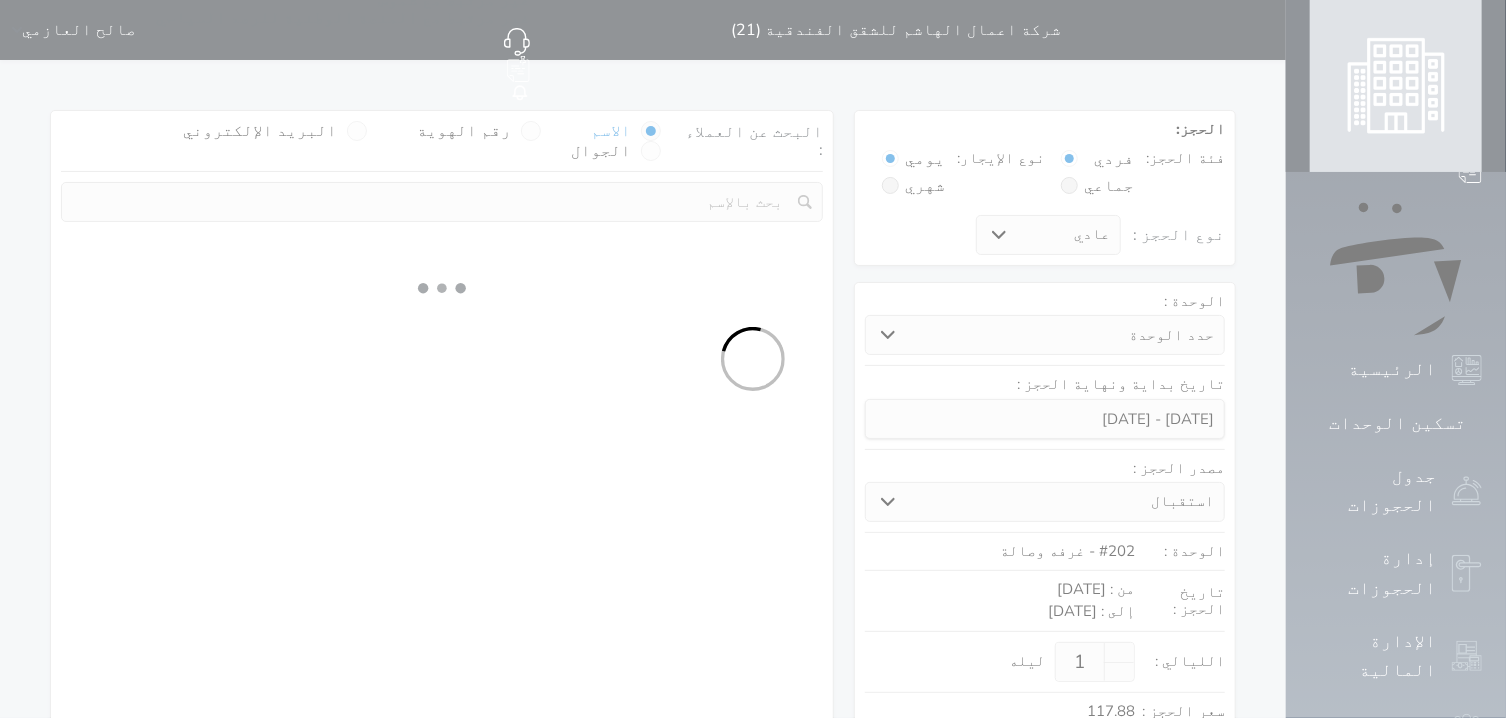 select on "1" 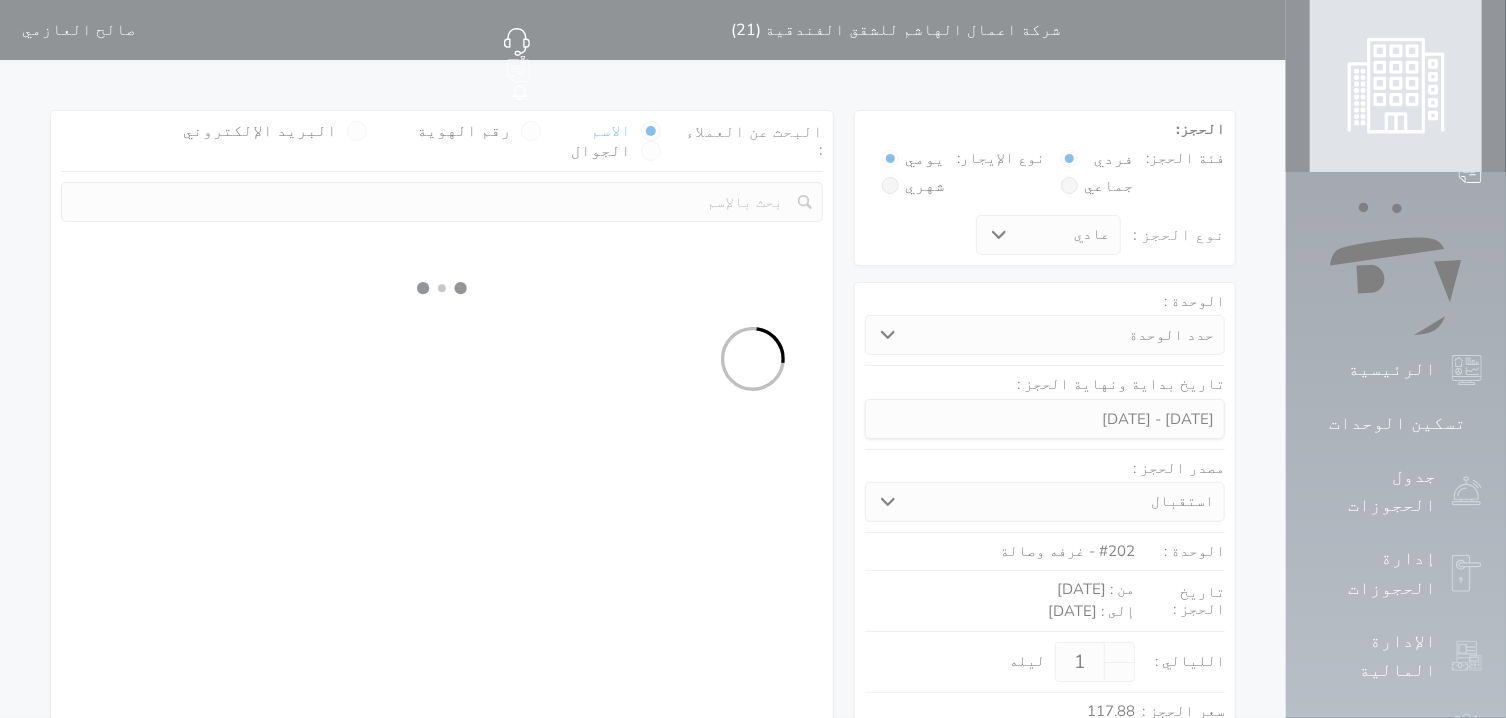 select 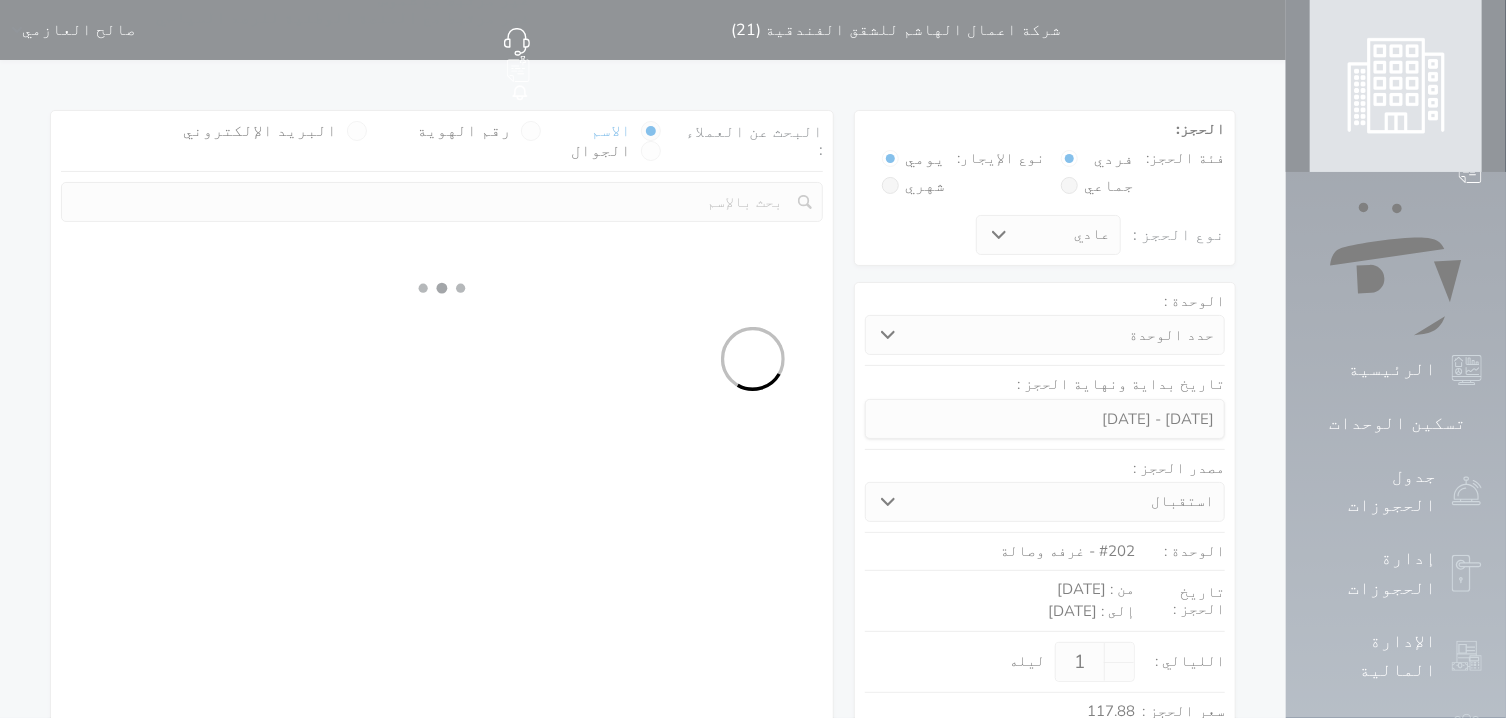 select on "7" 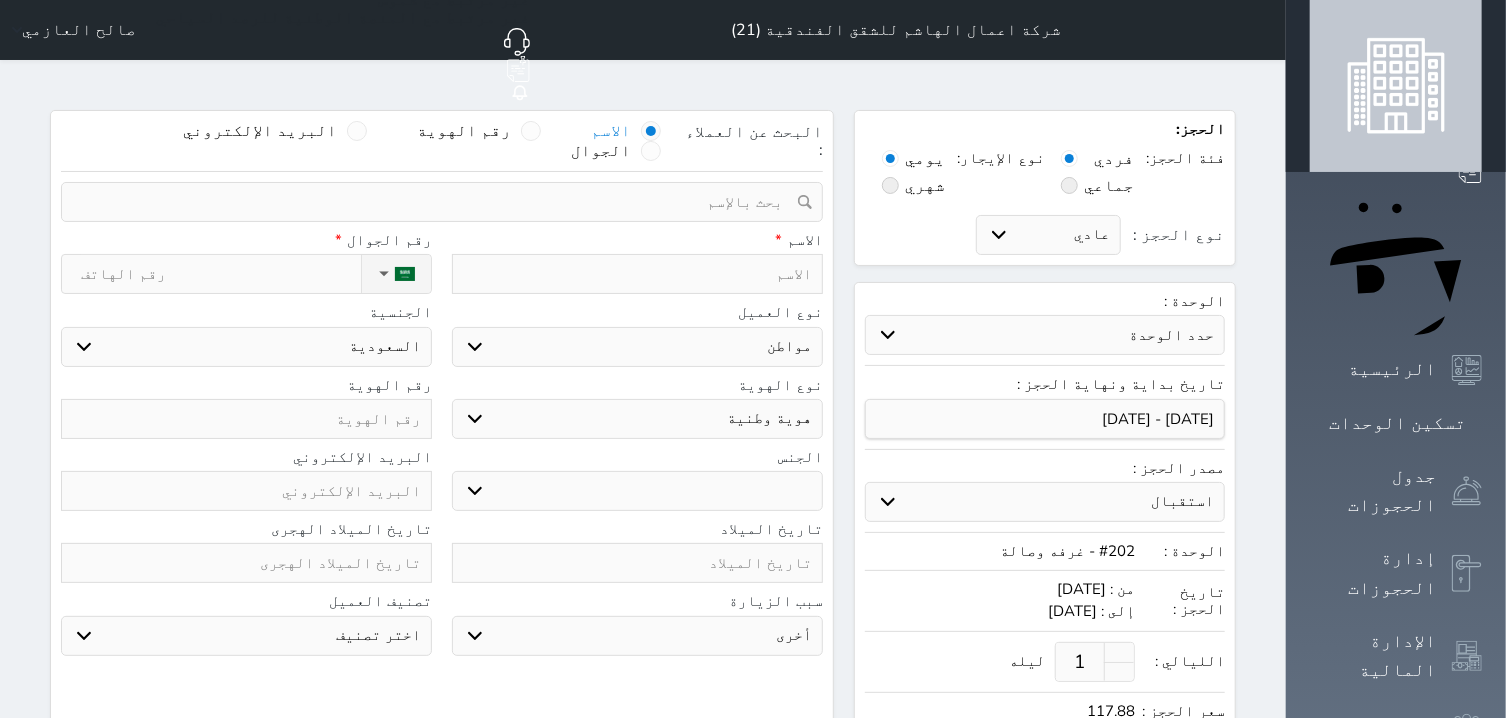 select 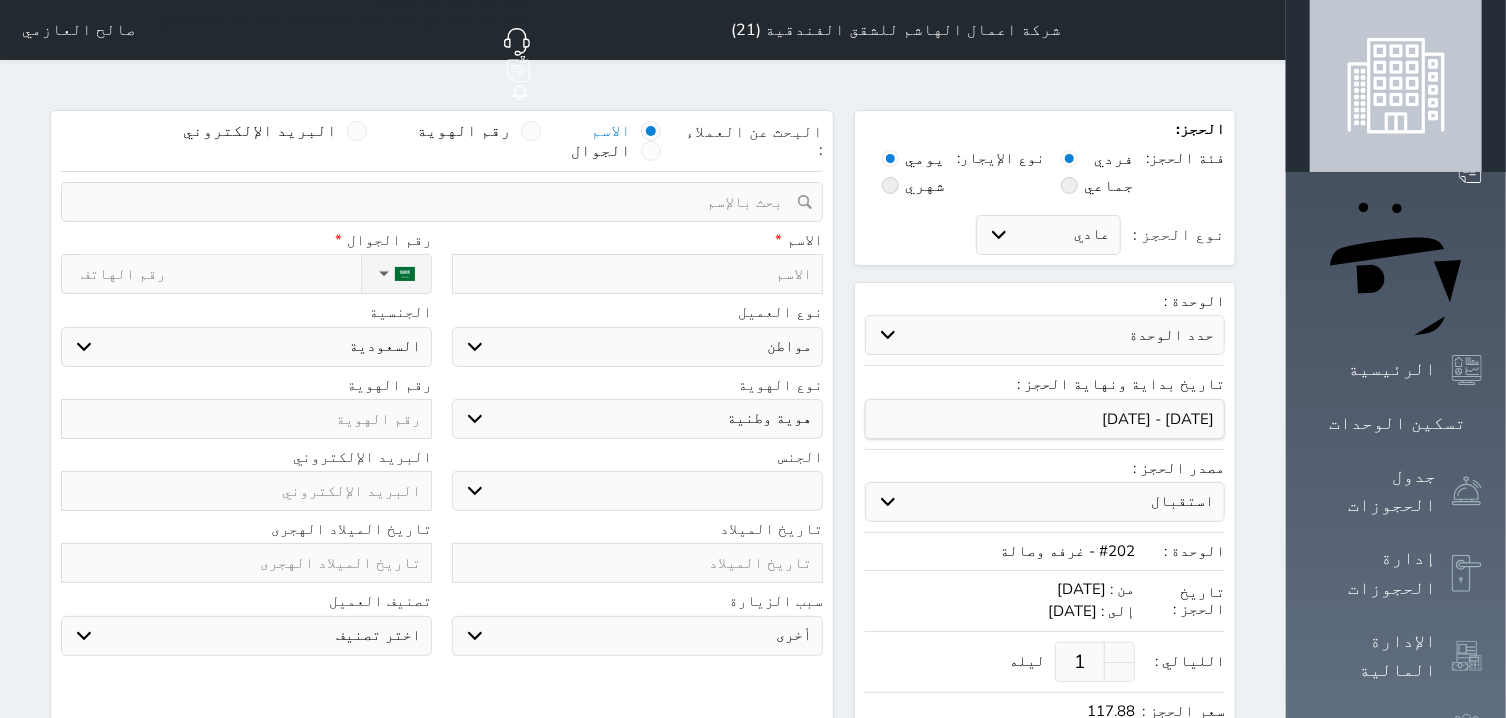 click at bounding box center (637, 274) 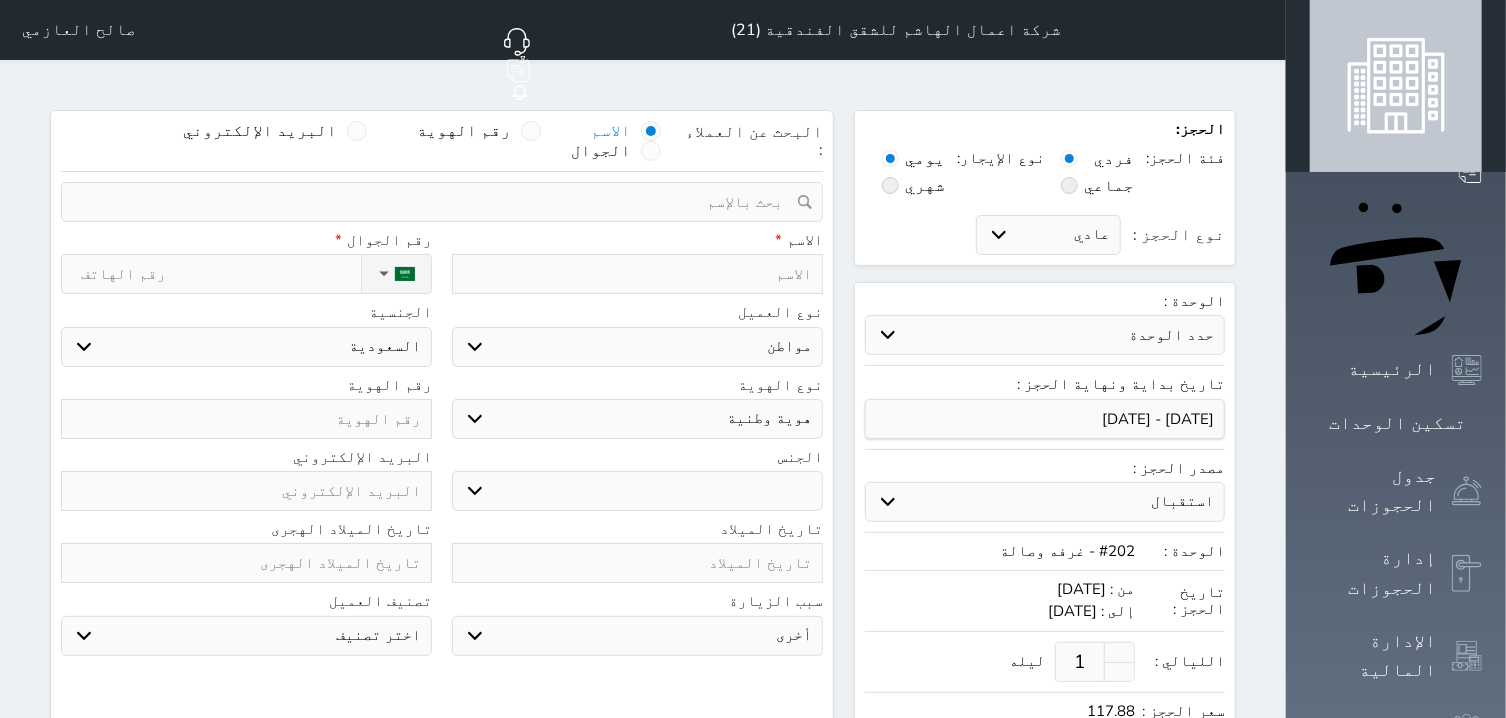 type on "ي" 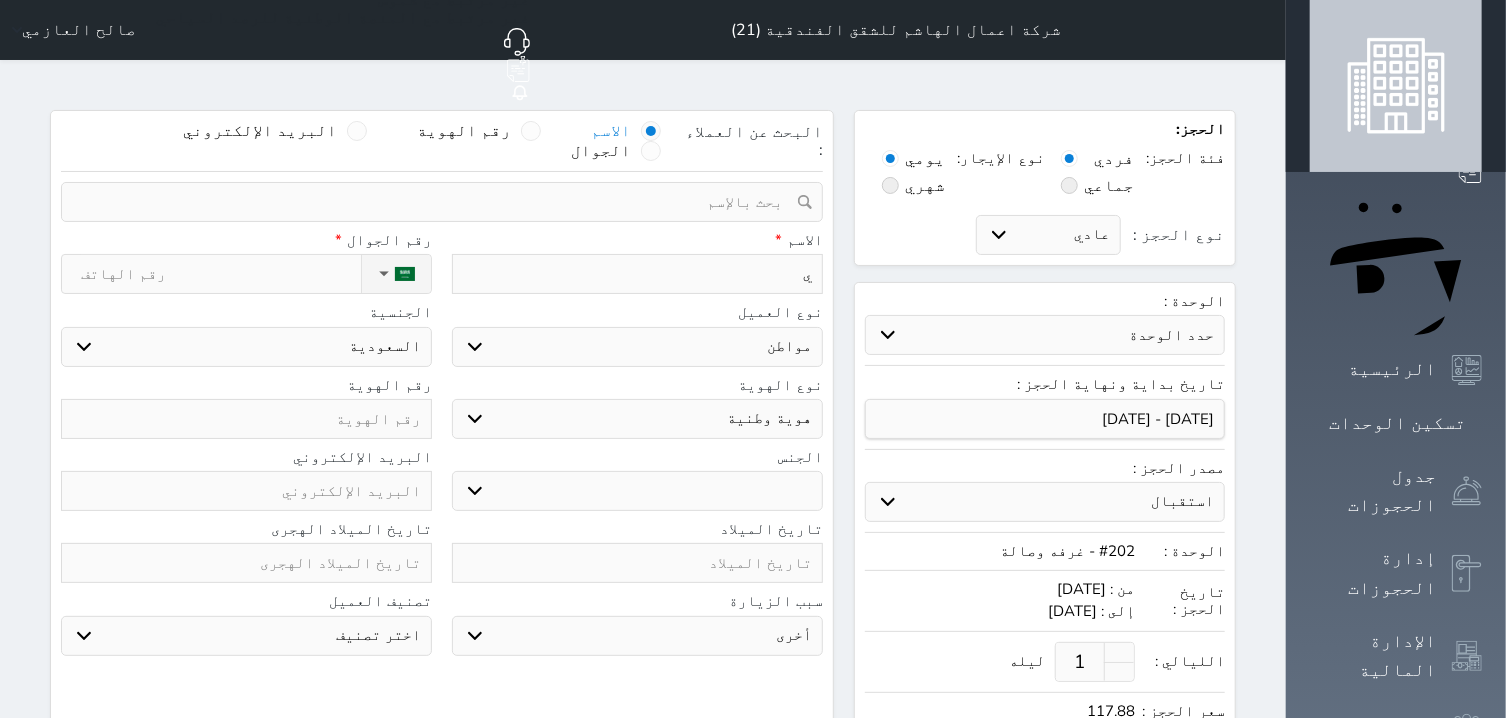 type on "يع" 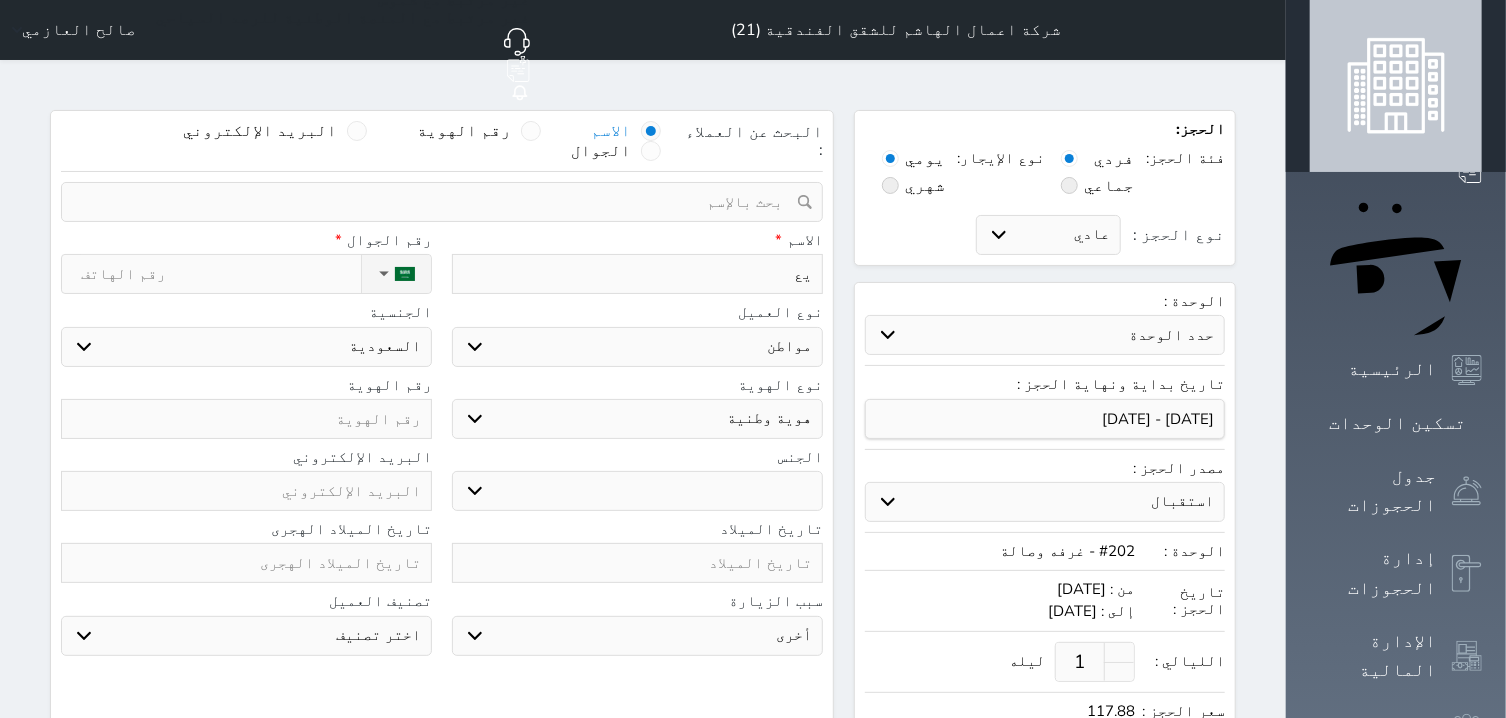 select 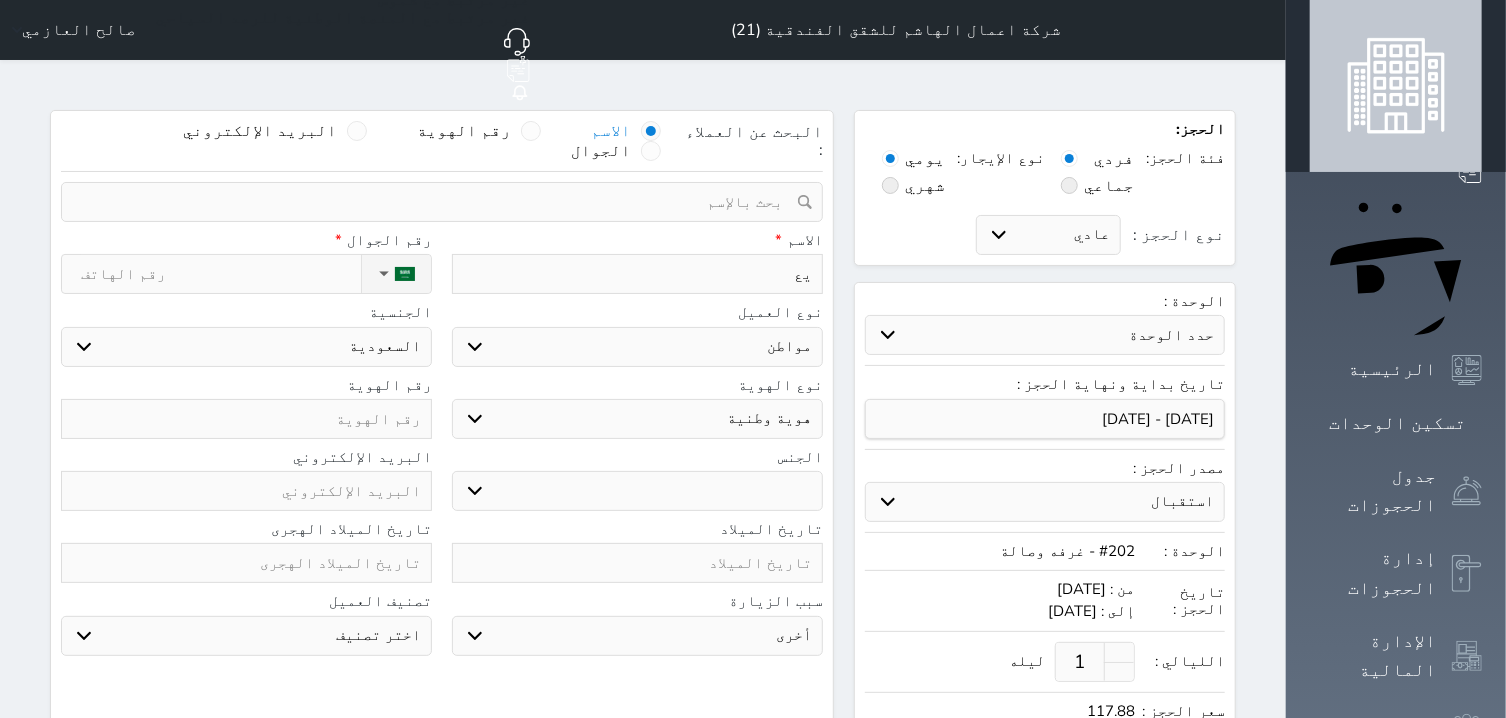 type on "يعد" 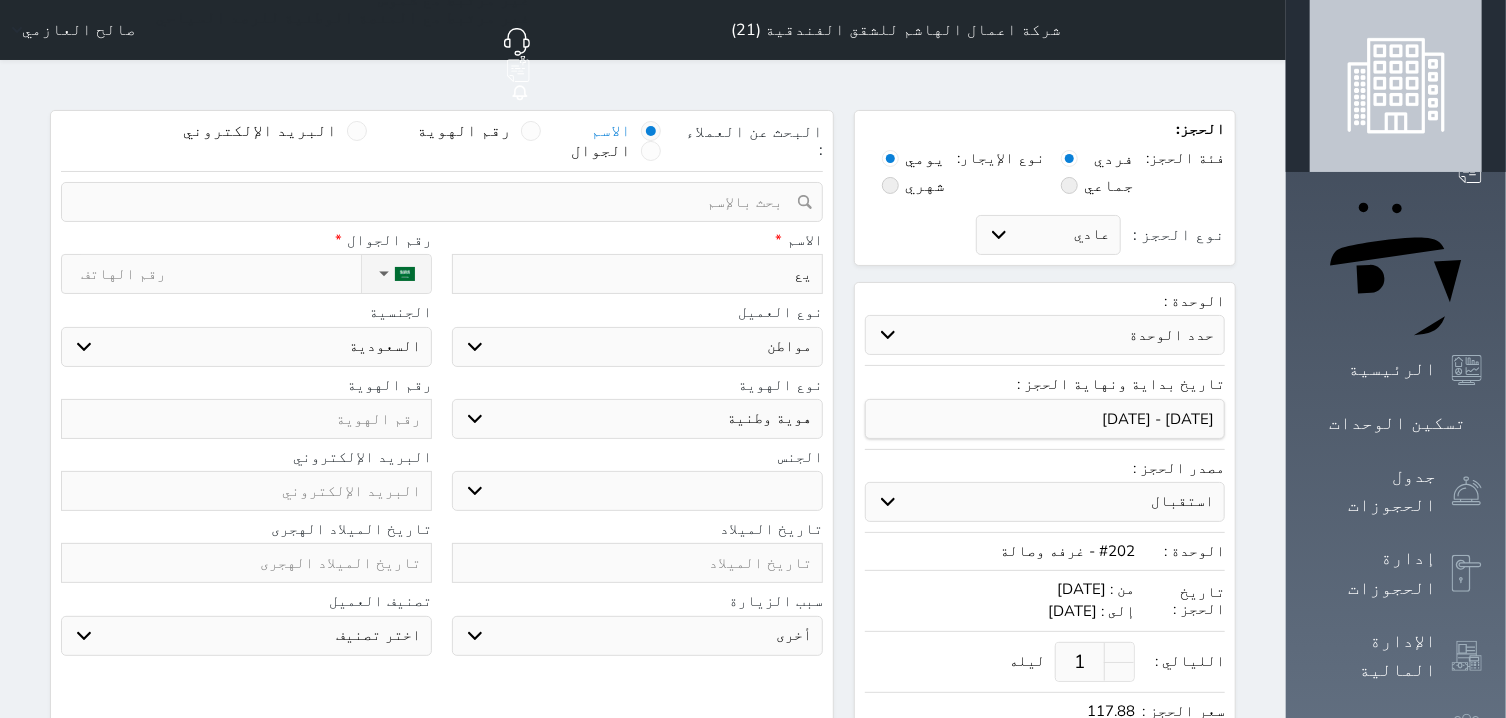 select 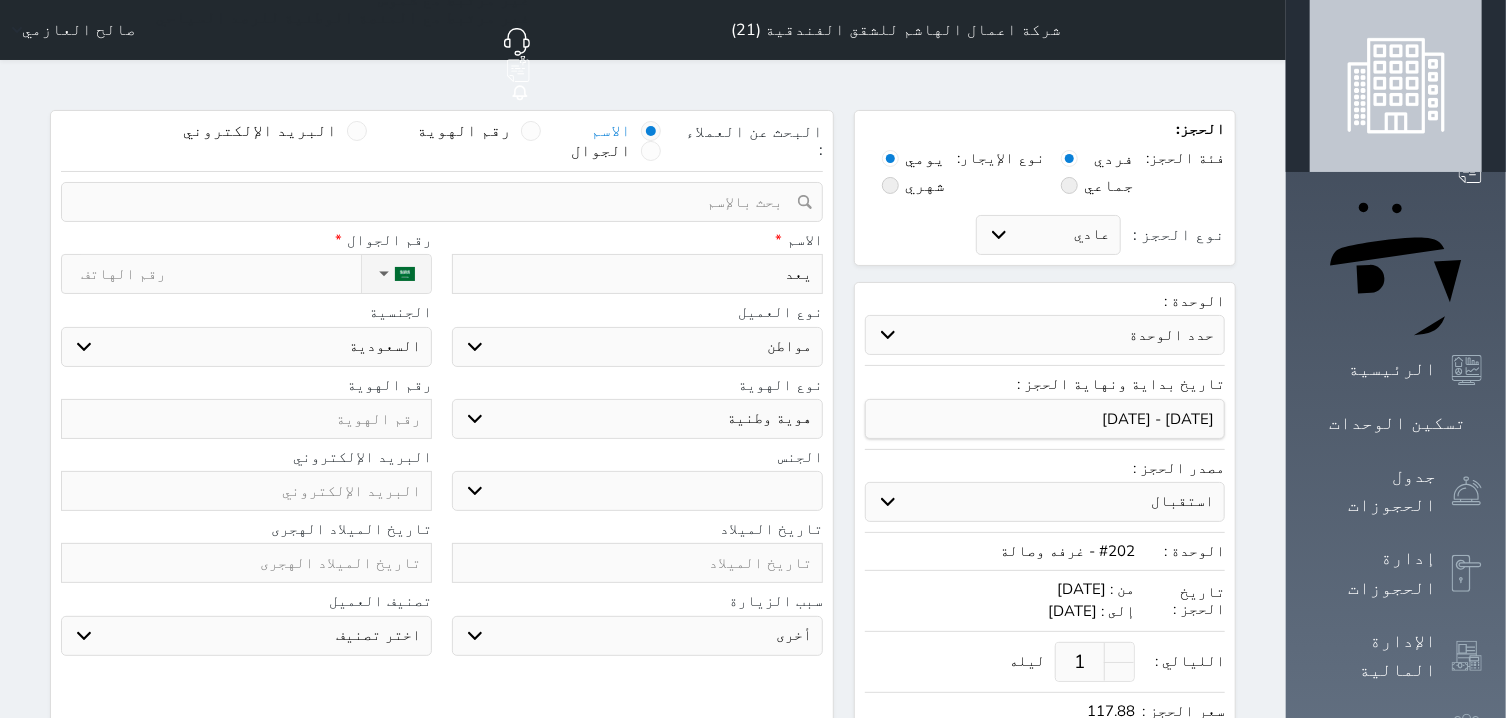 type on "يعد" 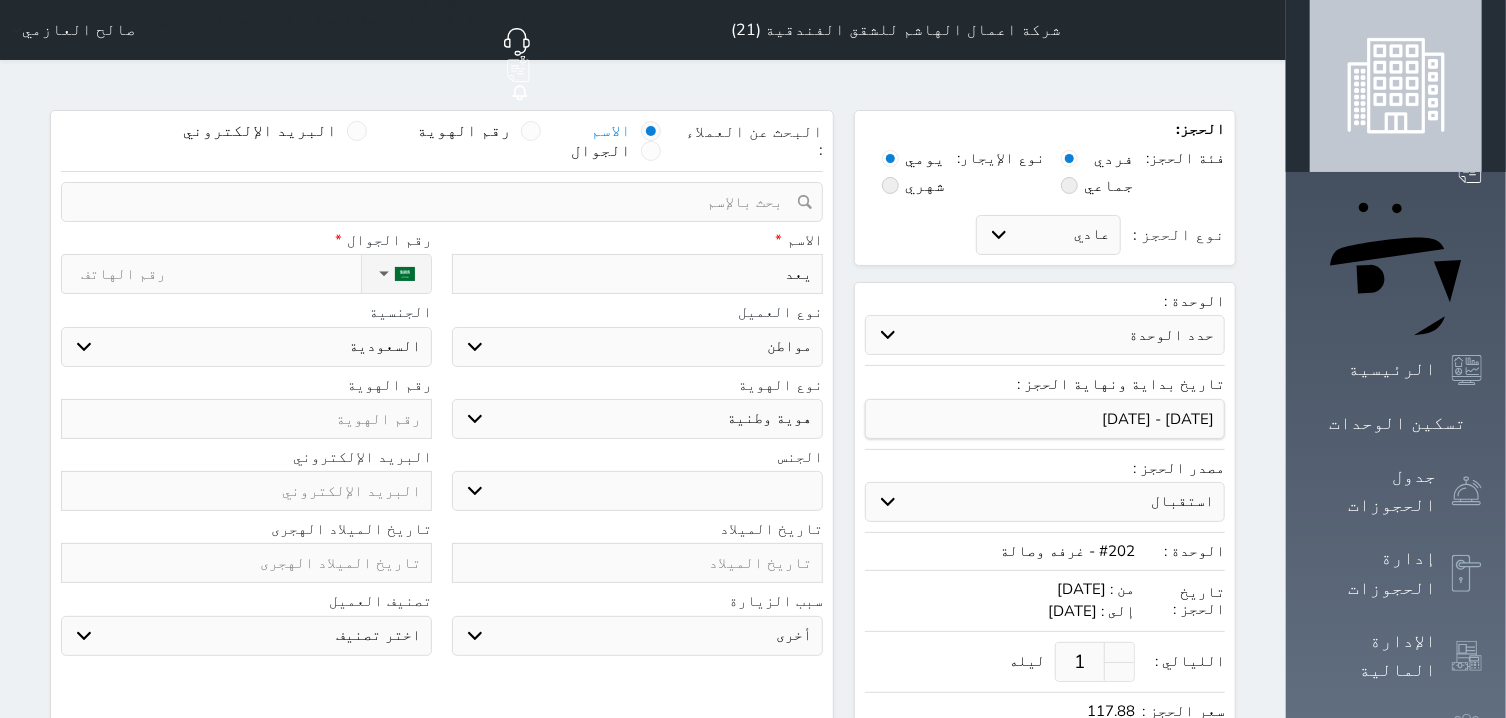 select 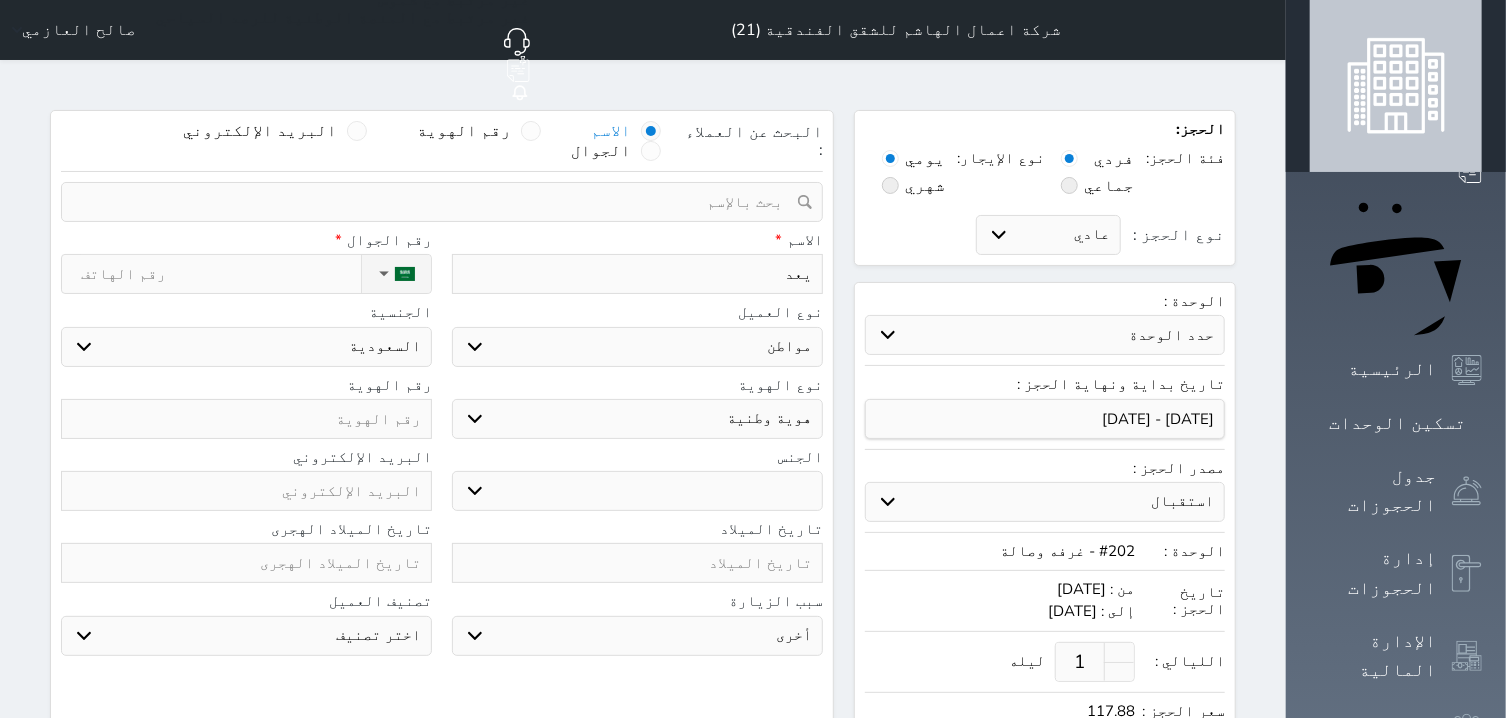 type on "يعد م" 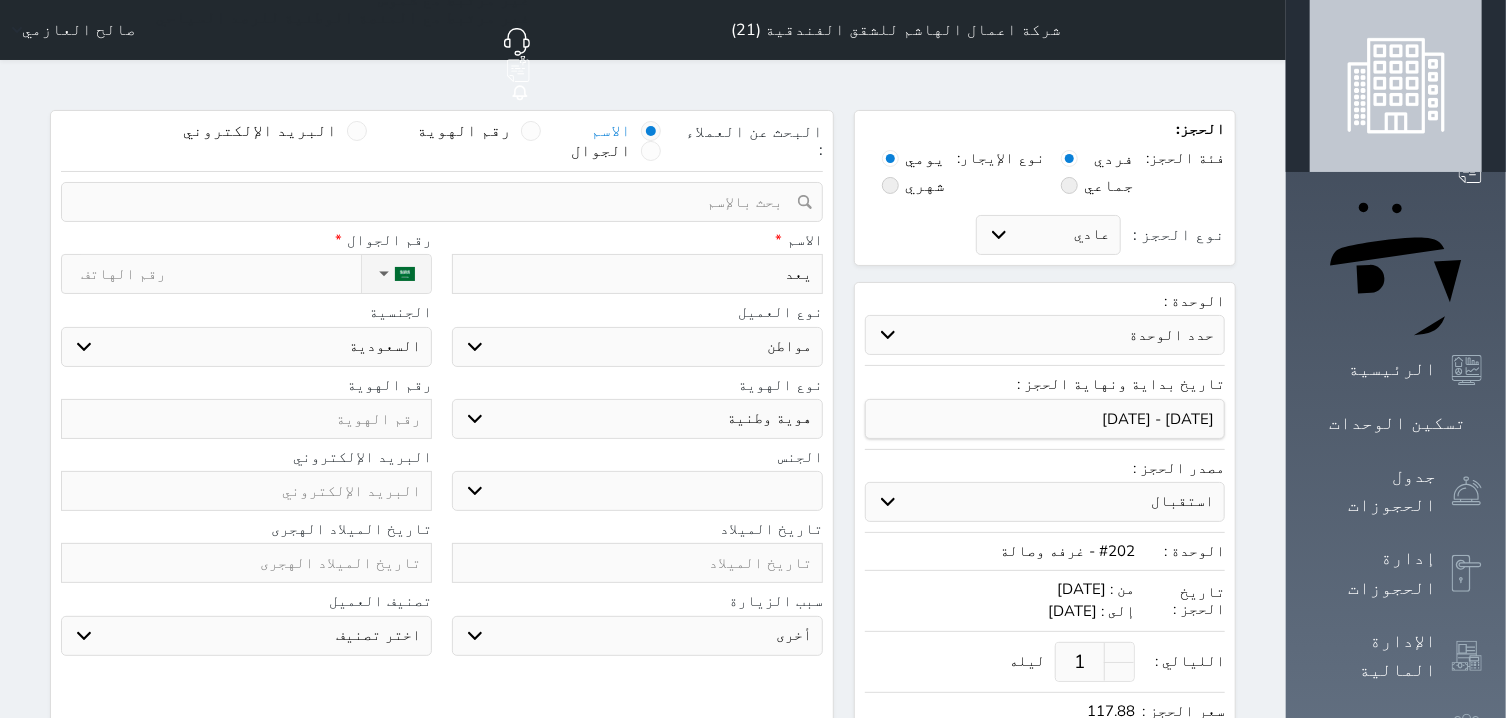 select 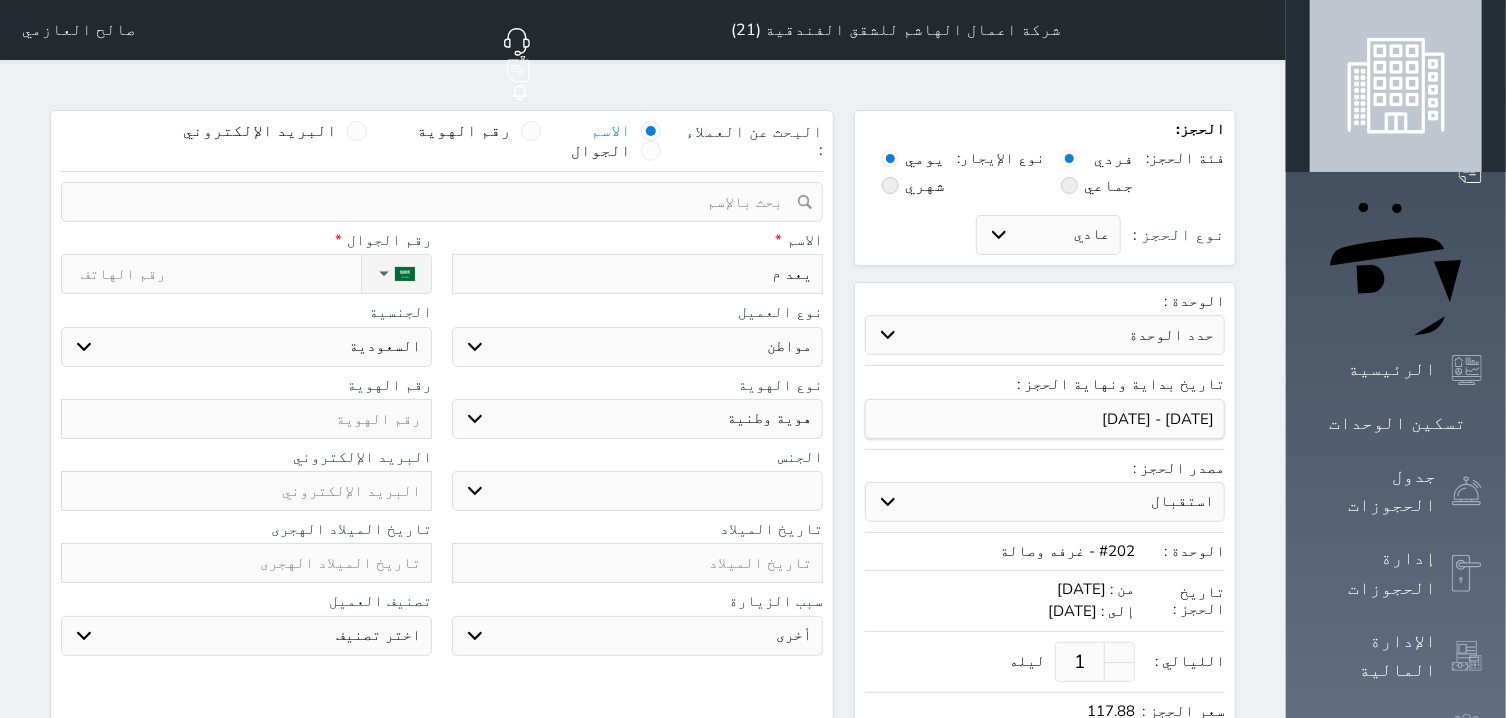 type on "يعد مش" 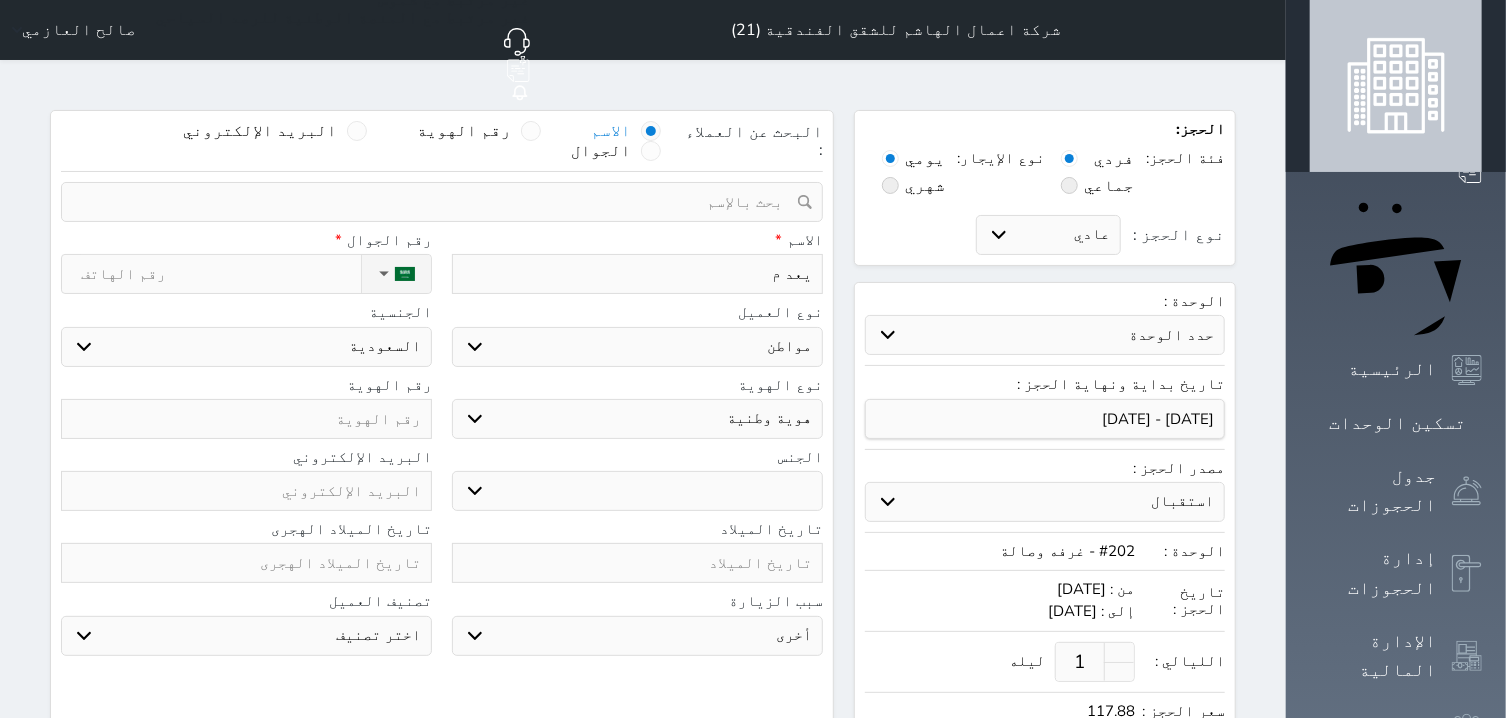 select 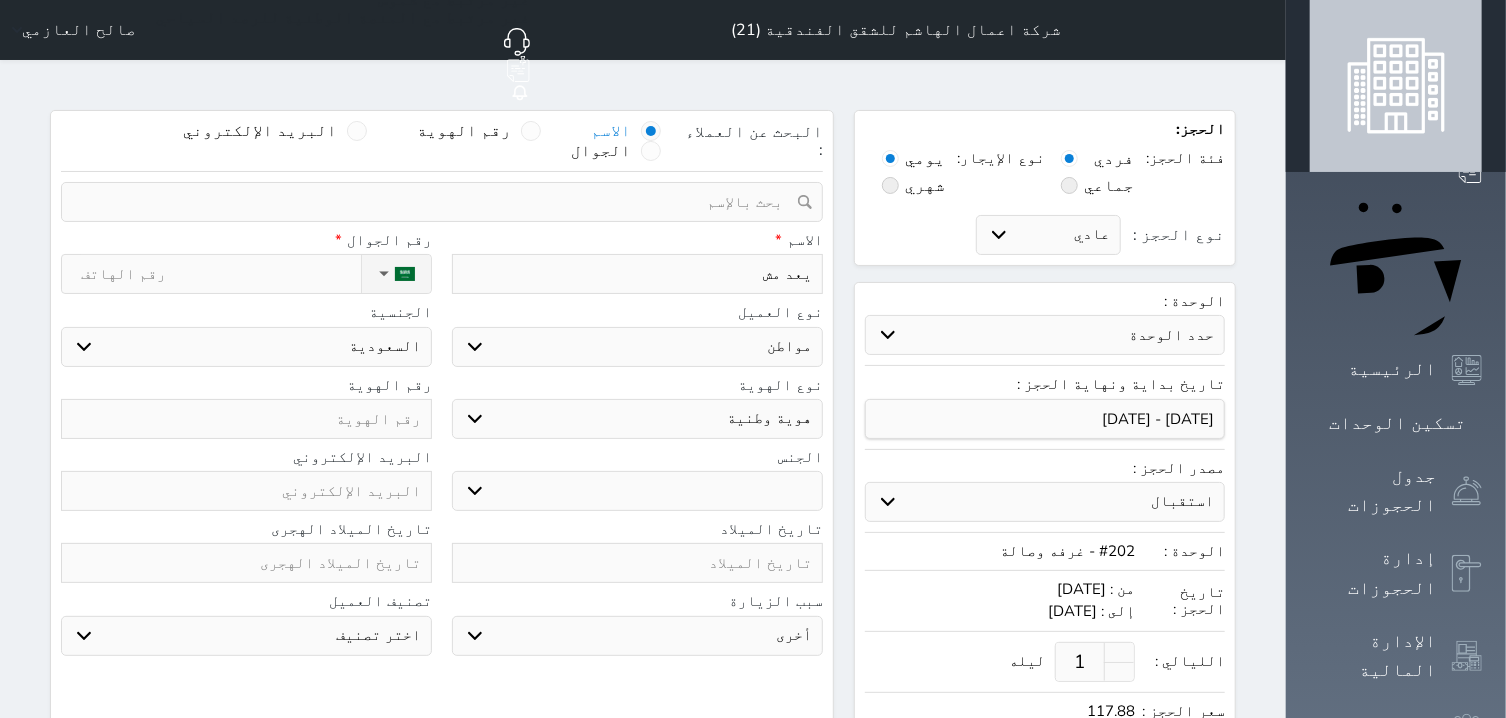 type on "يعد مشع" 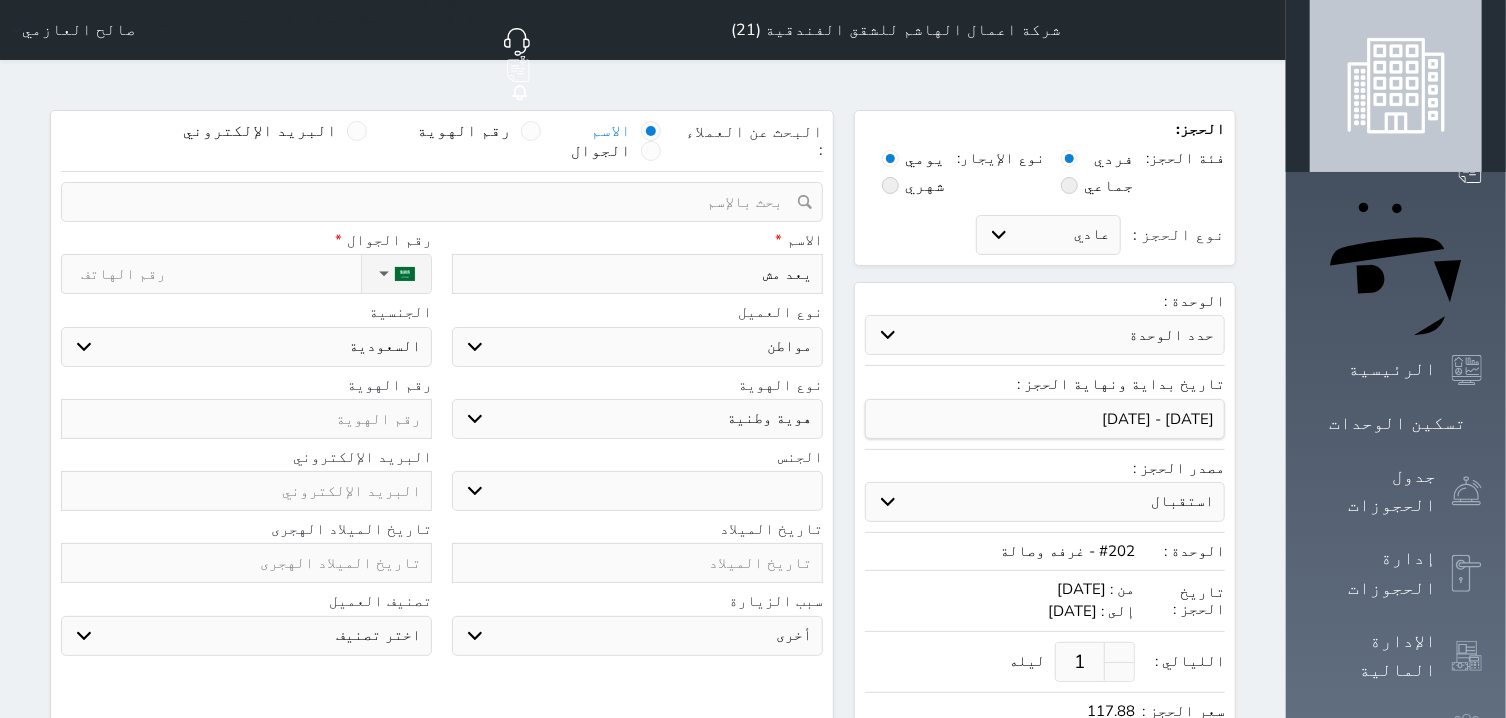 select 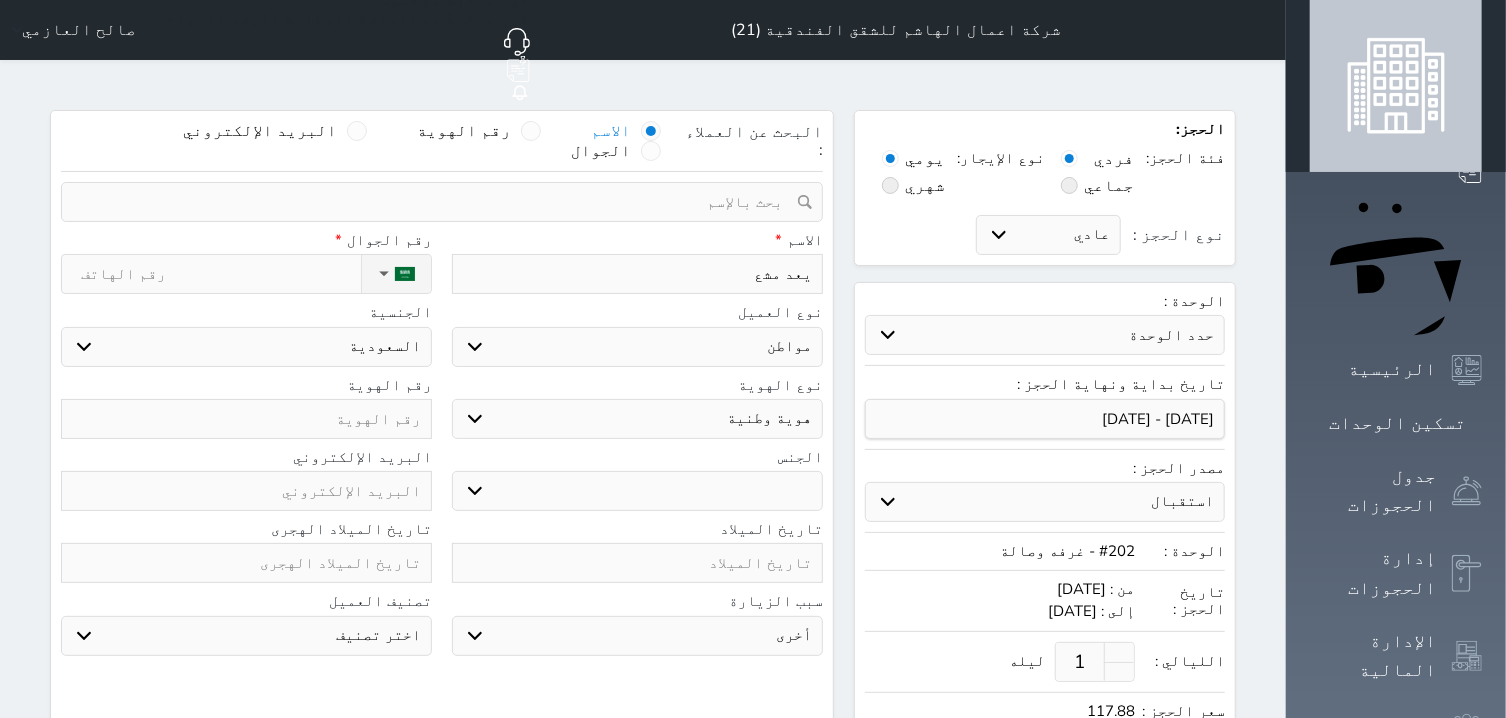 type on "يعد مشعن" 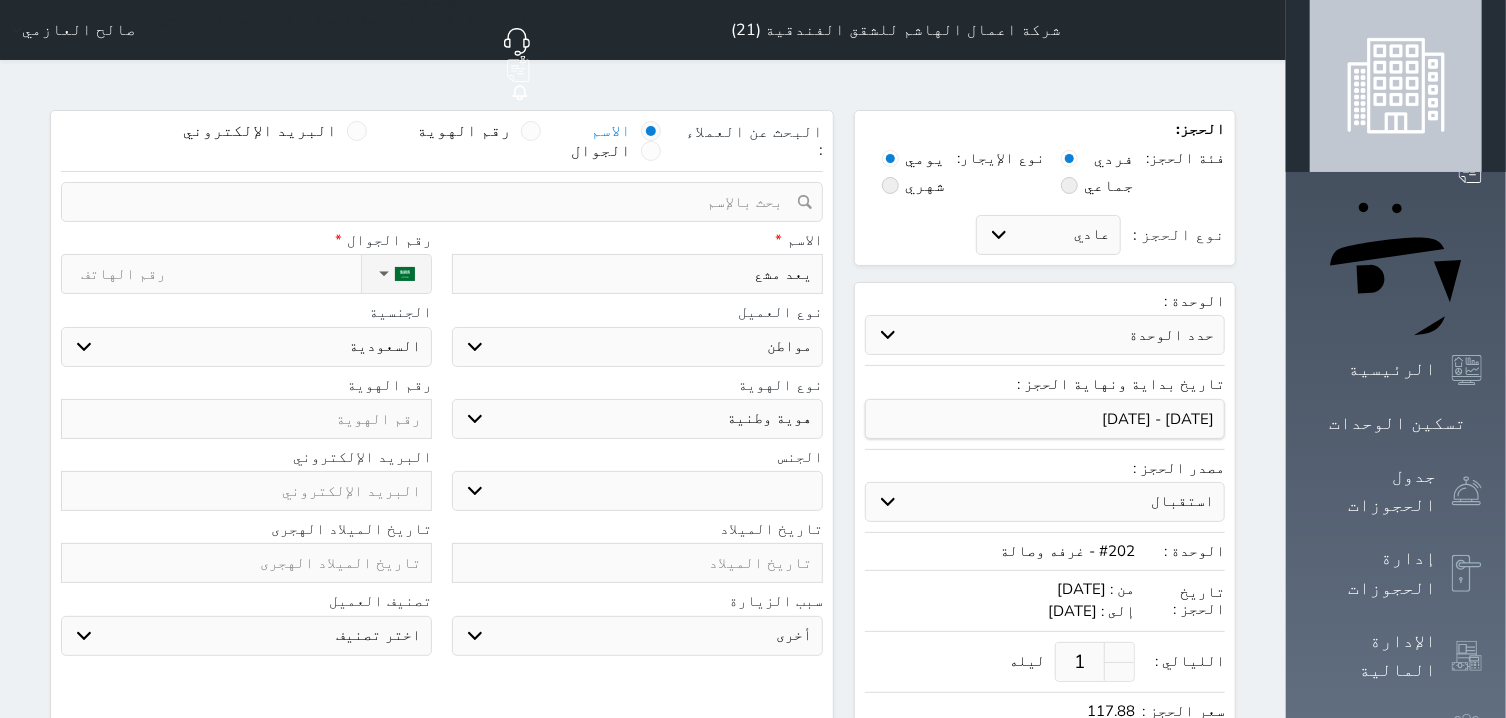 select 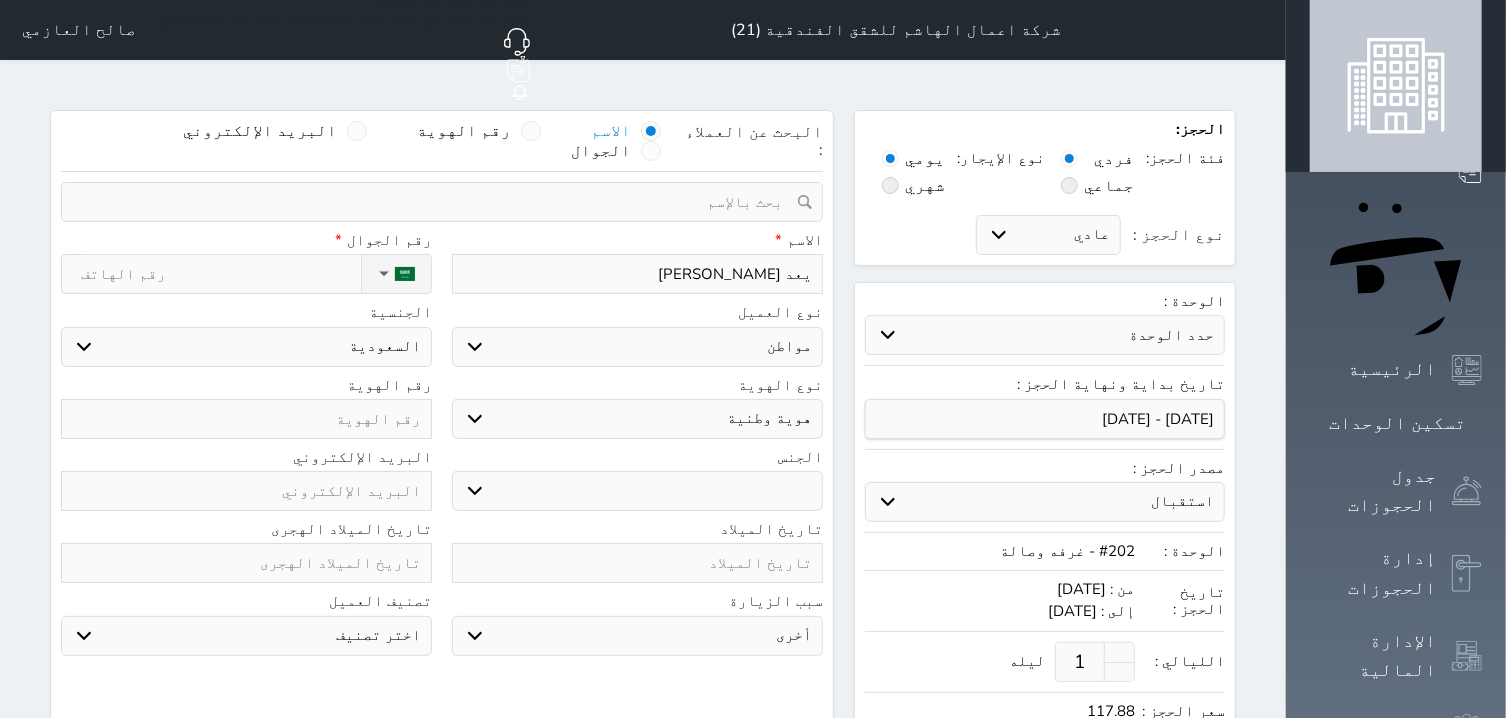type on "يعد مشعن" 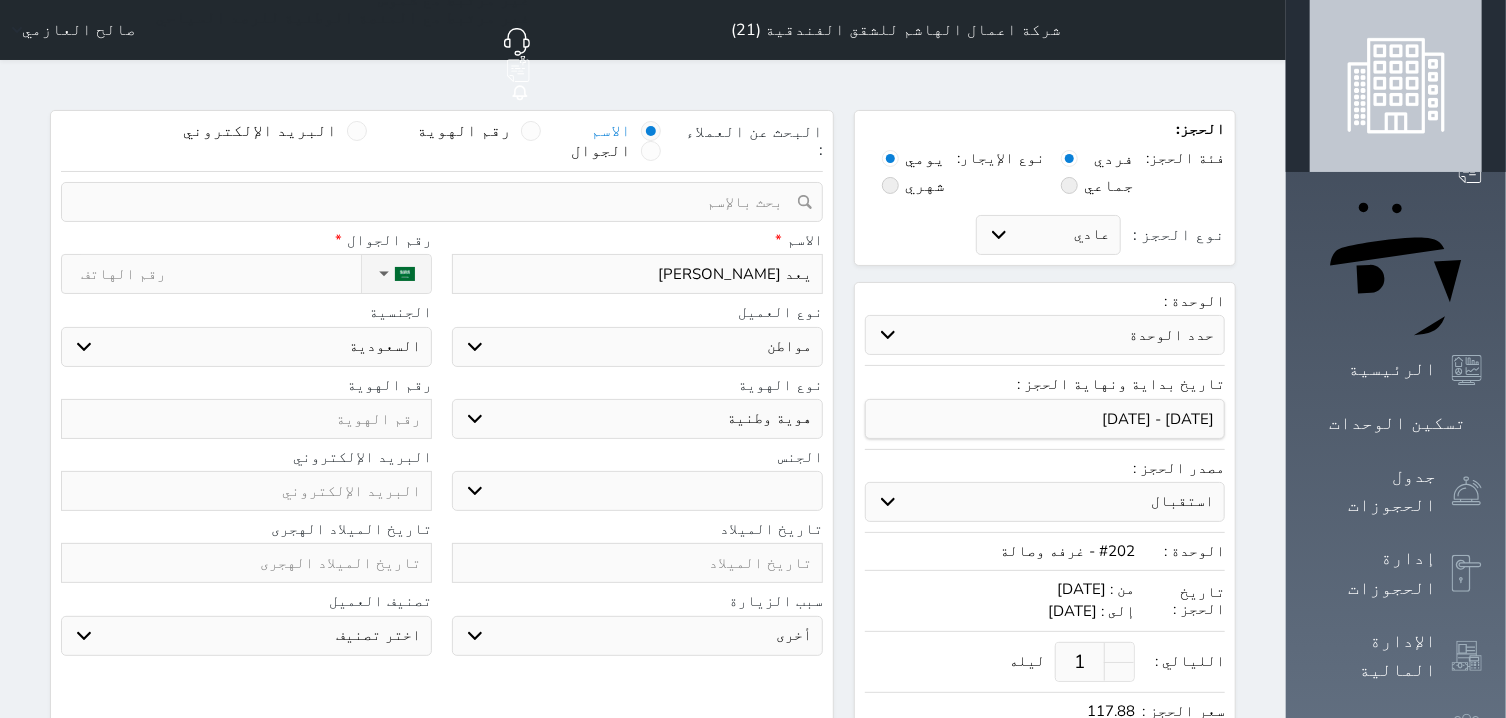 select 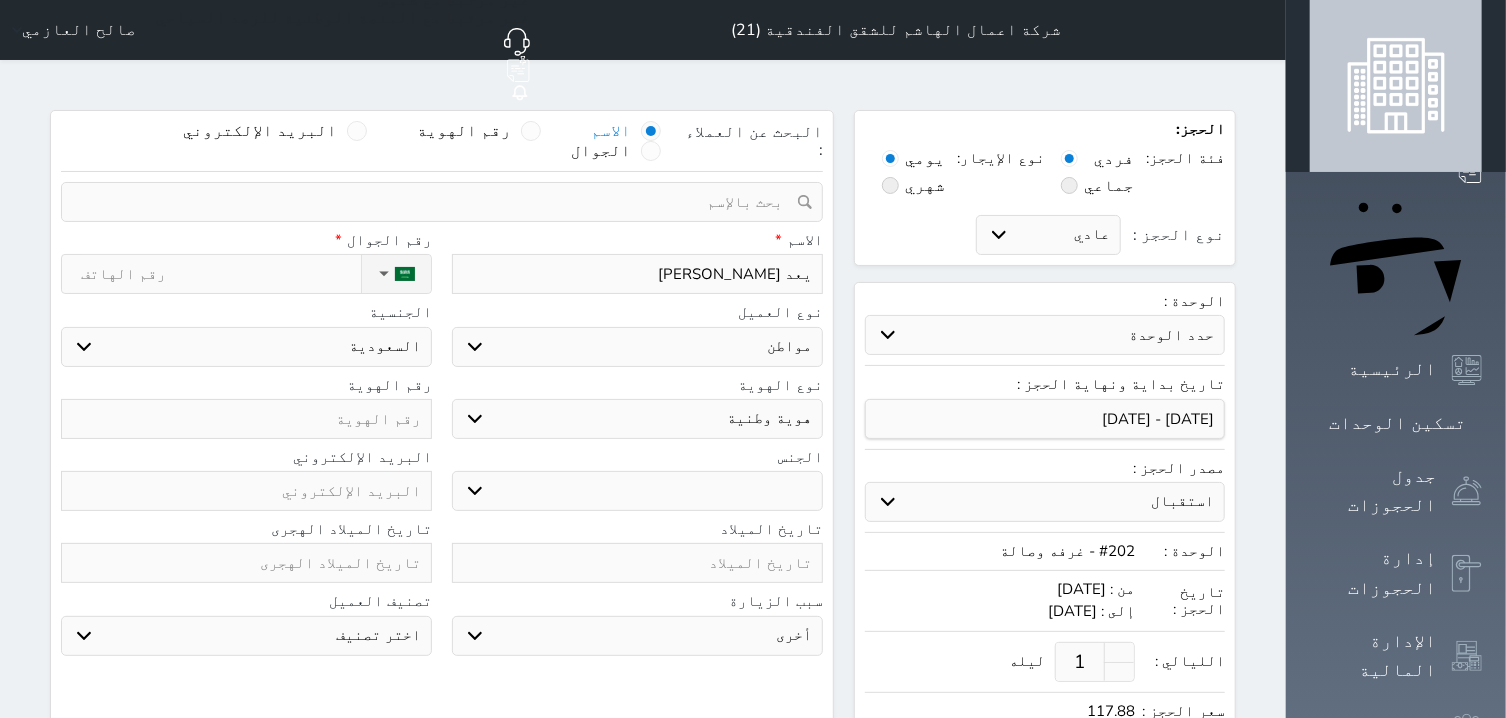 type on "يعد مشعن" 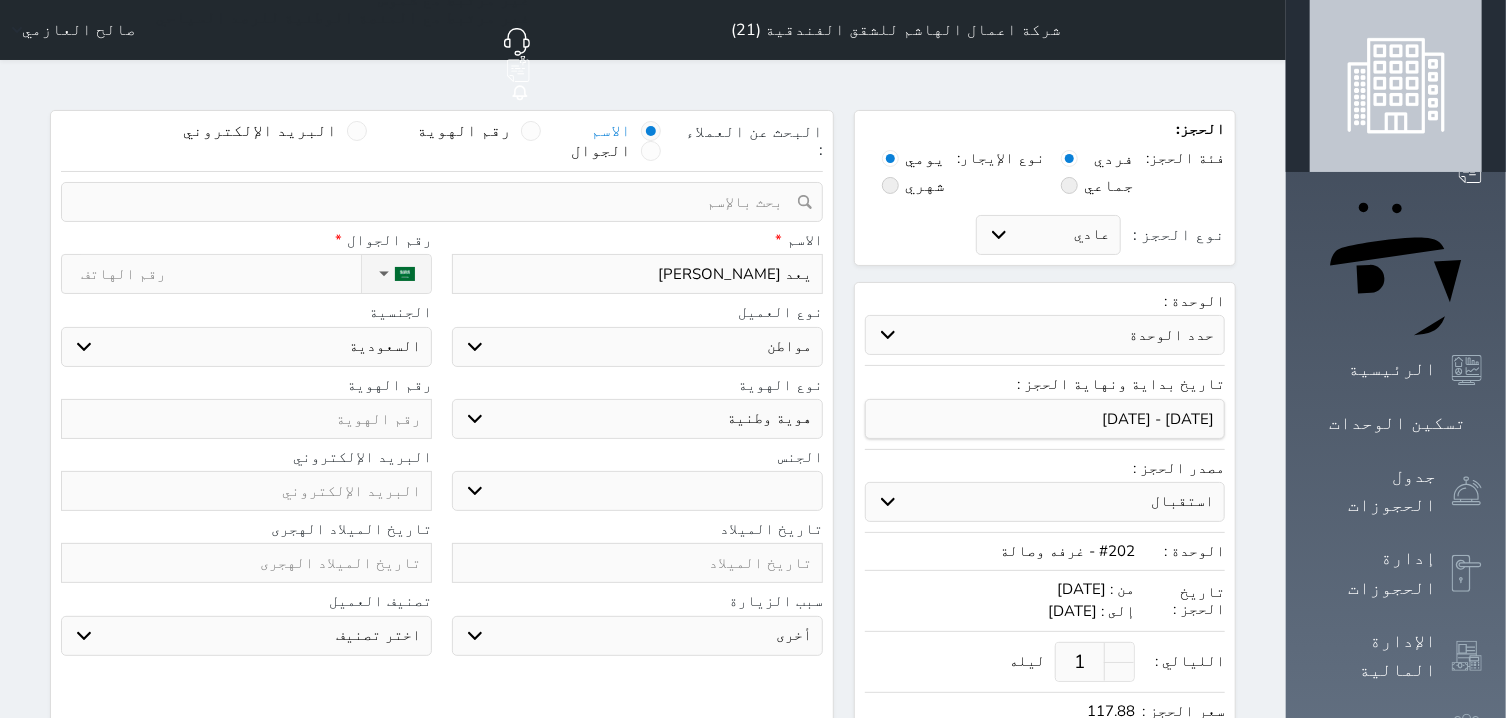 select 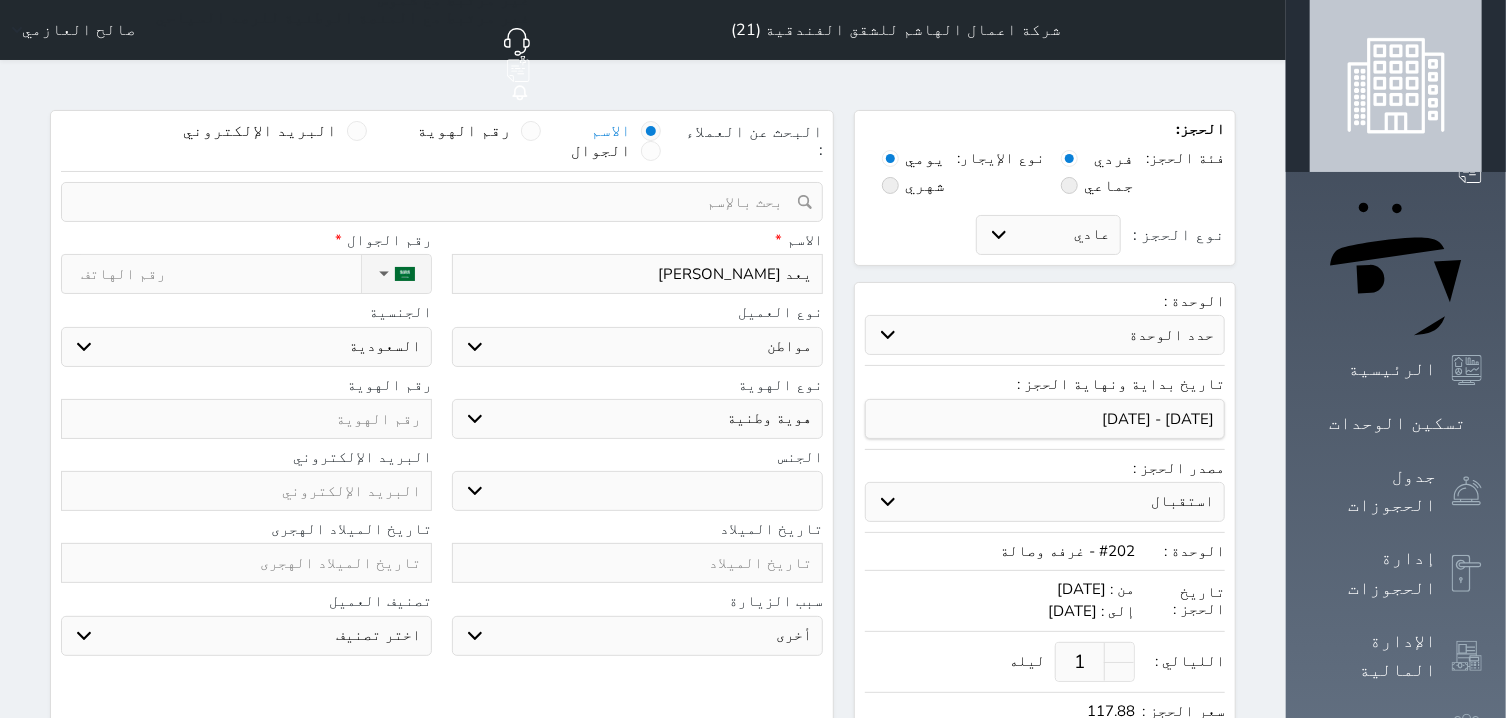 type on "يعد مشع" 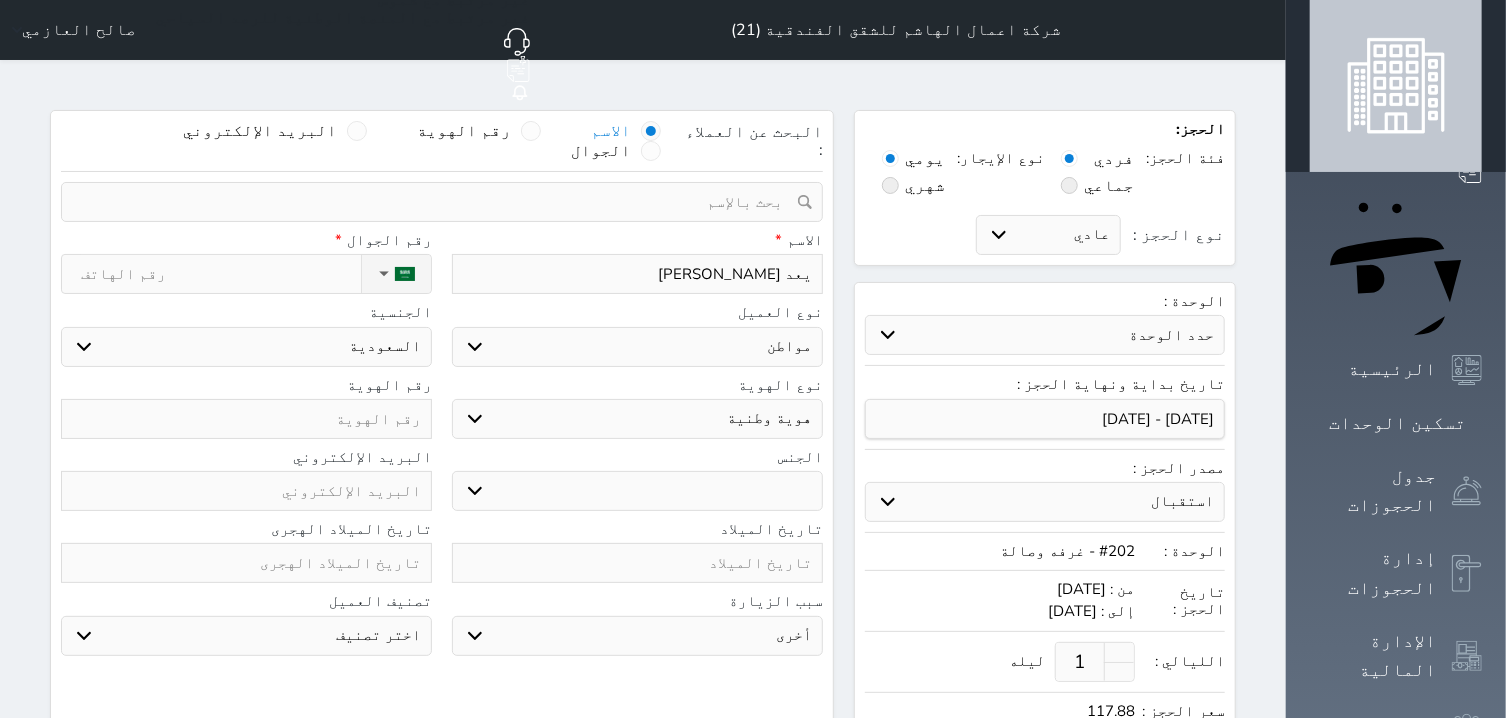 select 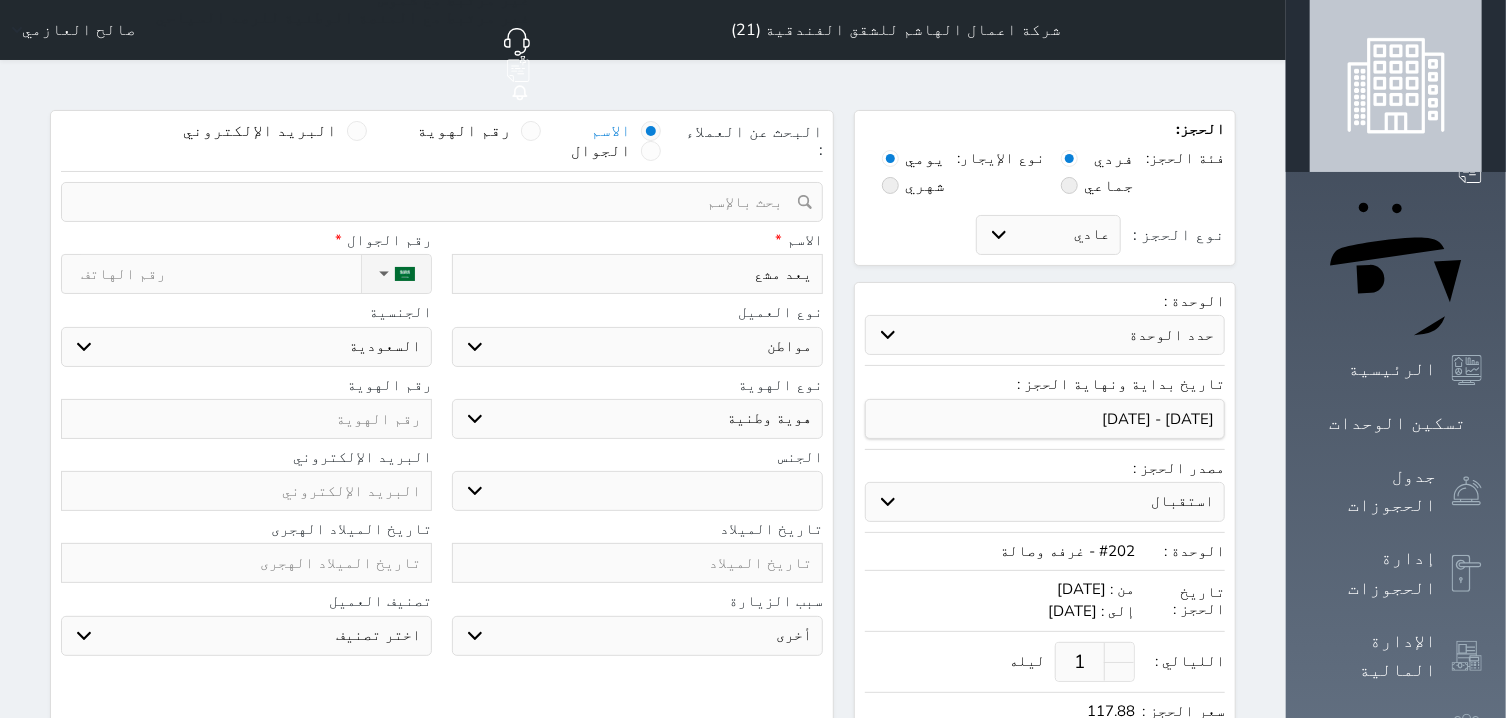 type on "يعد مش" 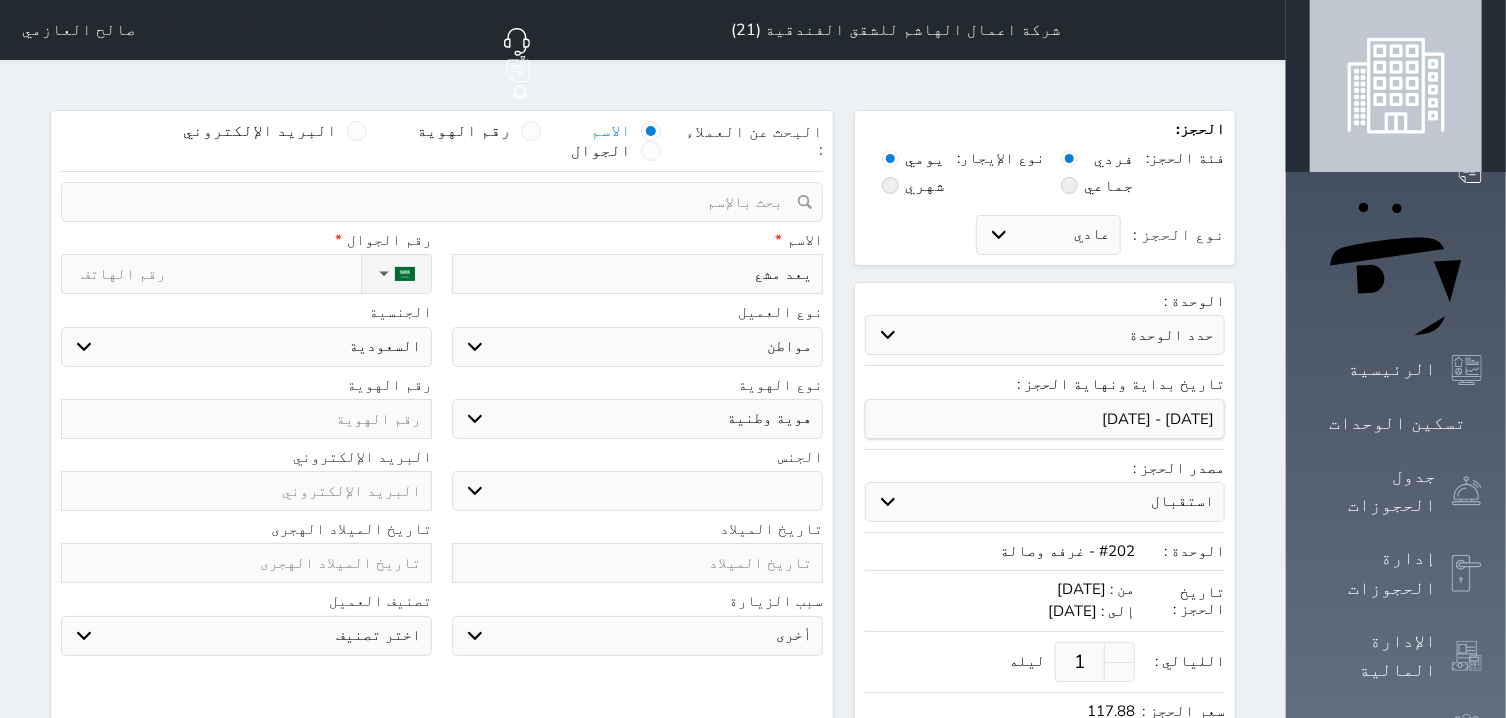 select 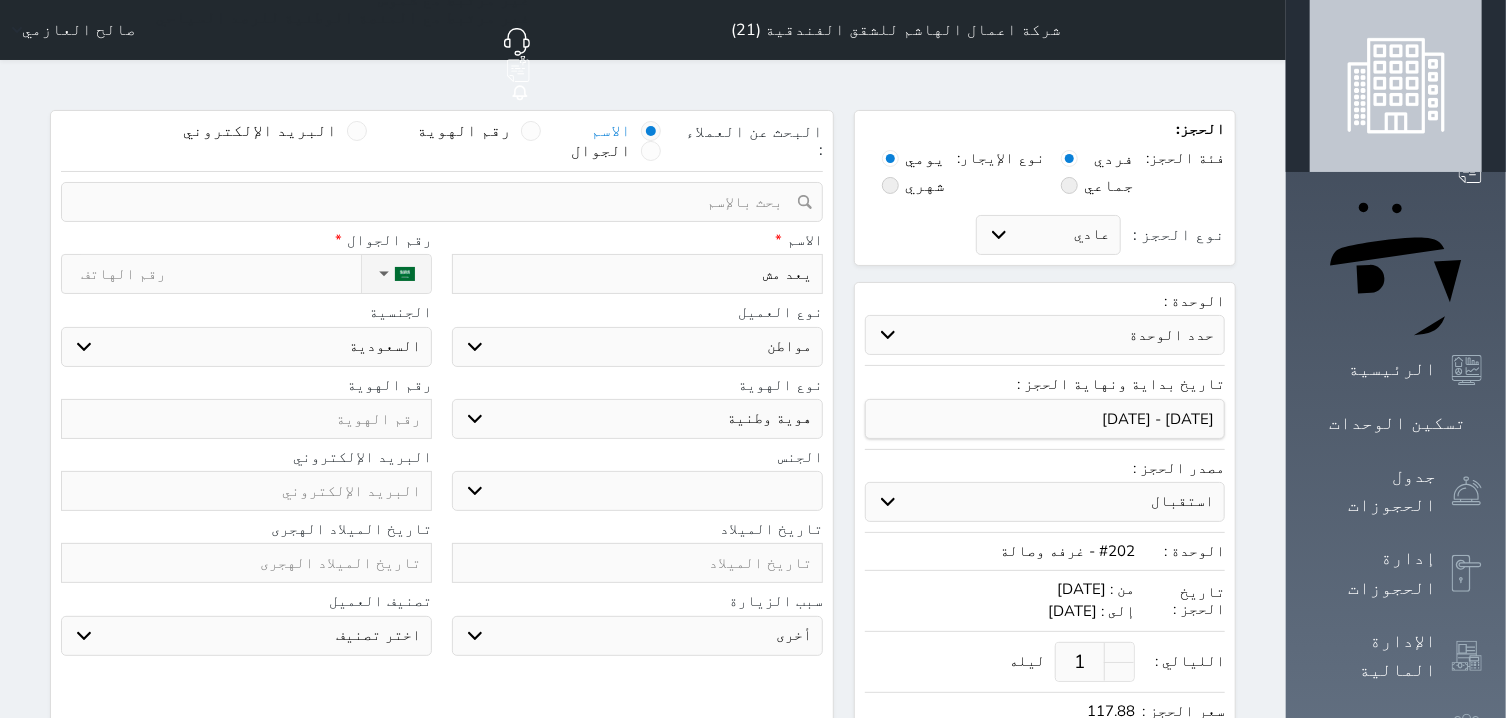 type on "يعد م" 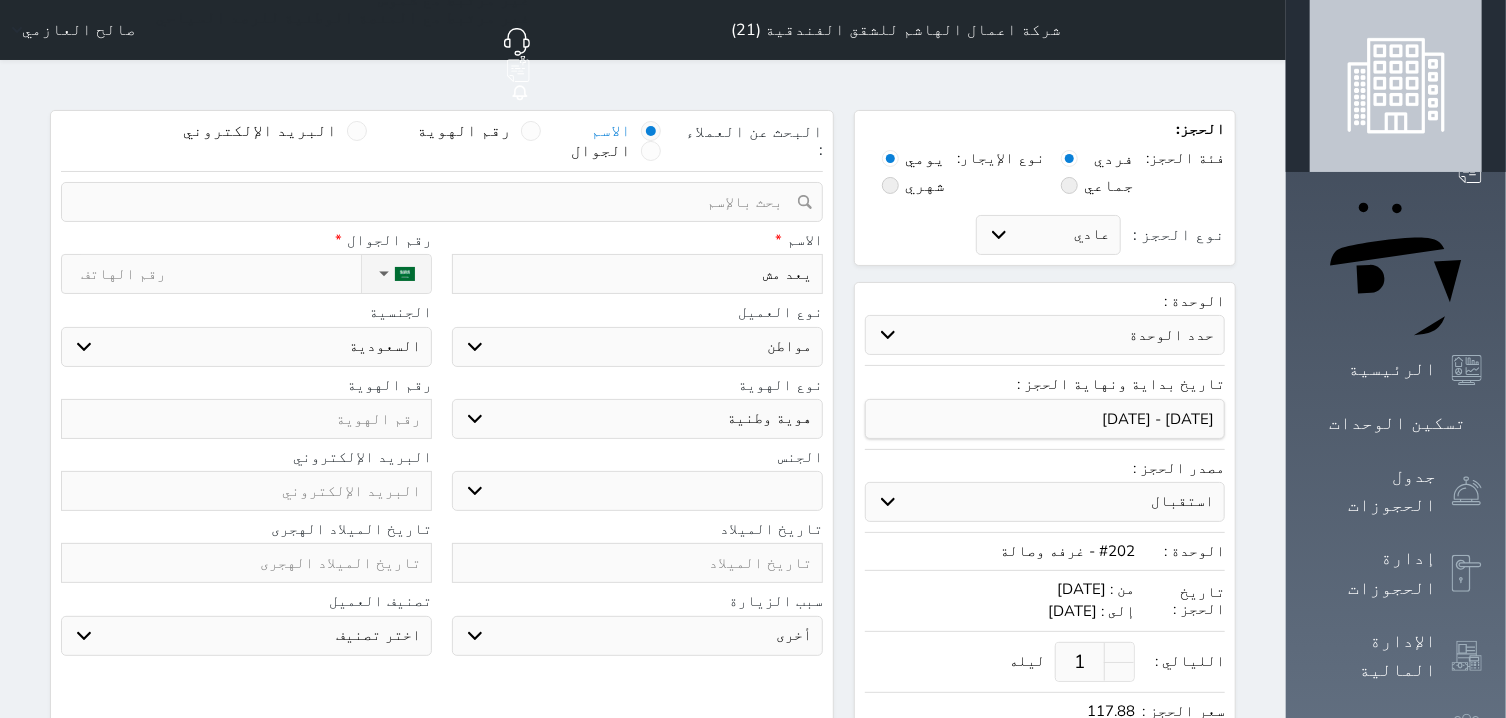 select 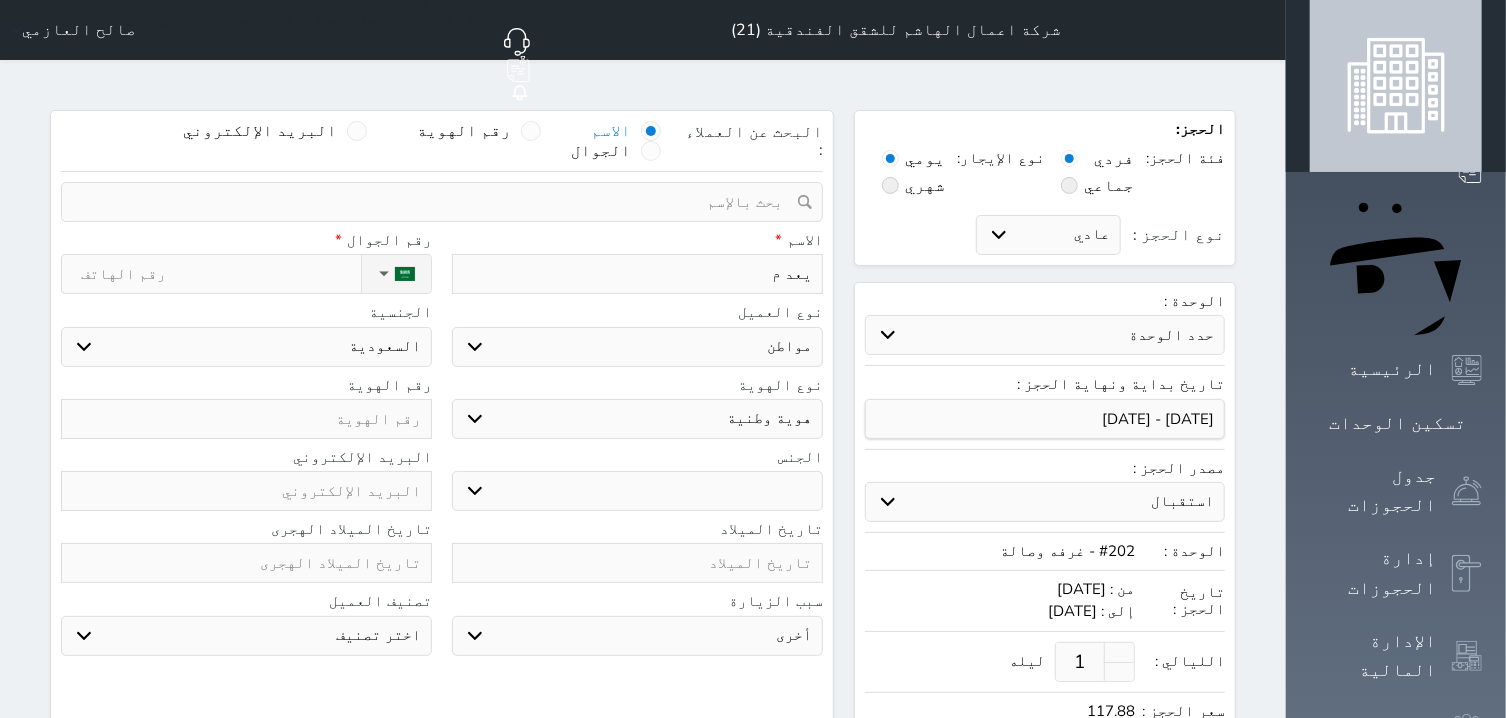 type on "يعد مط" 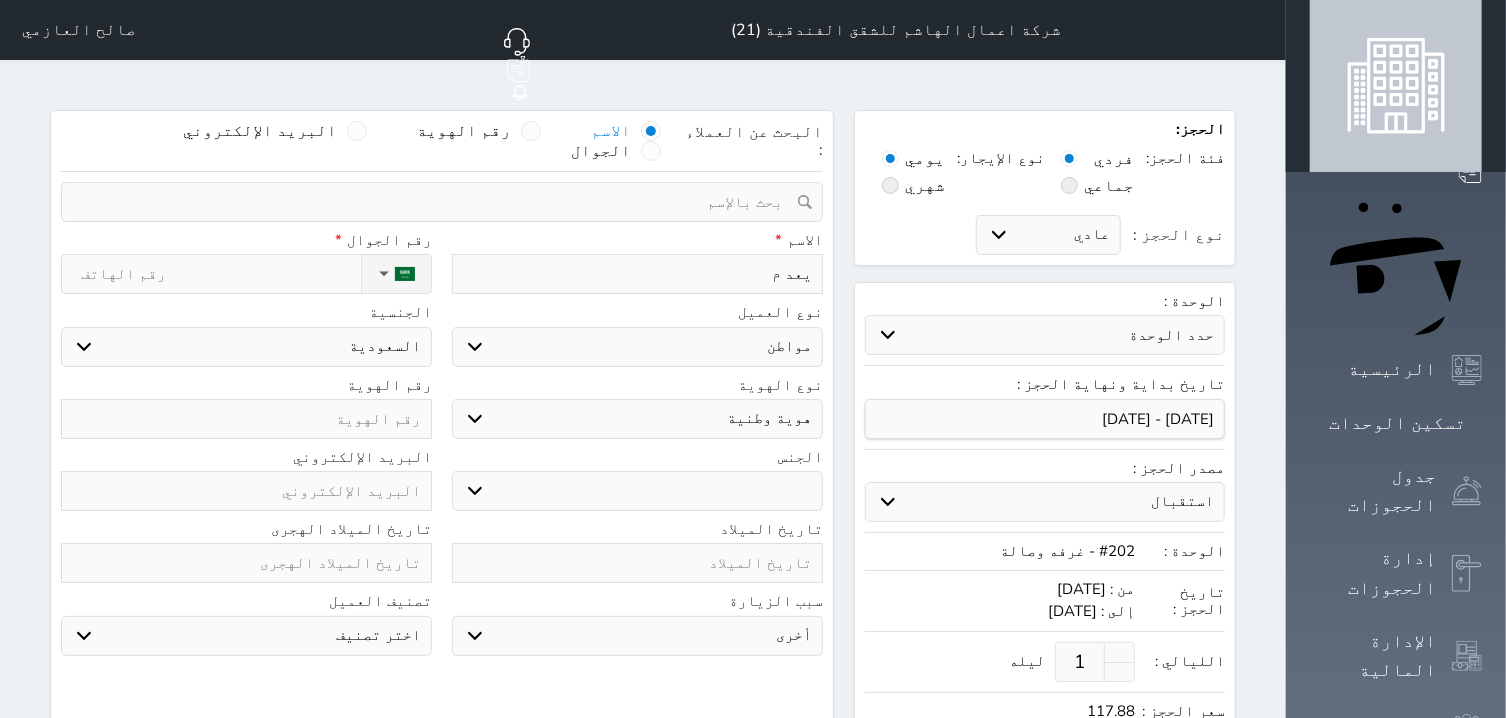 select 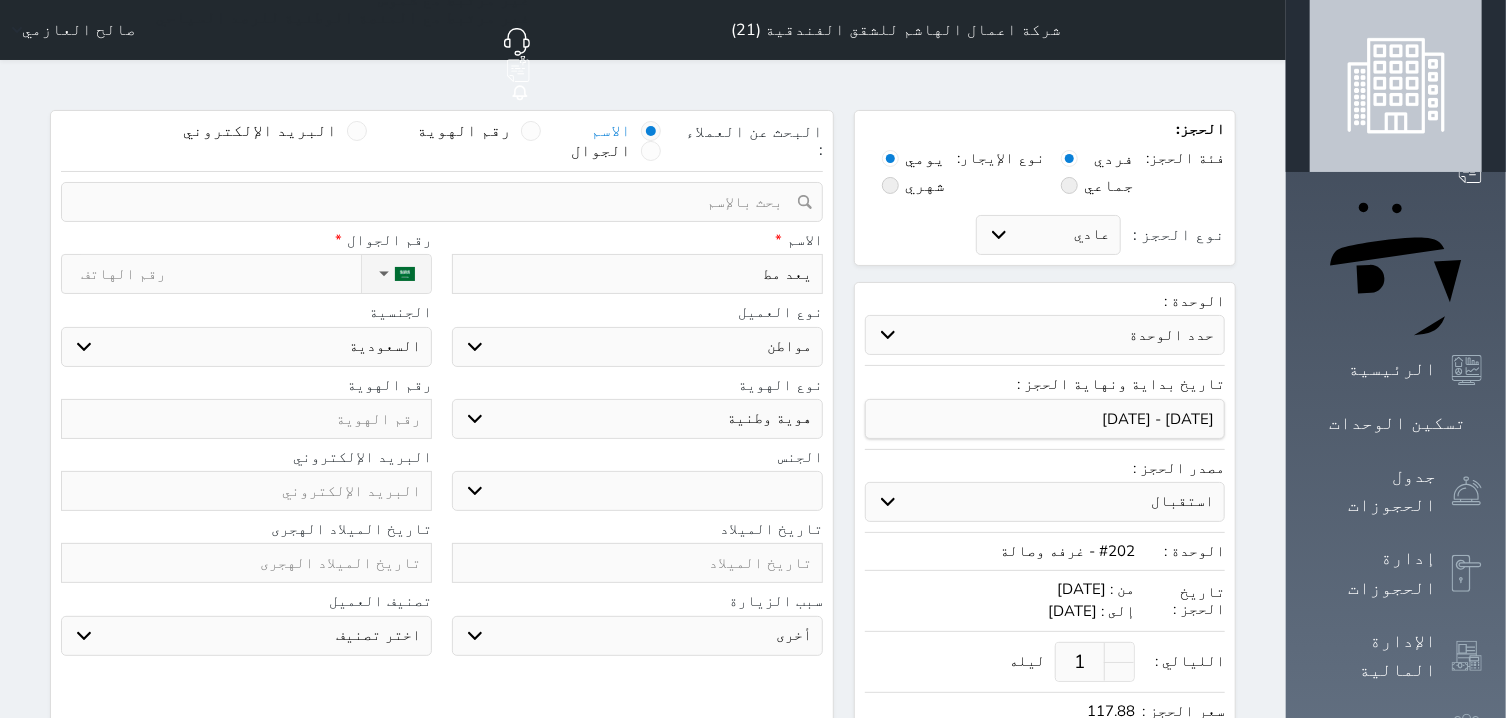 type on "يعد مطر" 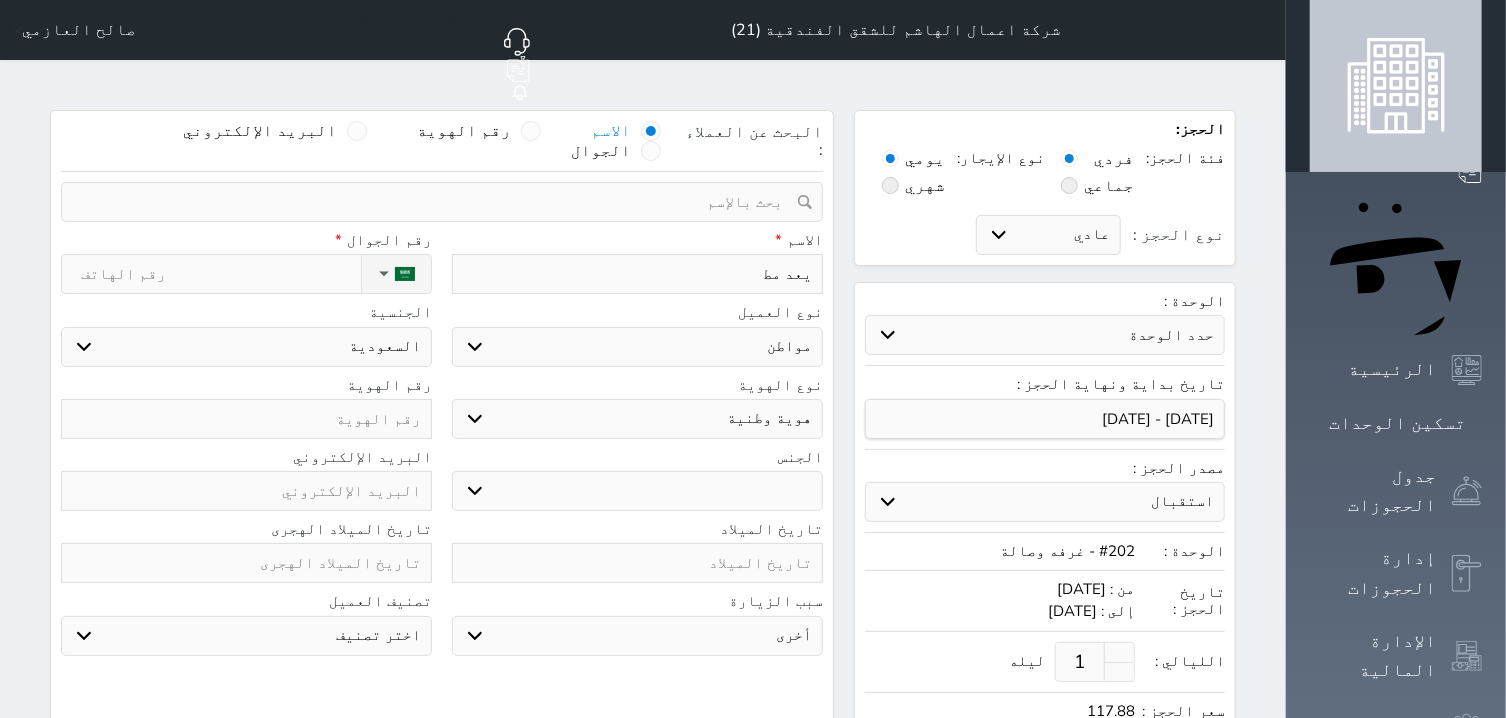 select 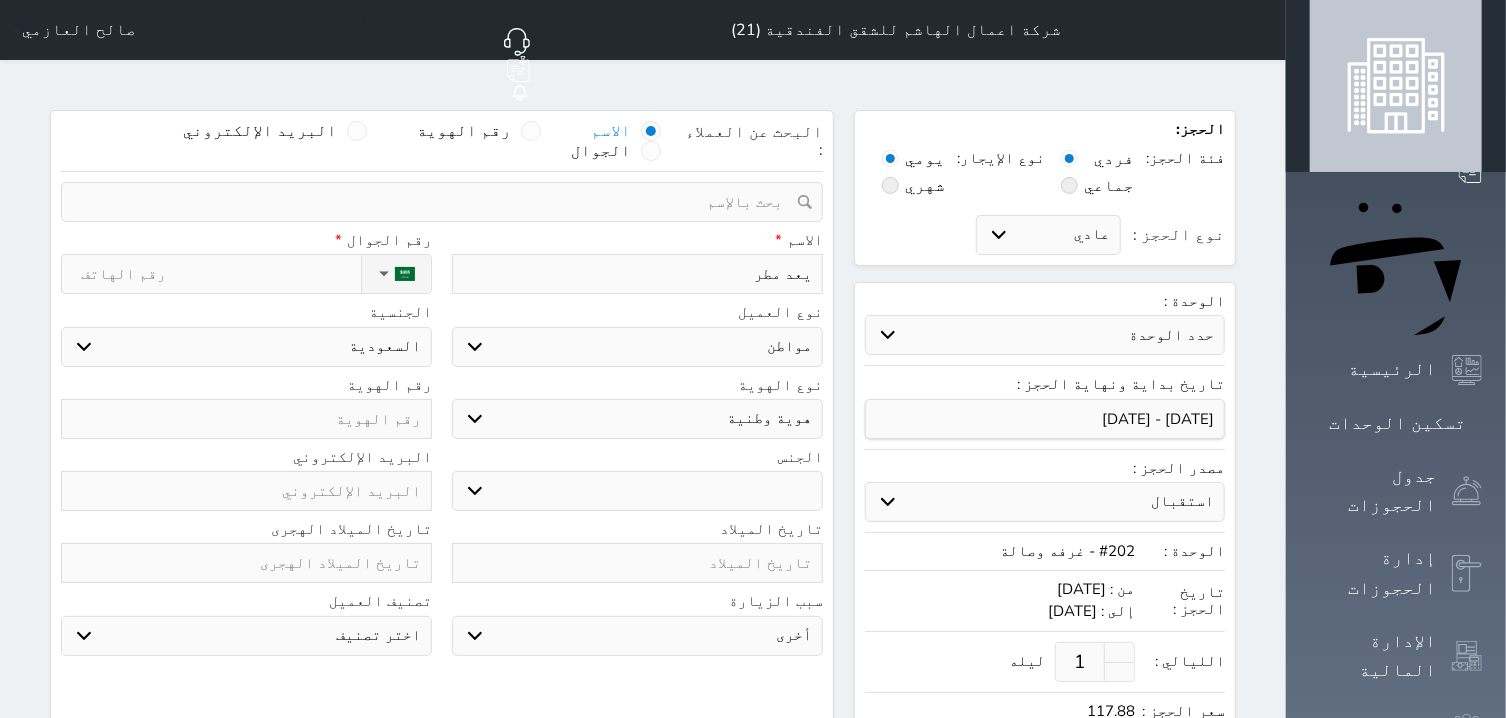 type on "يعد مطر" 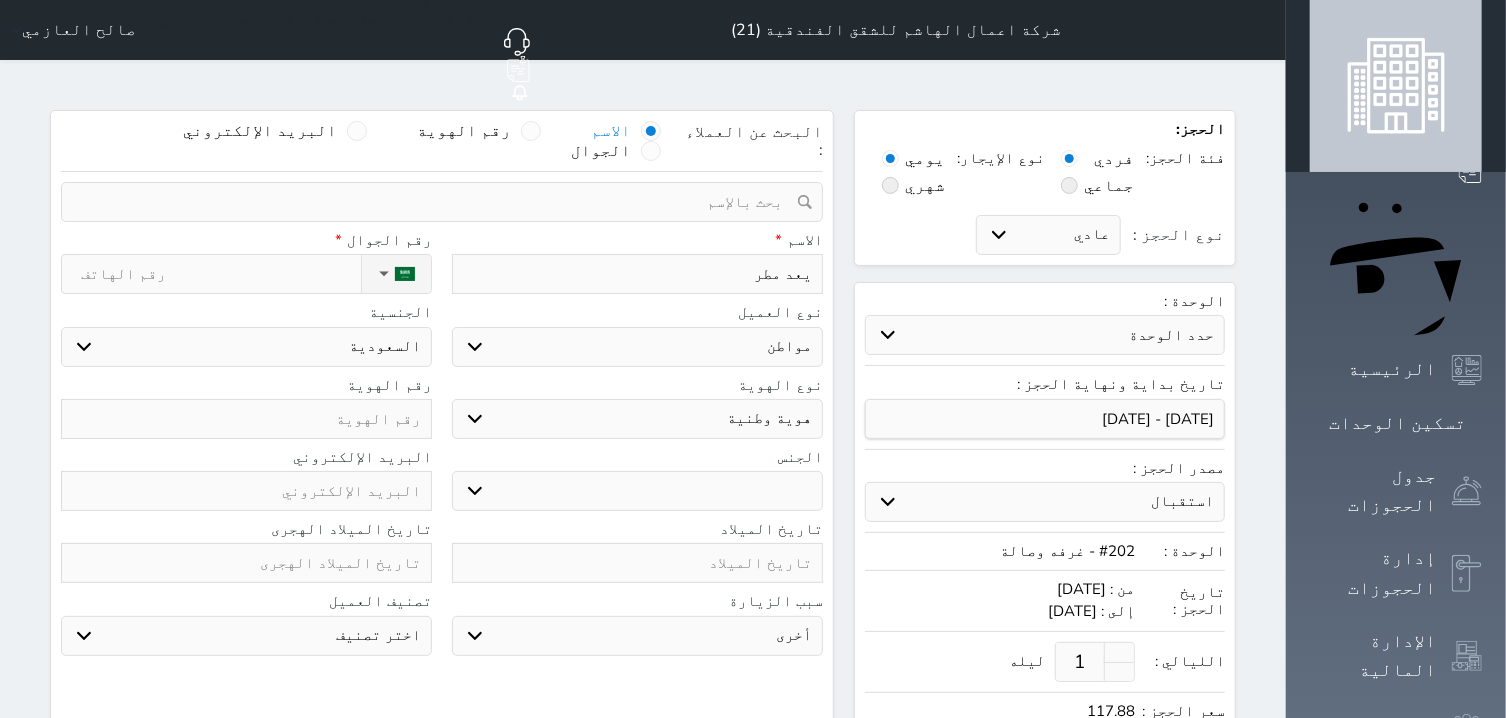 select 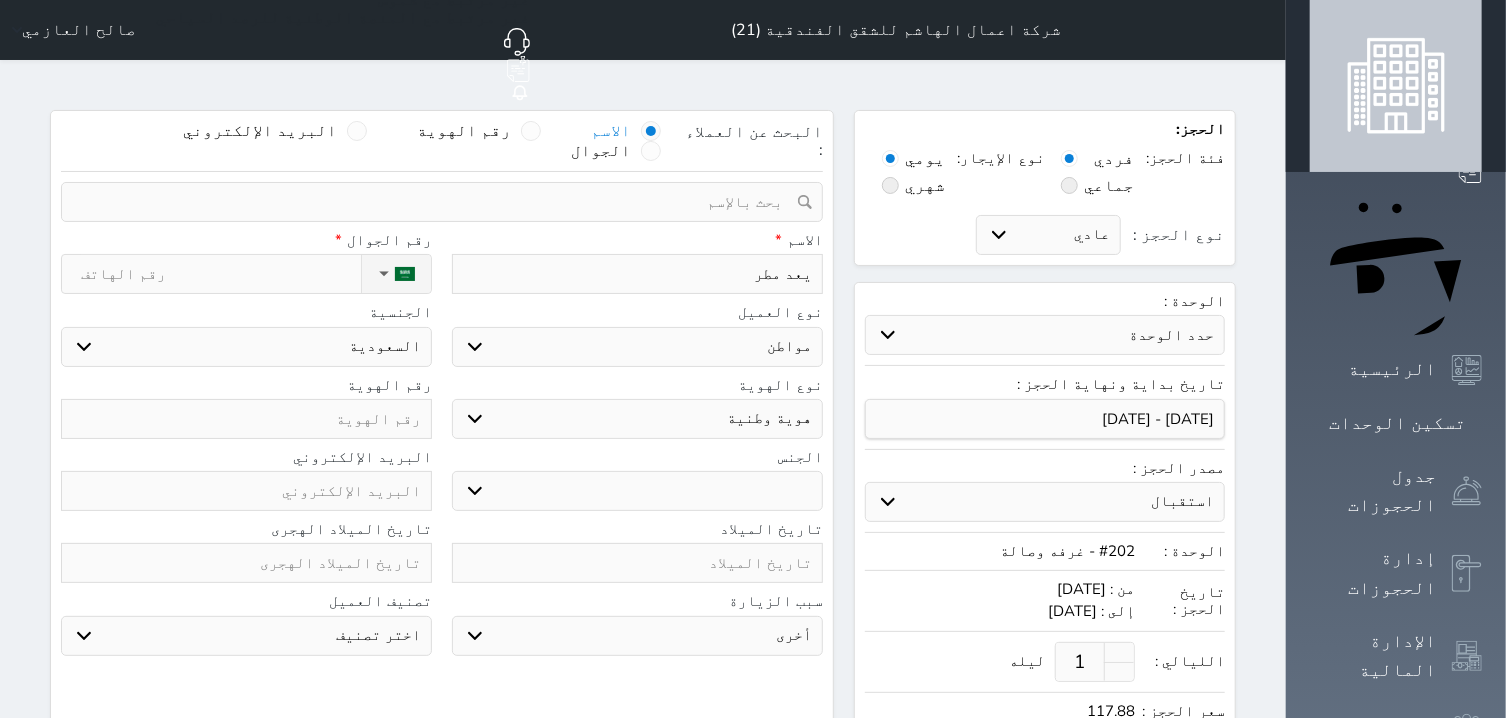 type on "يعد مطر م" 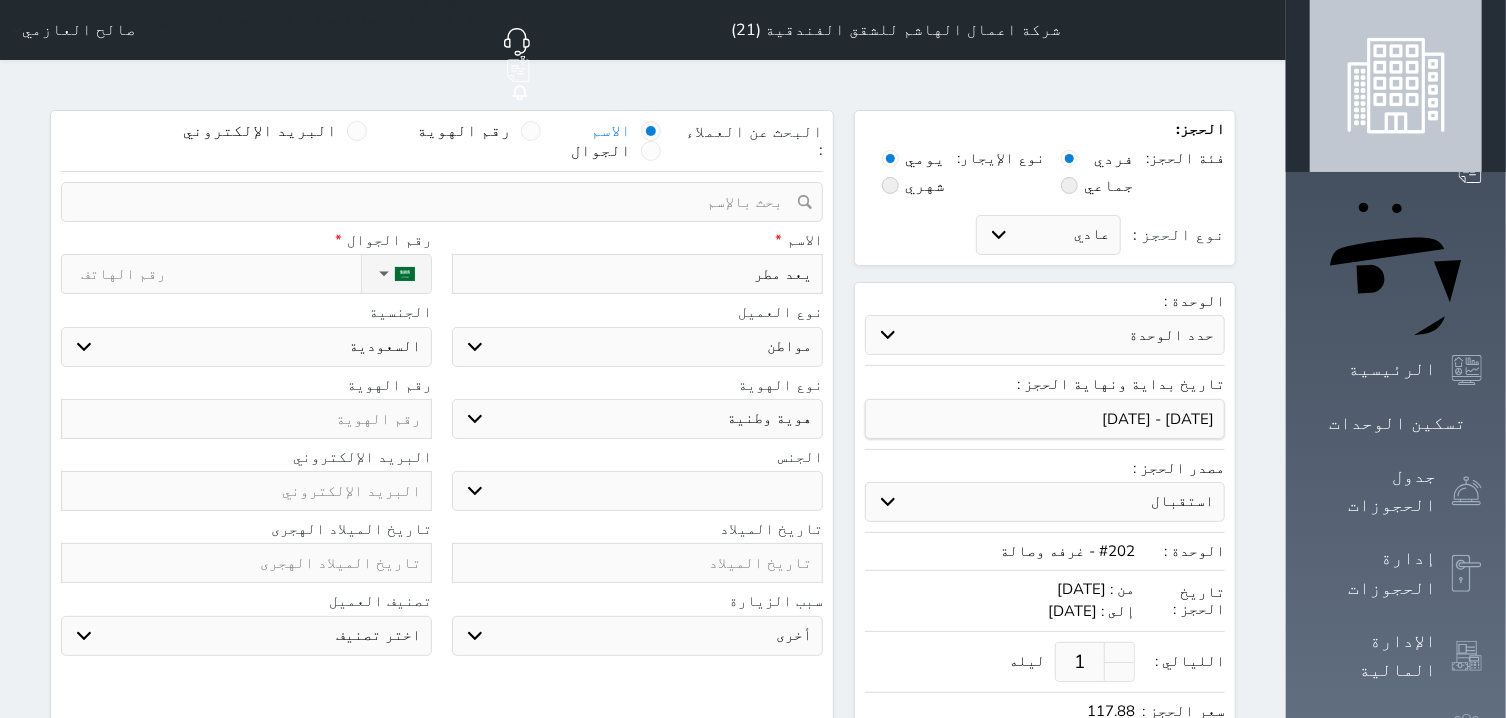 select 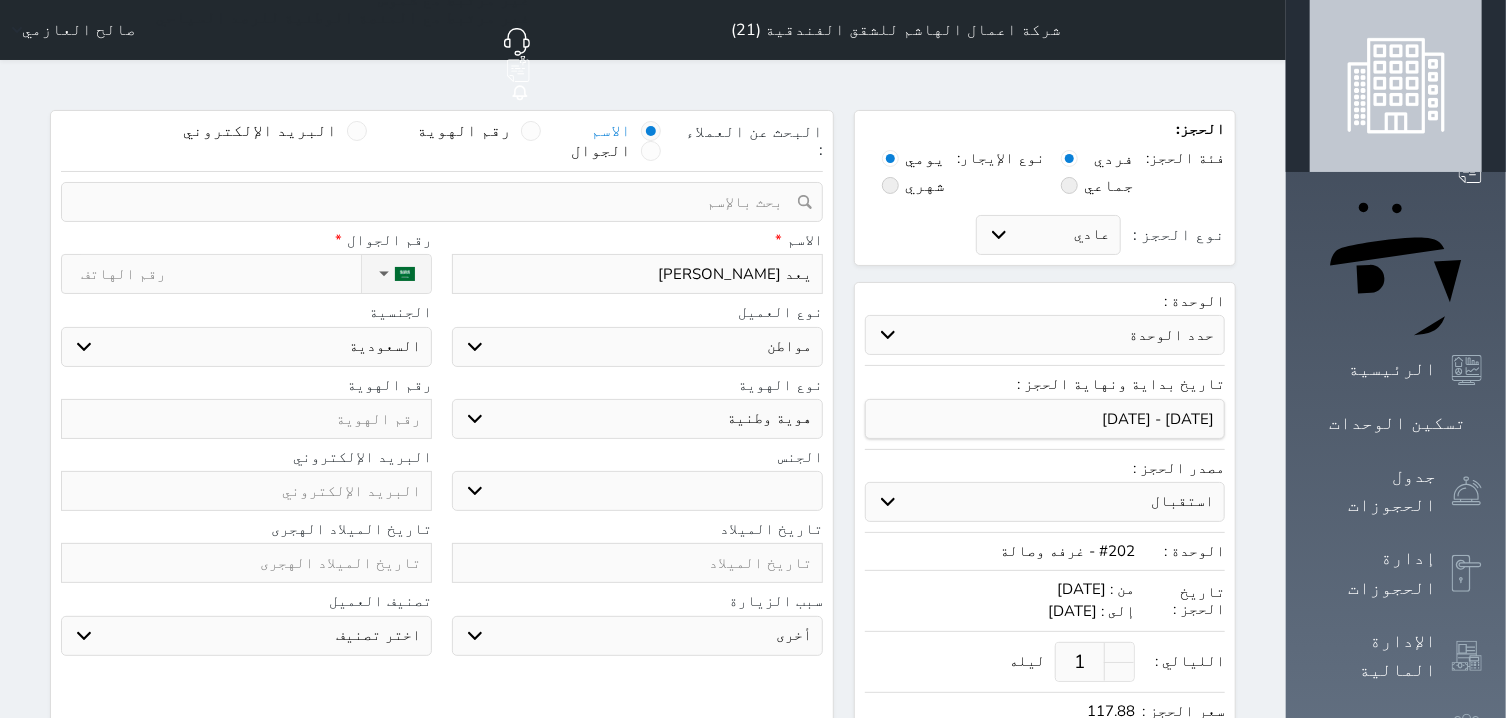type on "يعد مطر مش" 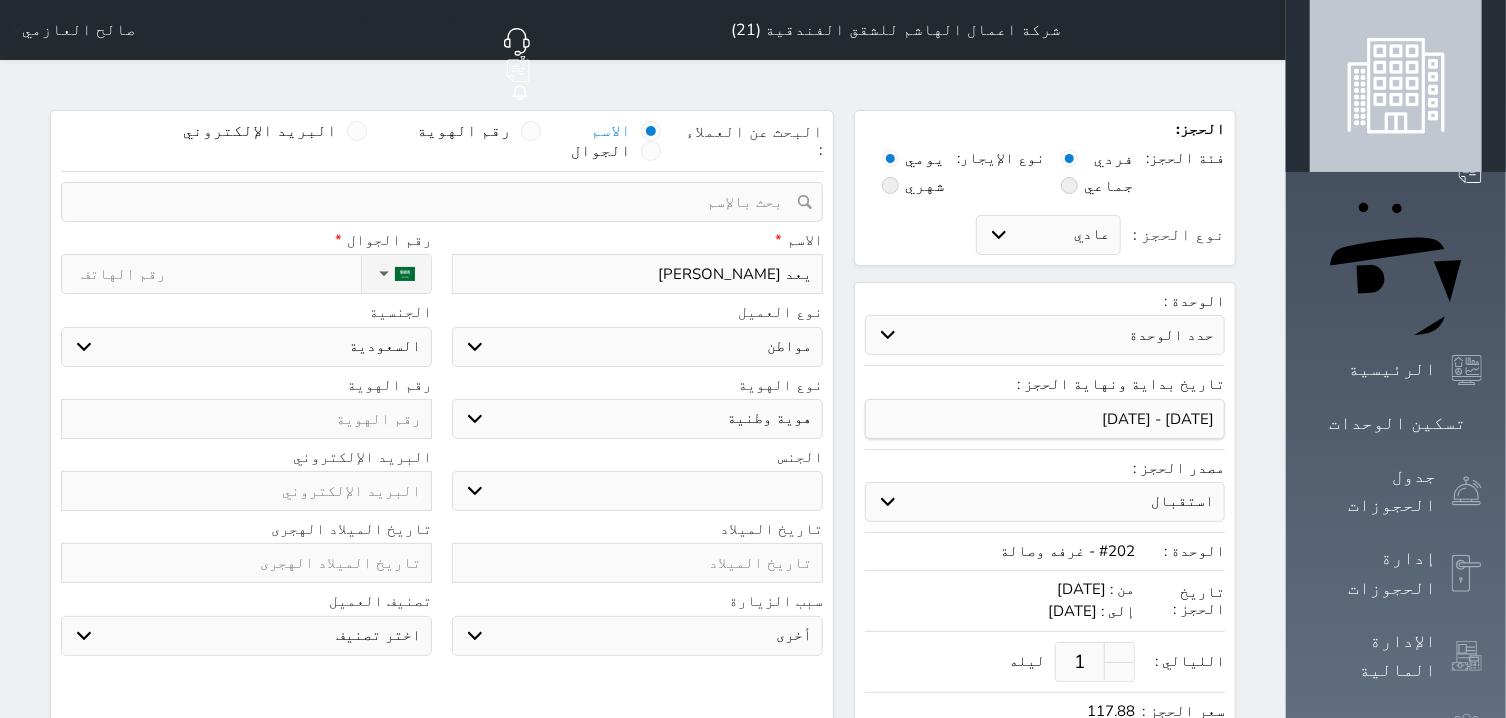 select 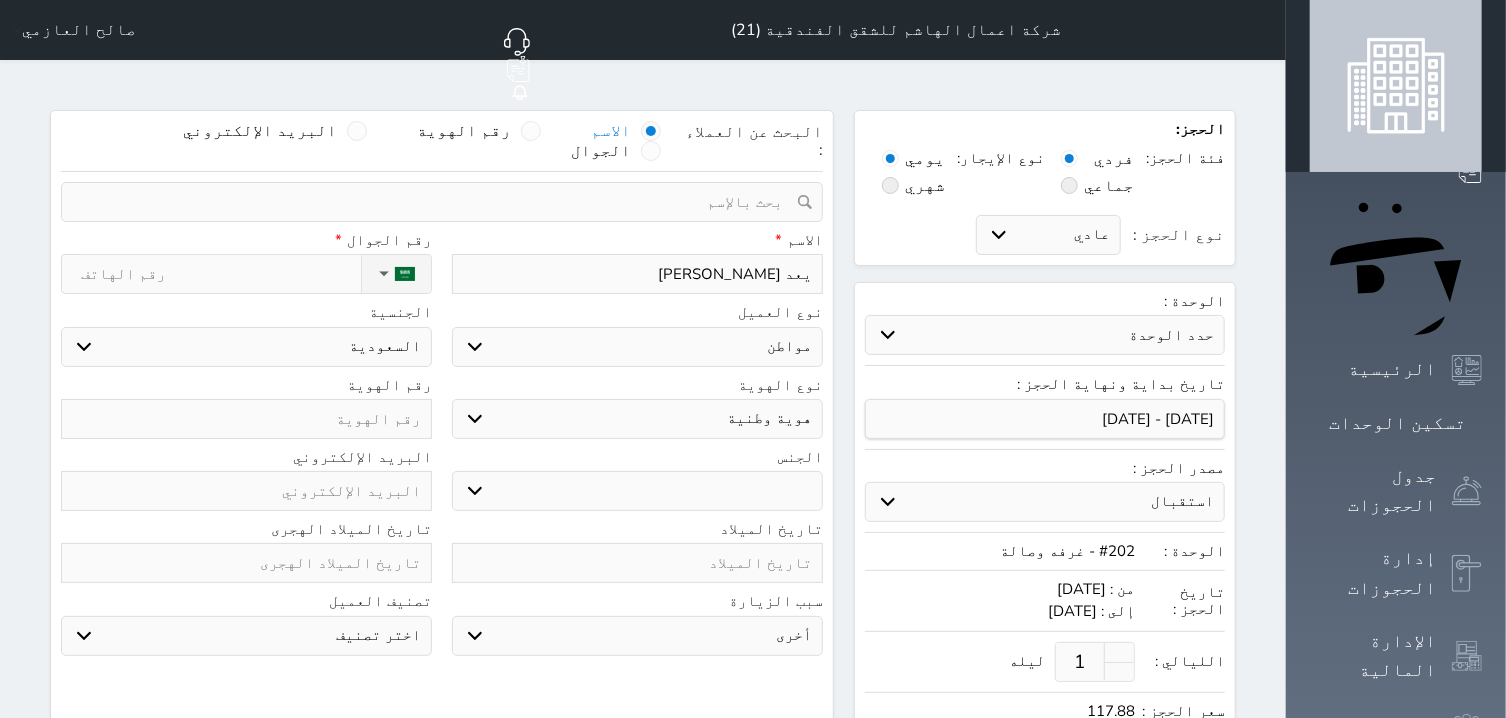 type on "يعد مطر مشع" 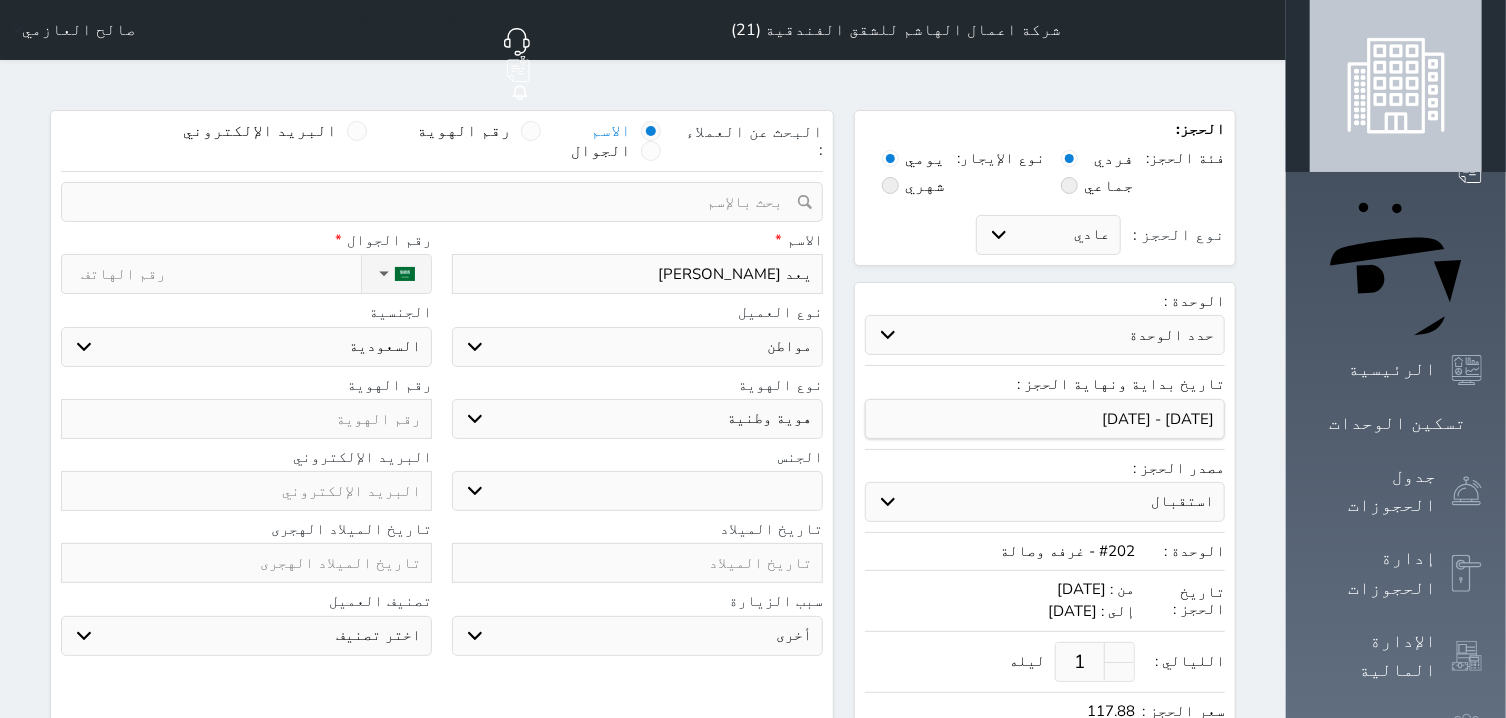 select 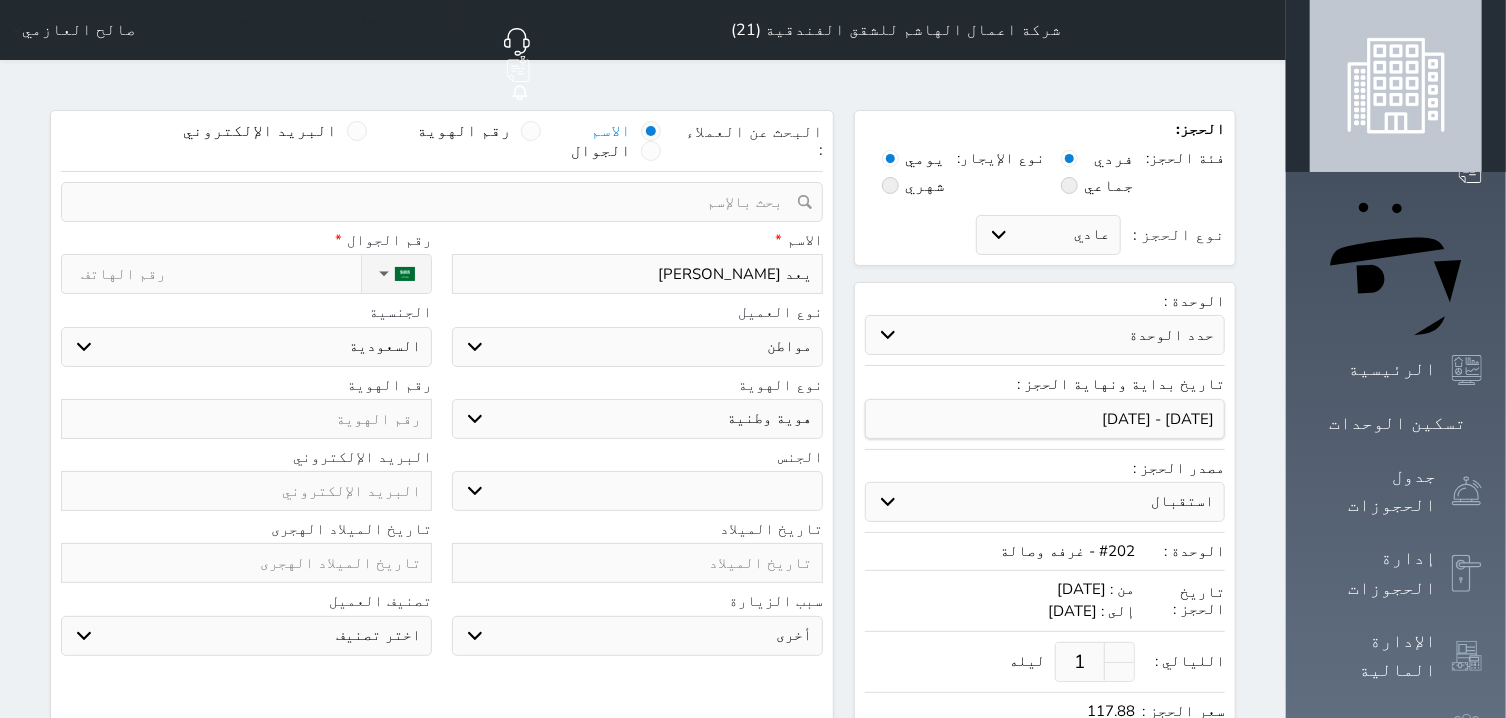 type on "يعد مطر مشعن" 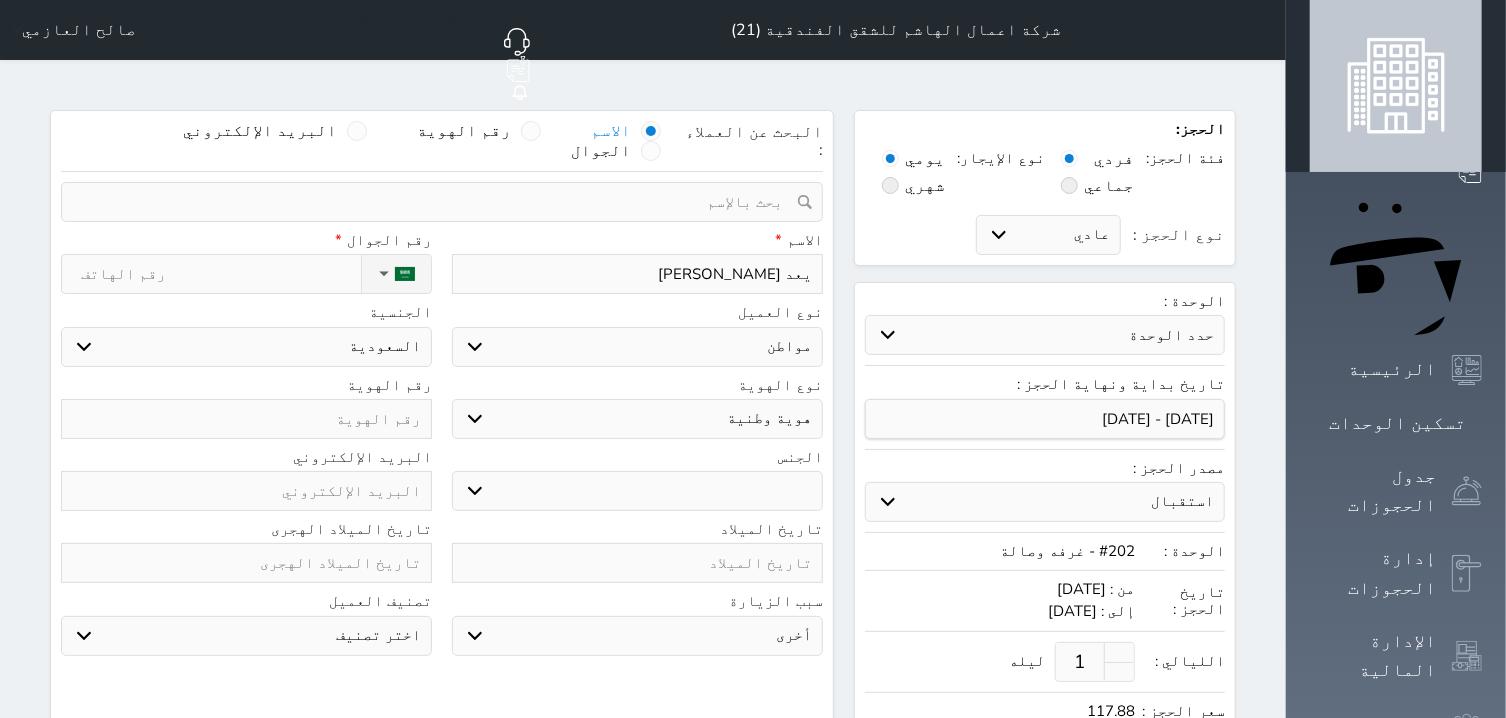 select 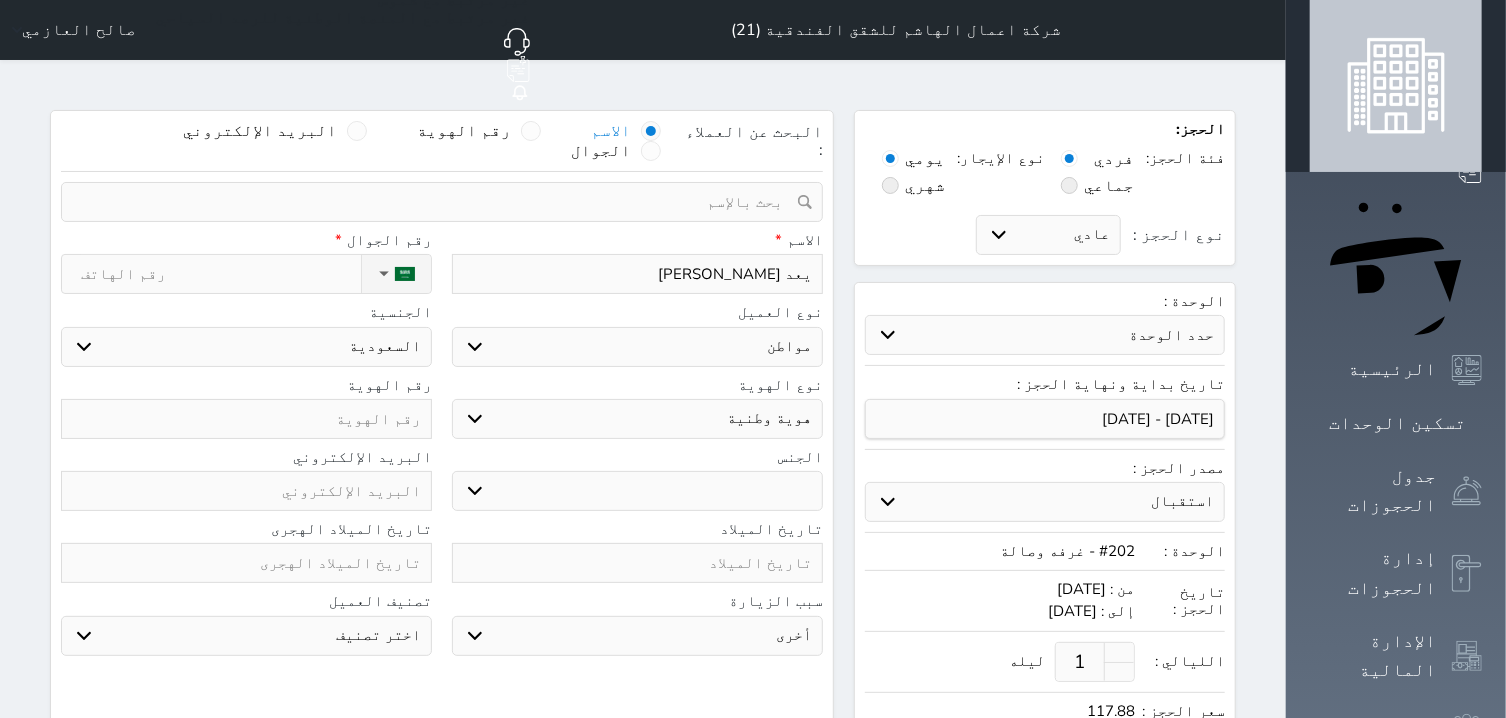 type on "يعد مطر مشعن" 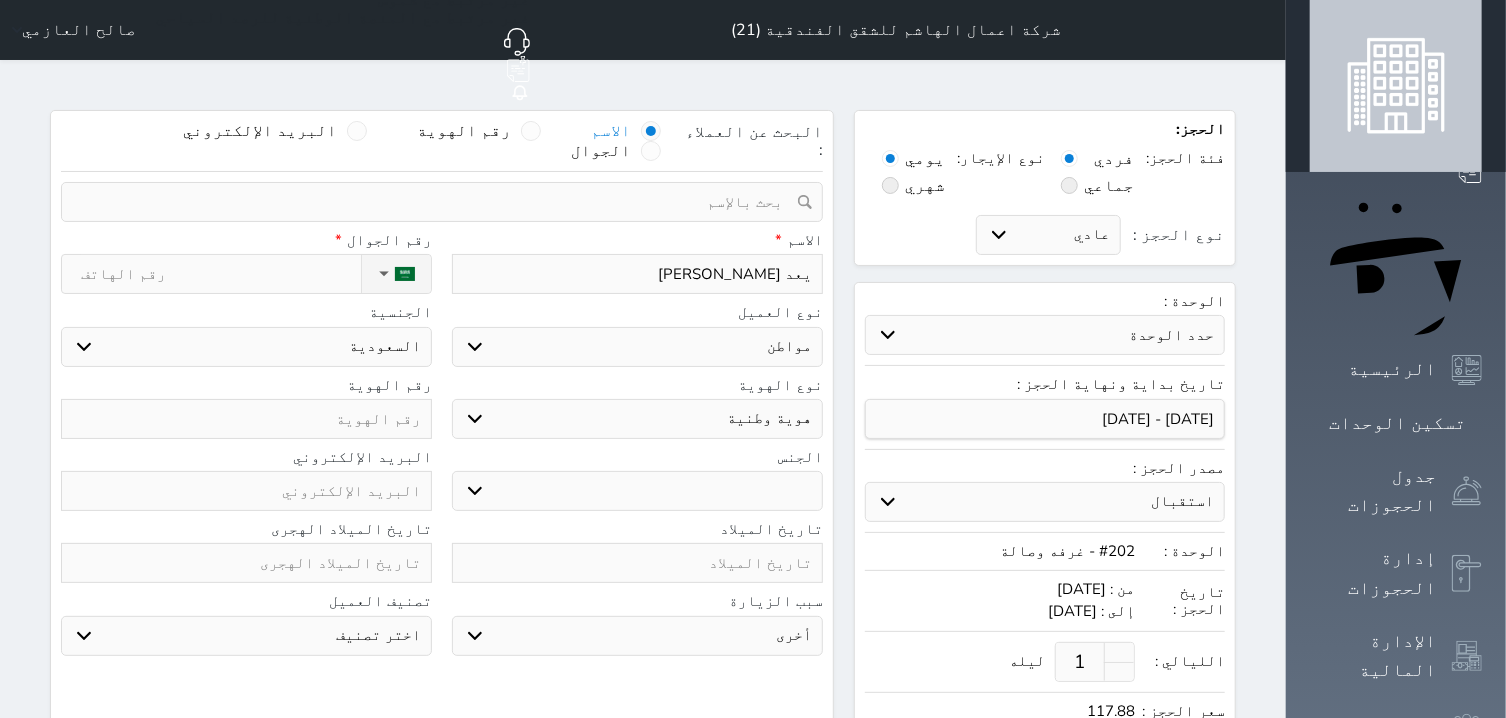 select 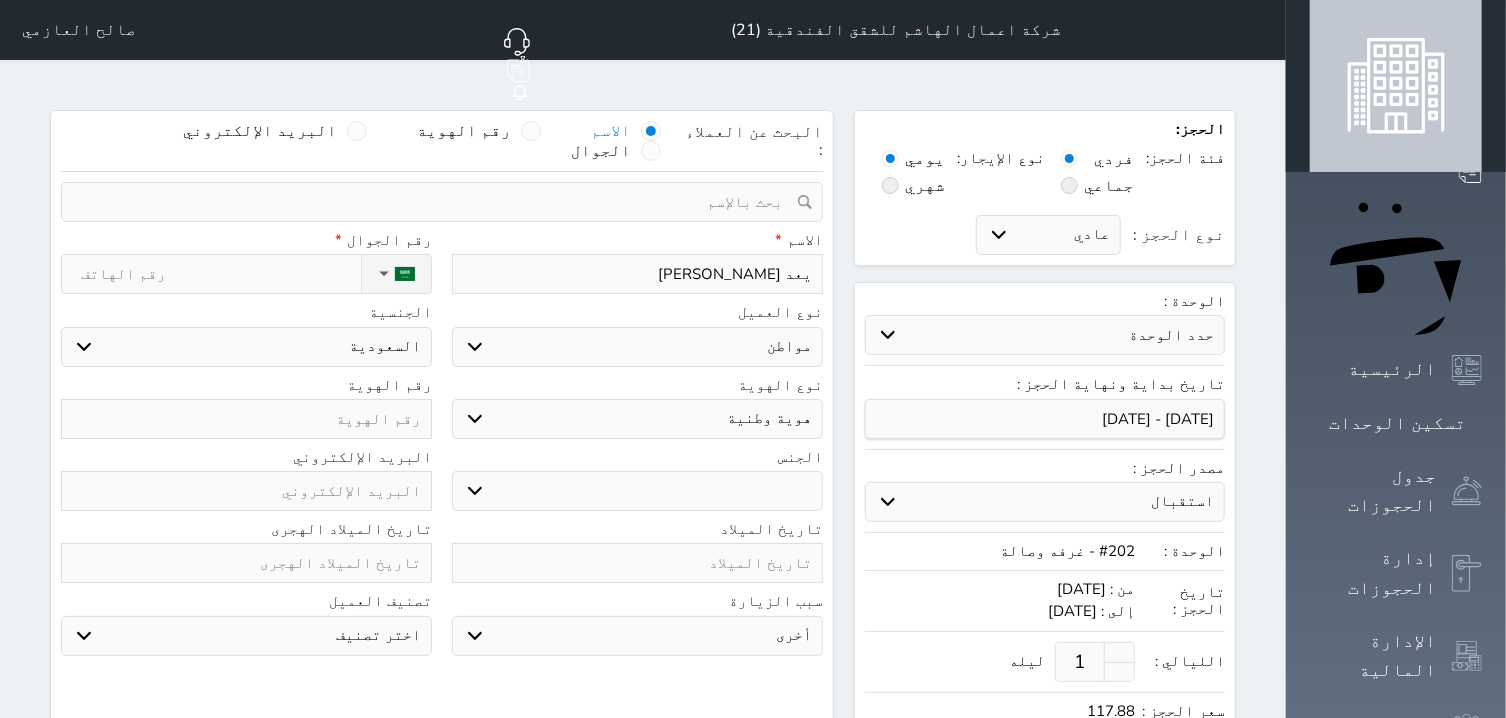 type on "يعد مطر مشعن ا" 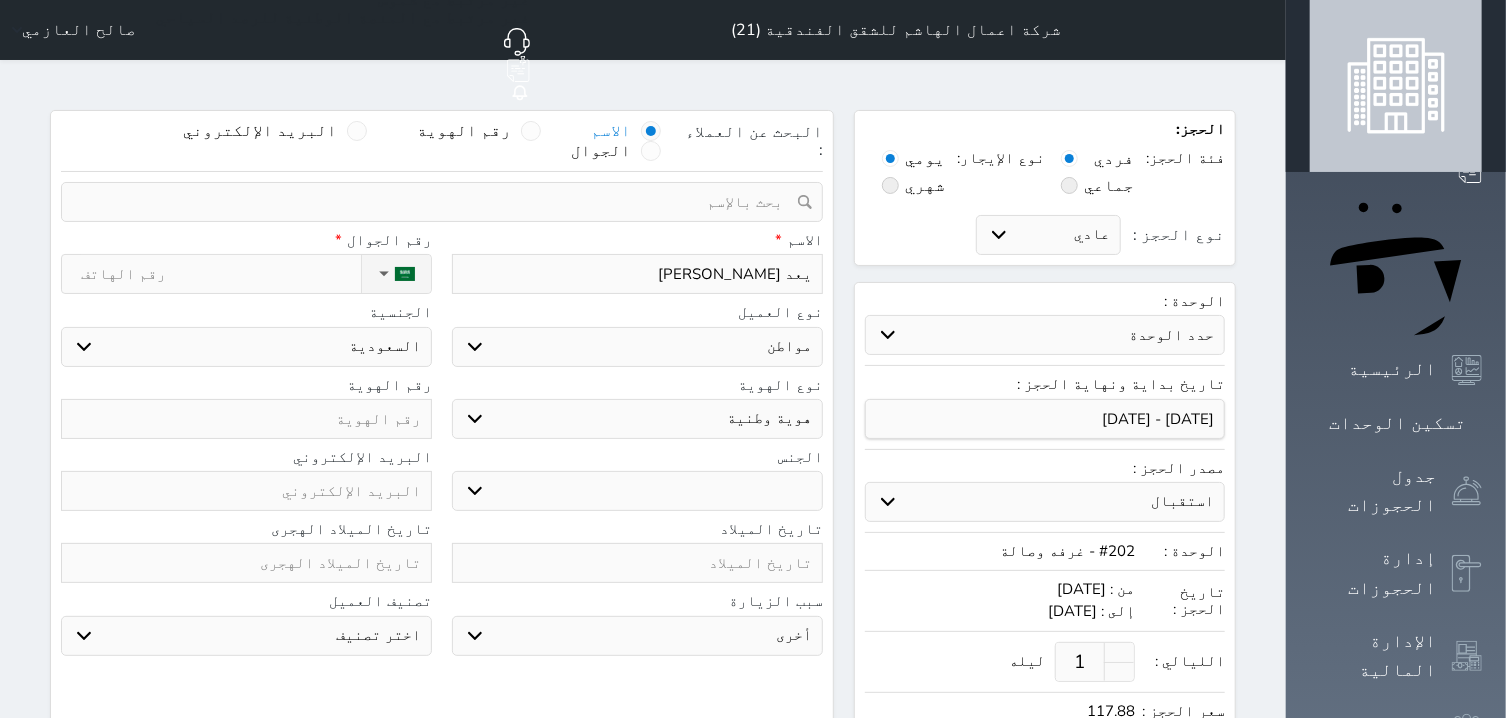 select 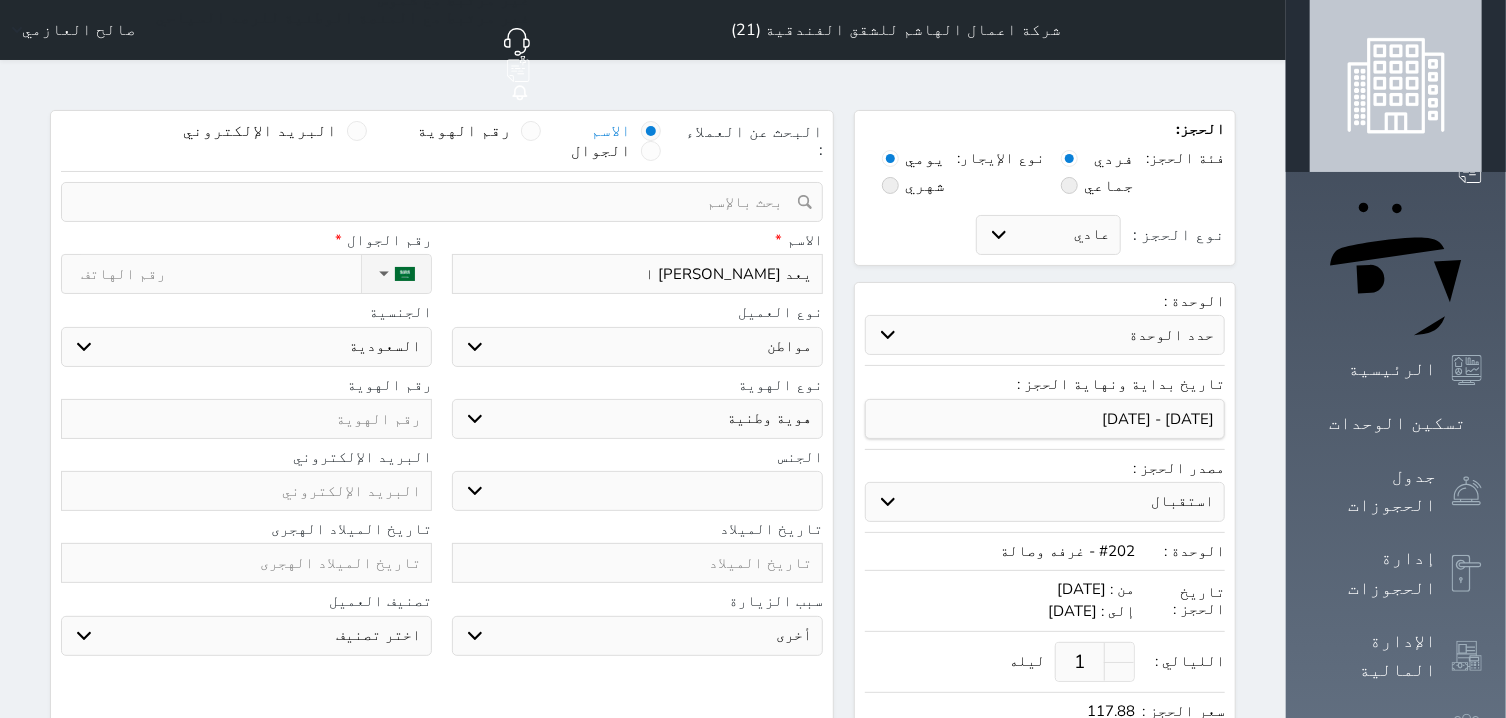 type on "يعد مطر مشعن ال" 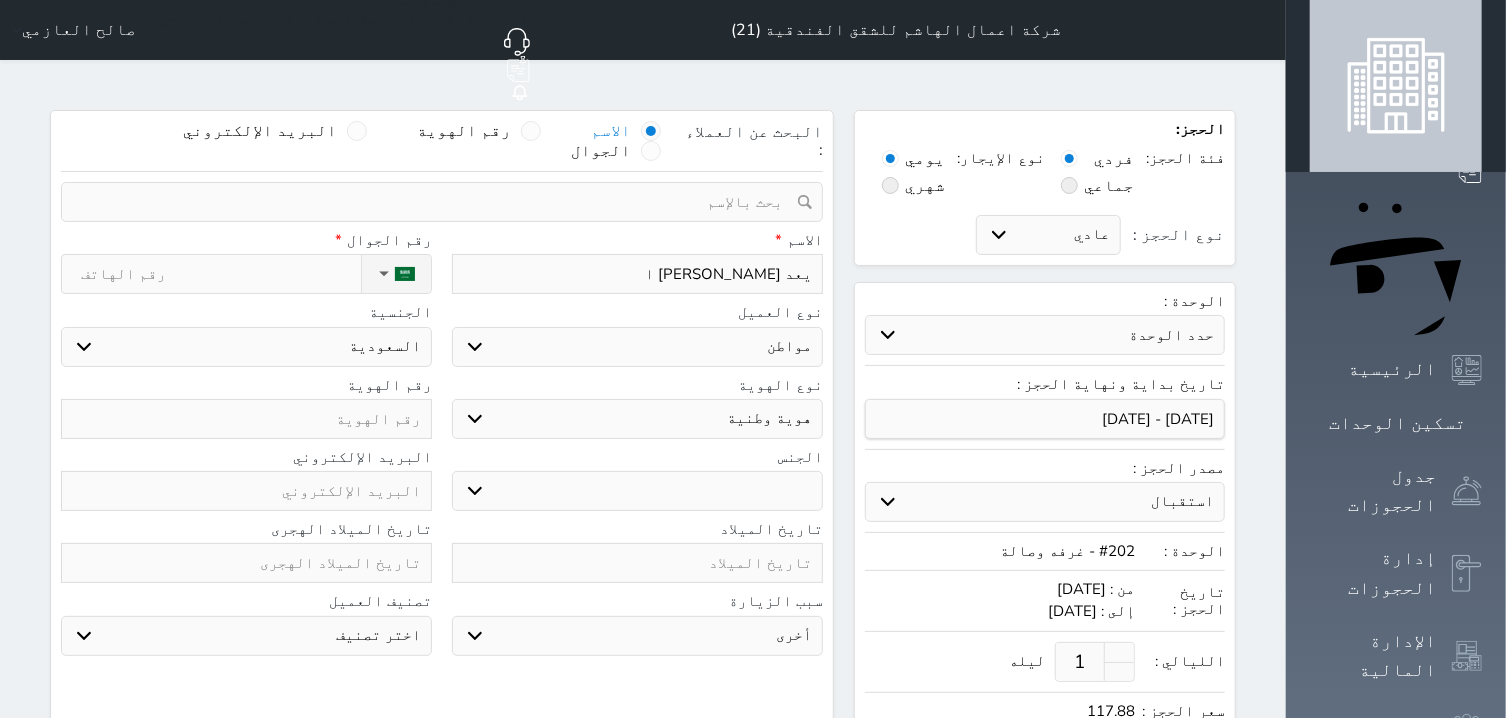 select 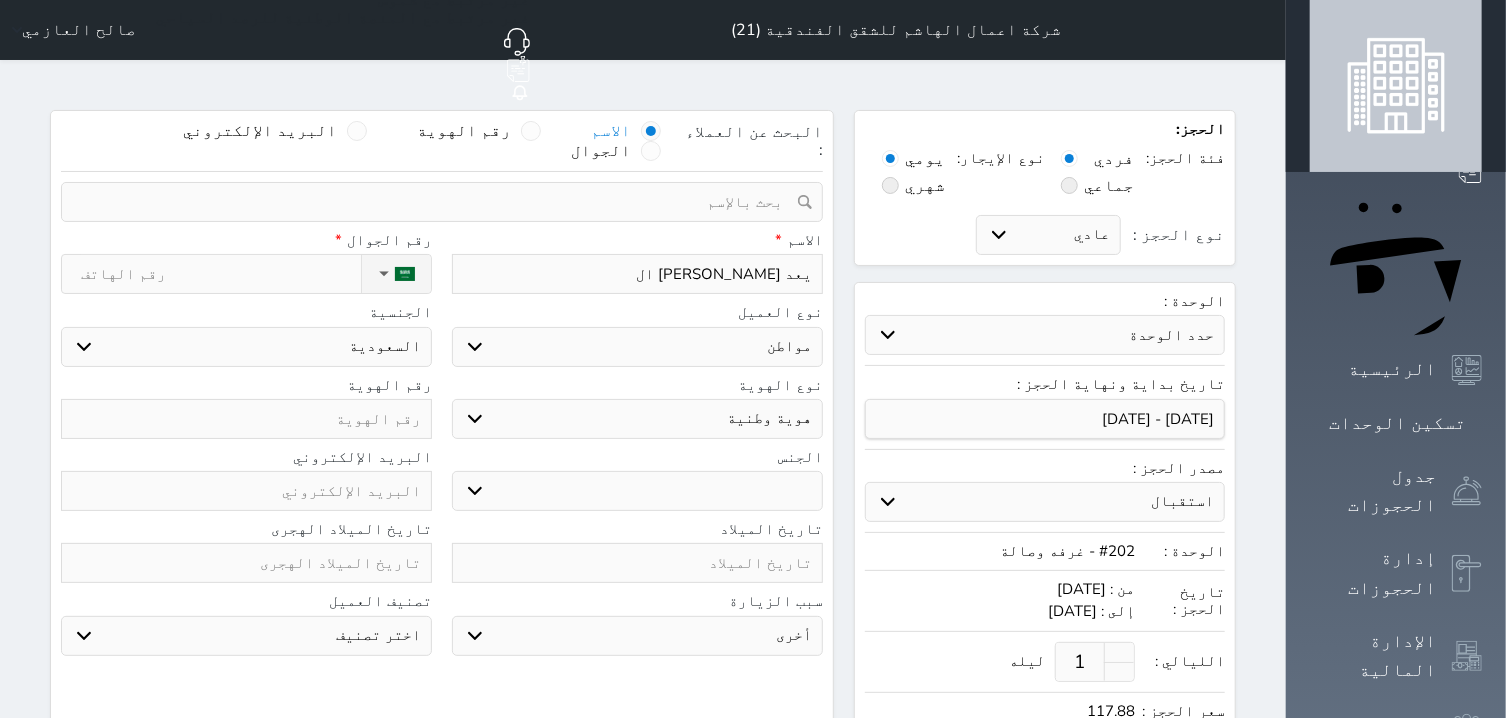 type on "يعد مطر مشعن الع" 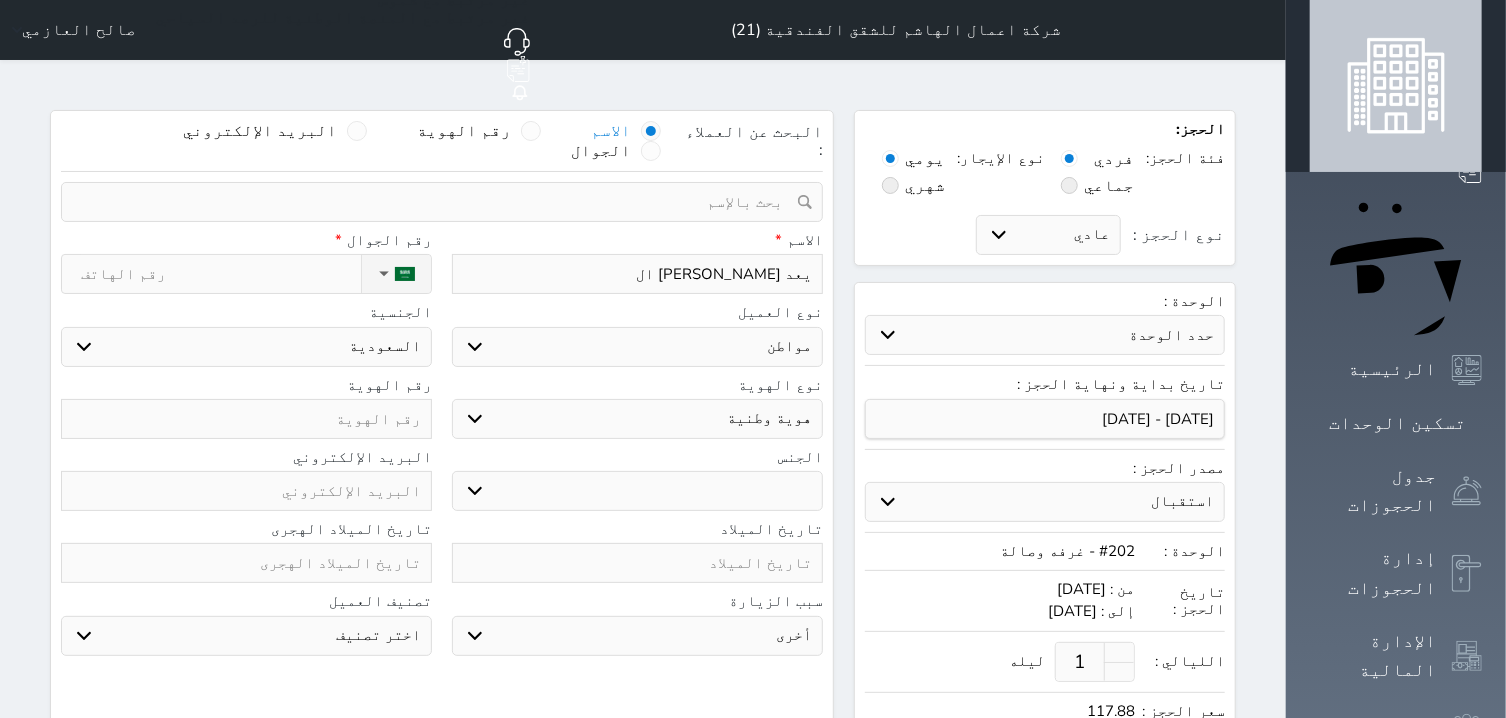 select 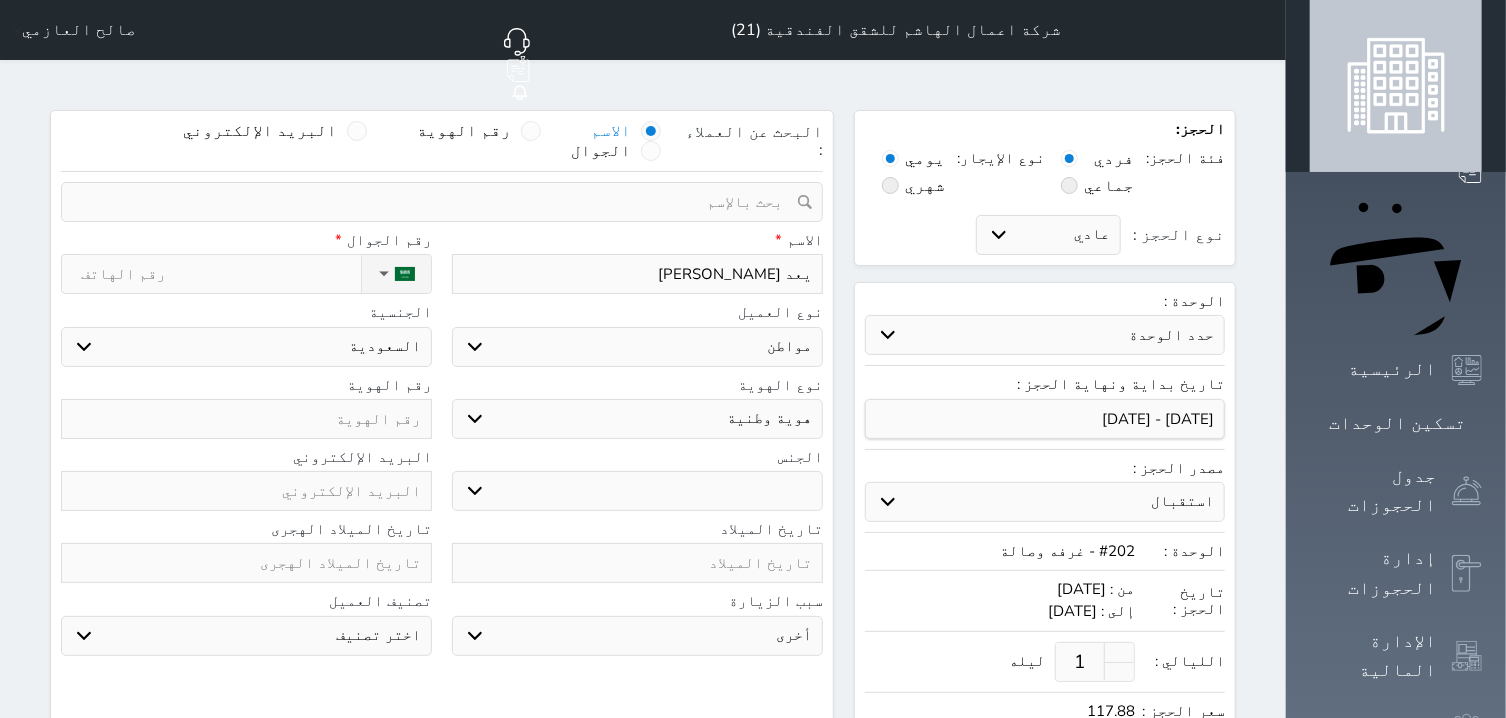 type on "يعد مطر مشعن العن" 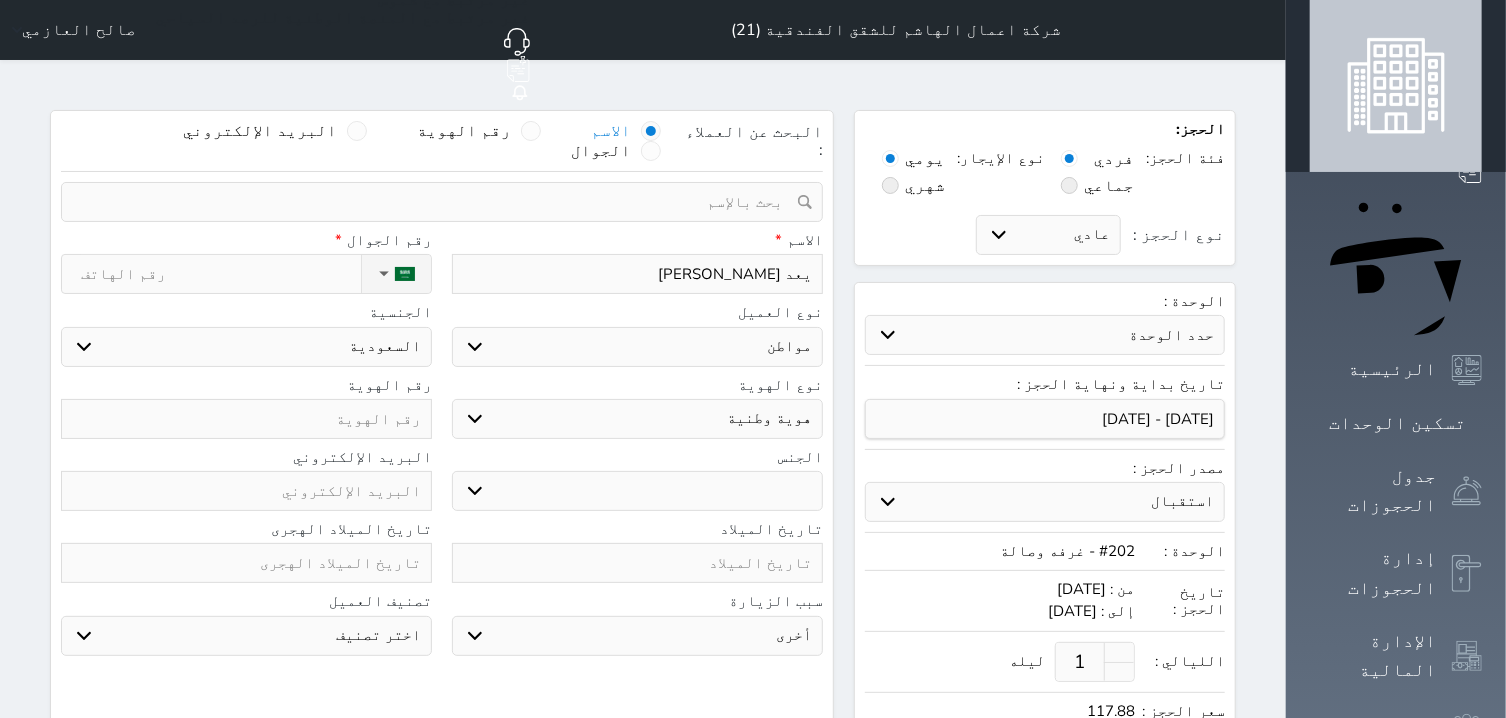 select 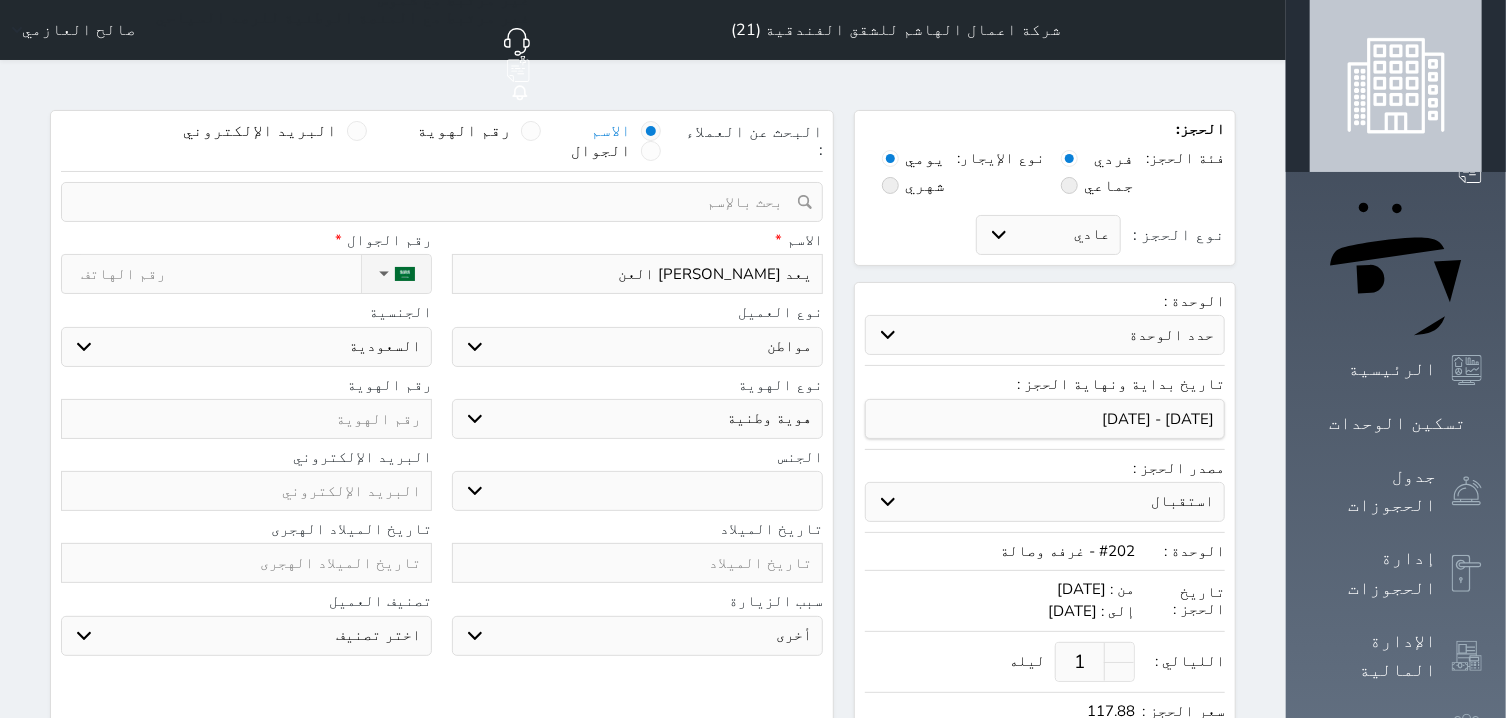 type on "يعد مطر مشعن العنز" 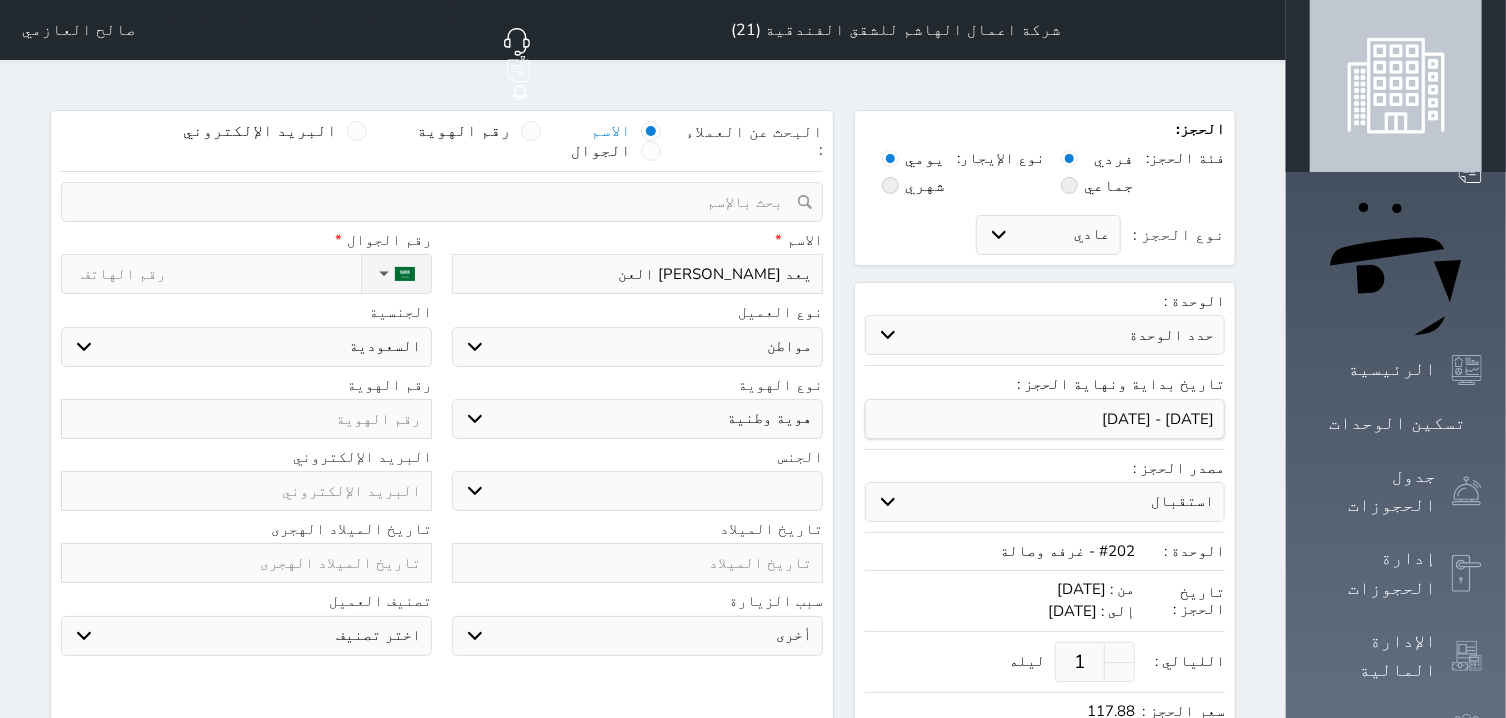 select 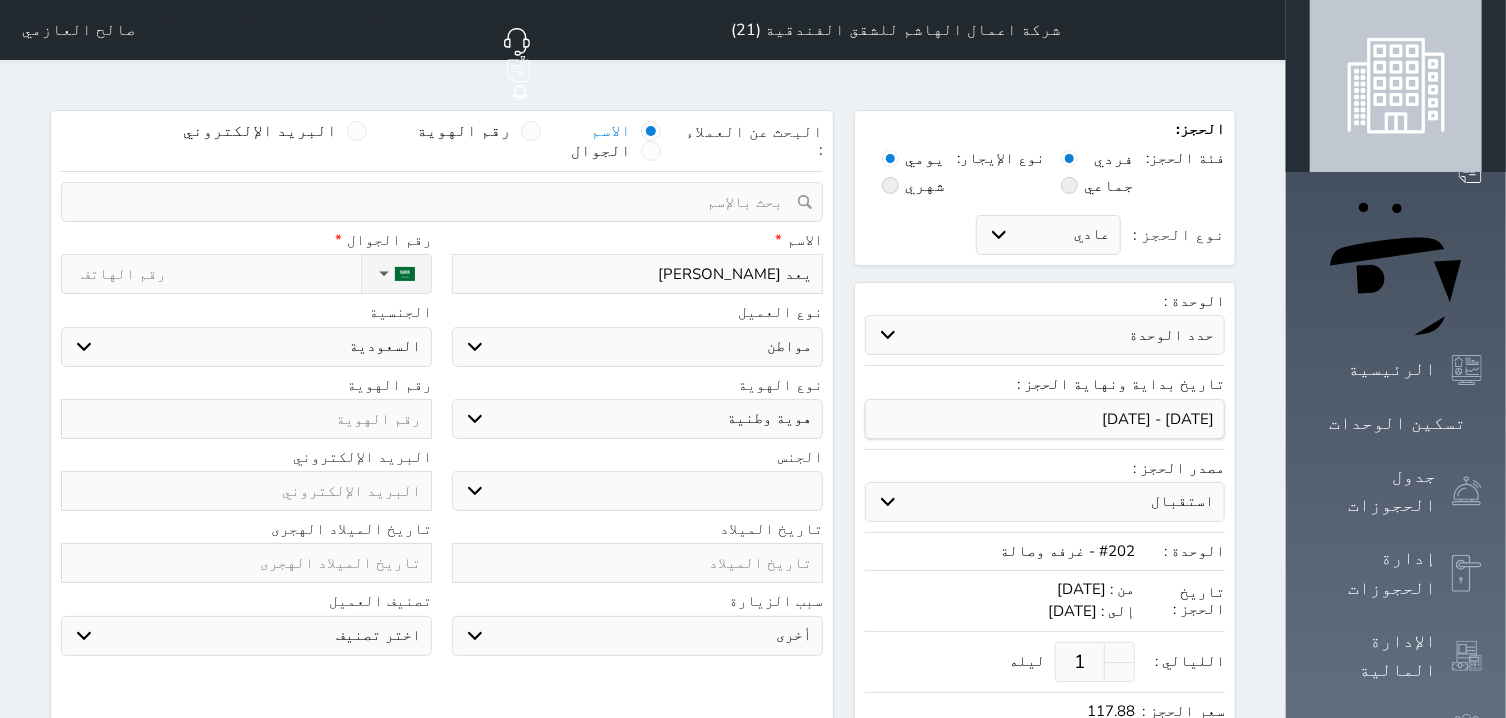 type on "يعد مطر مشعن العنزي" 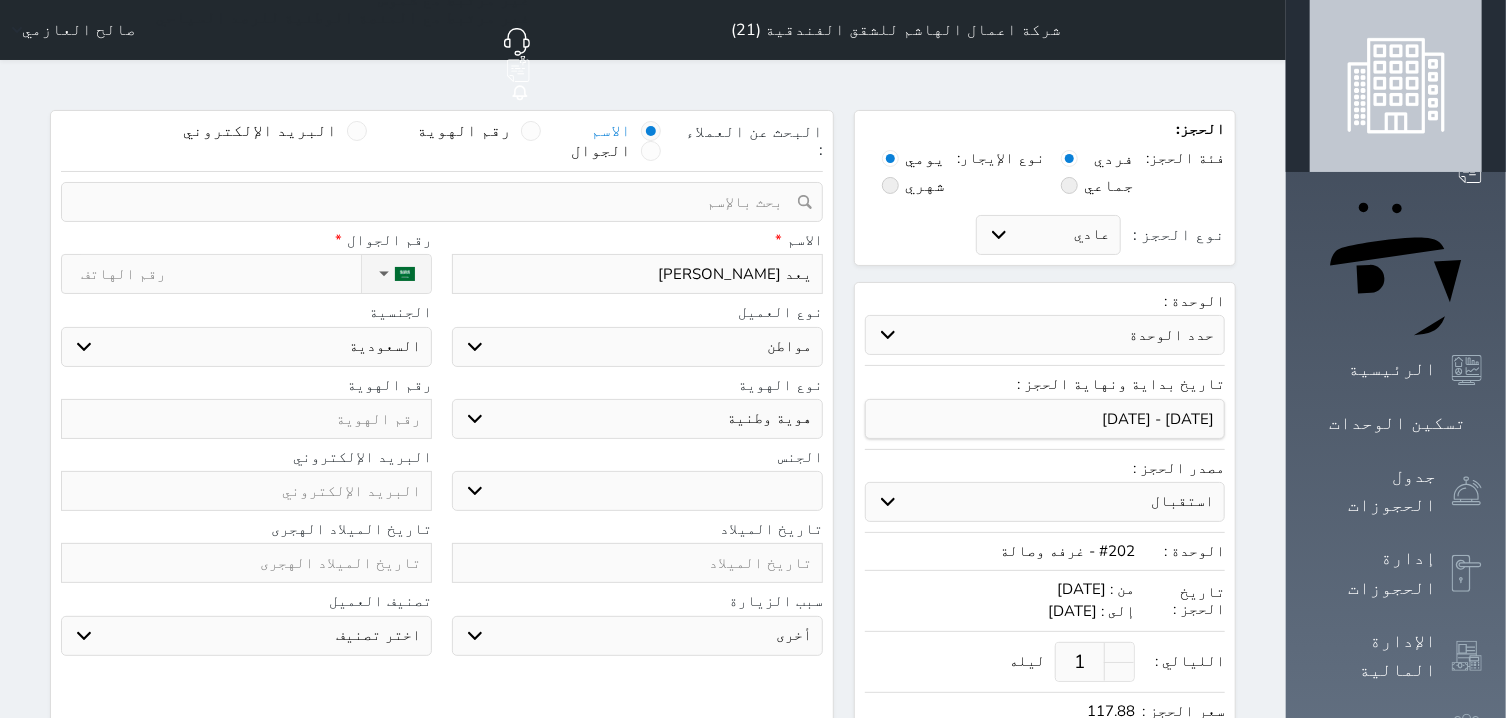 select 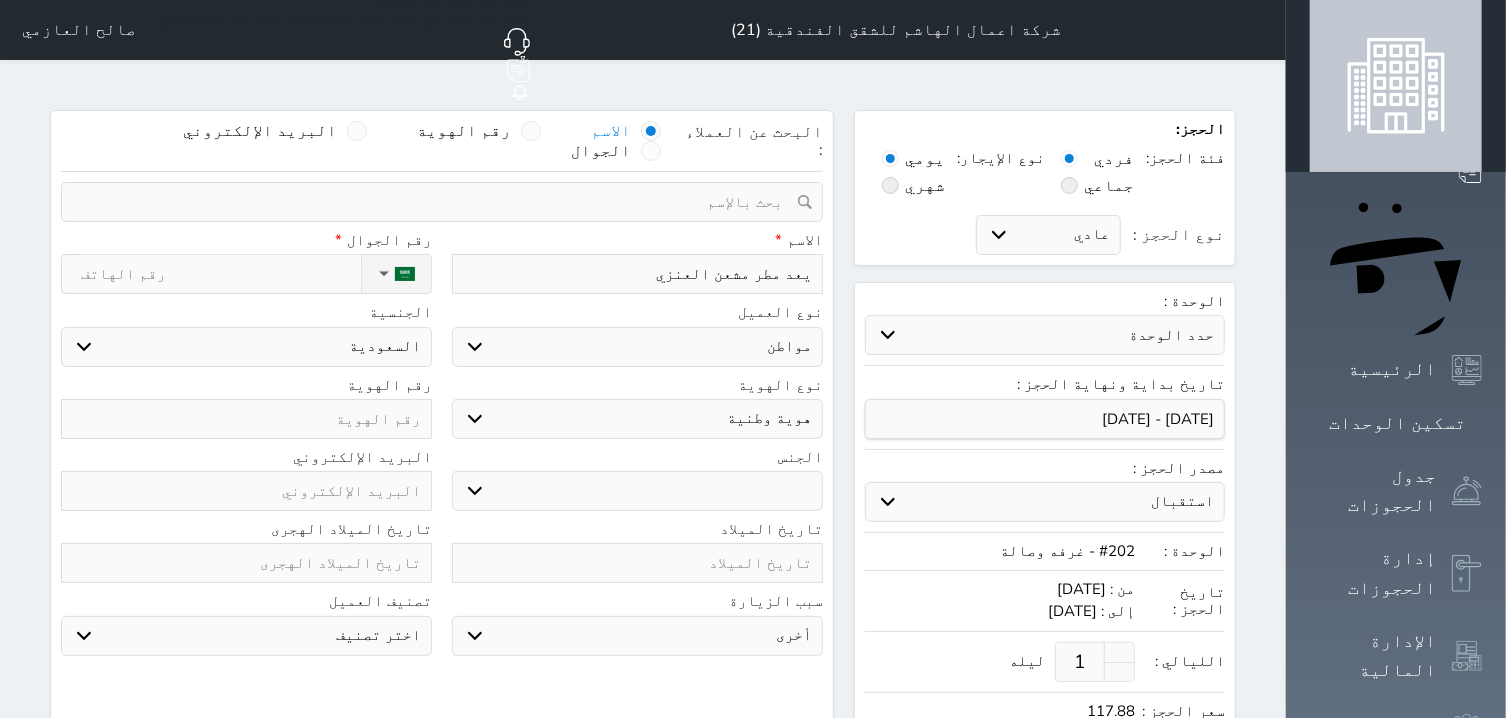 type on "يعد مطر مشعن العنزي" 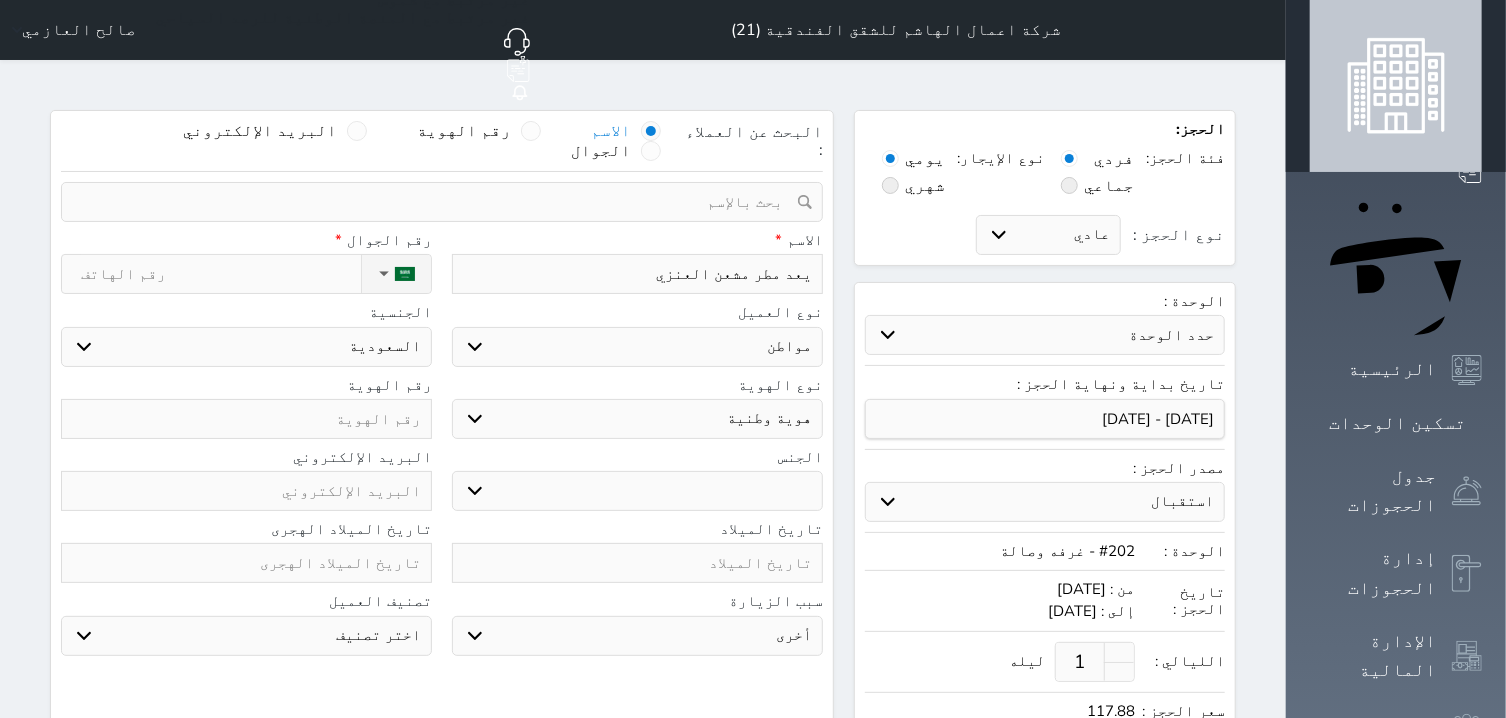 click on "نوع الحجز :" at bounding box center [221, 274] 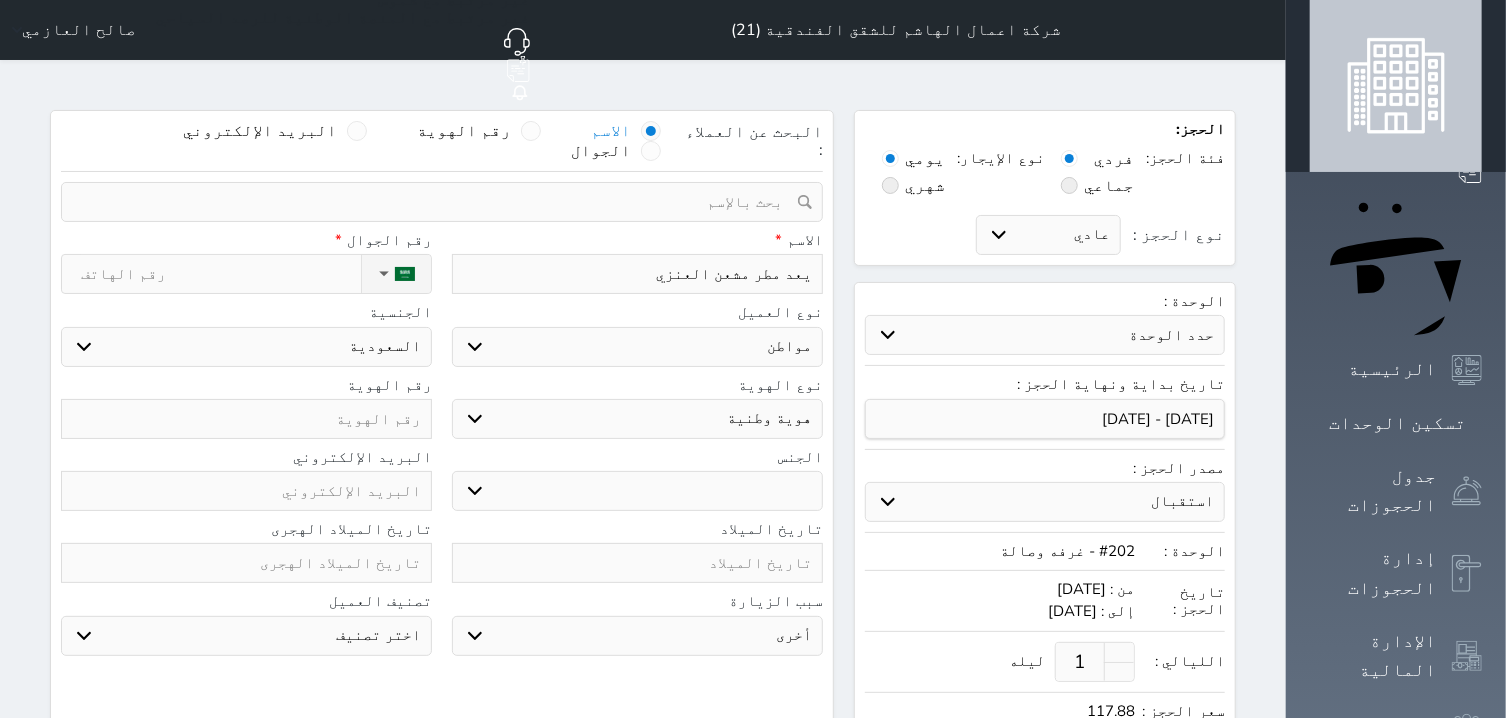 select 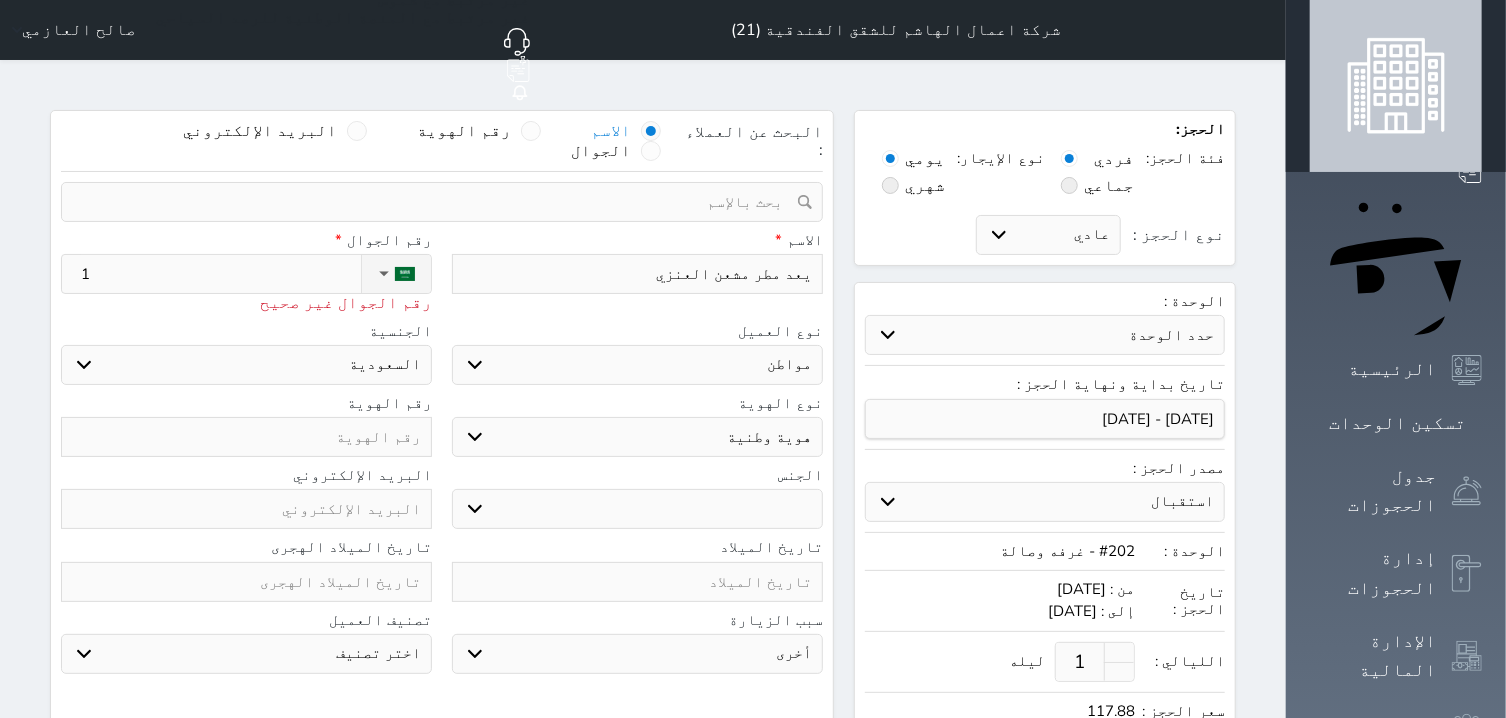 type on "10" 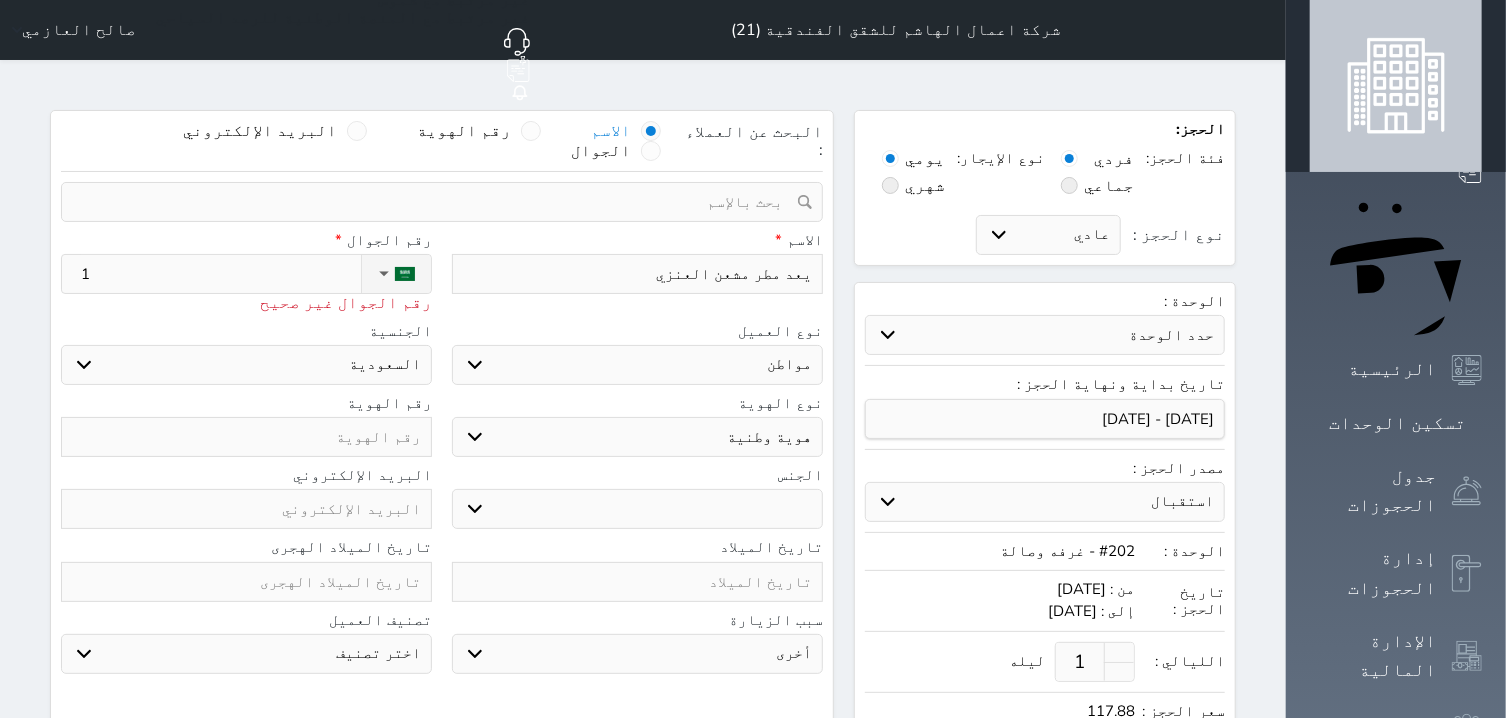 select 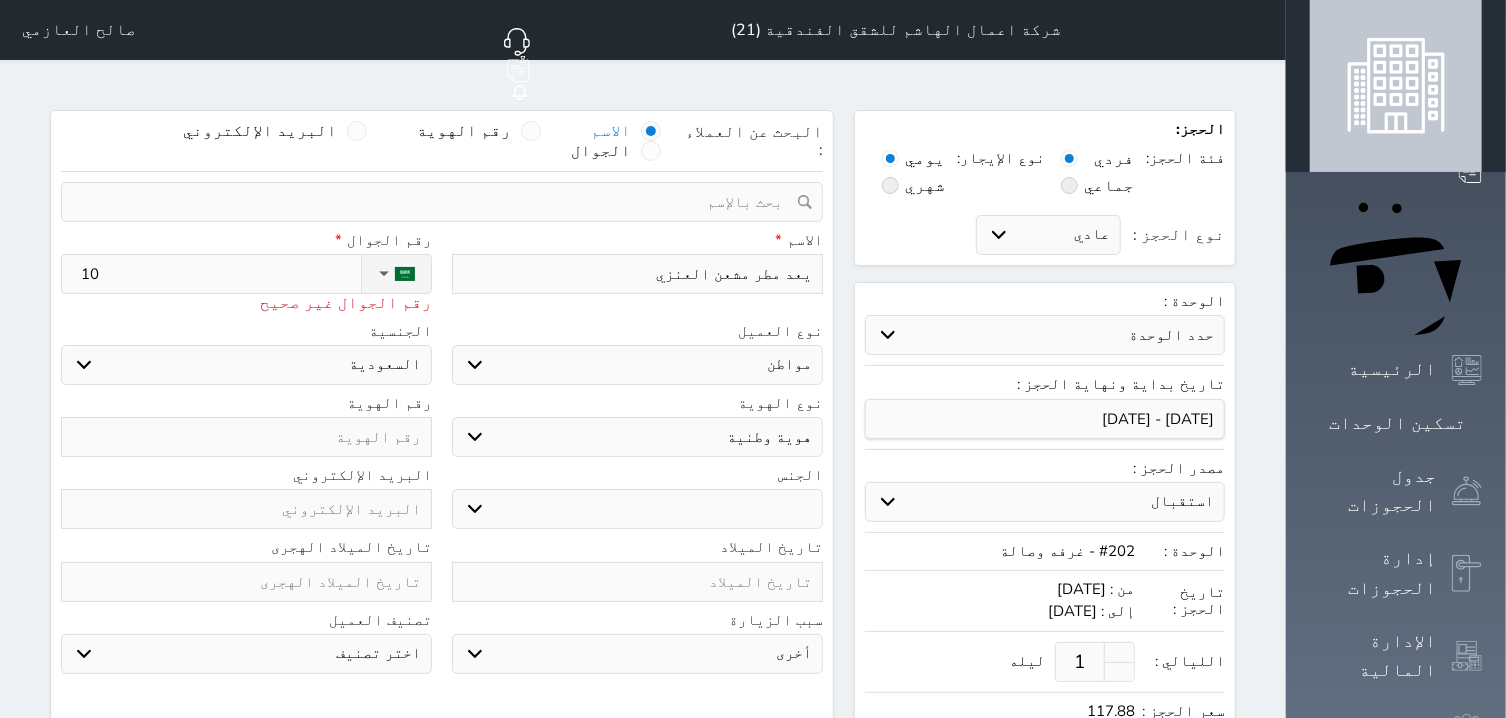 type on "103" 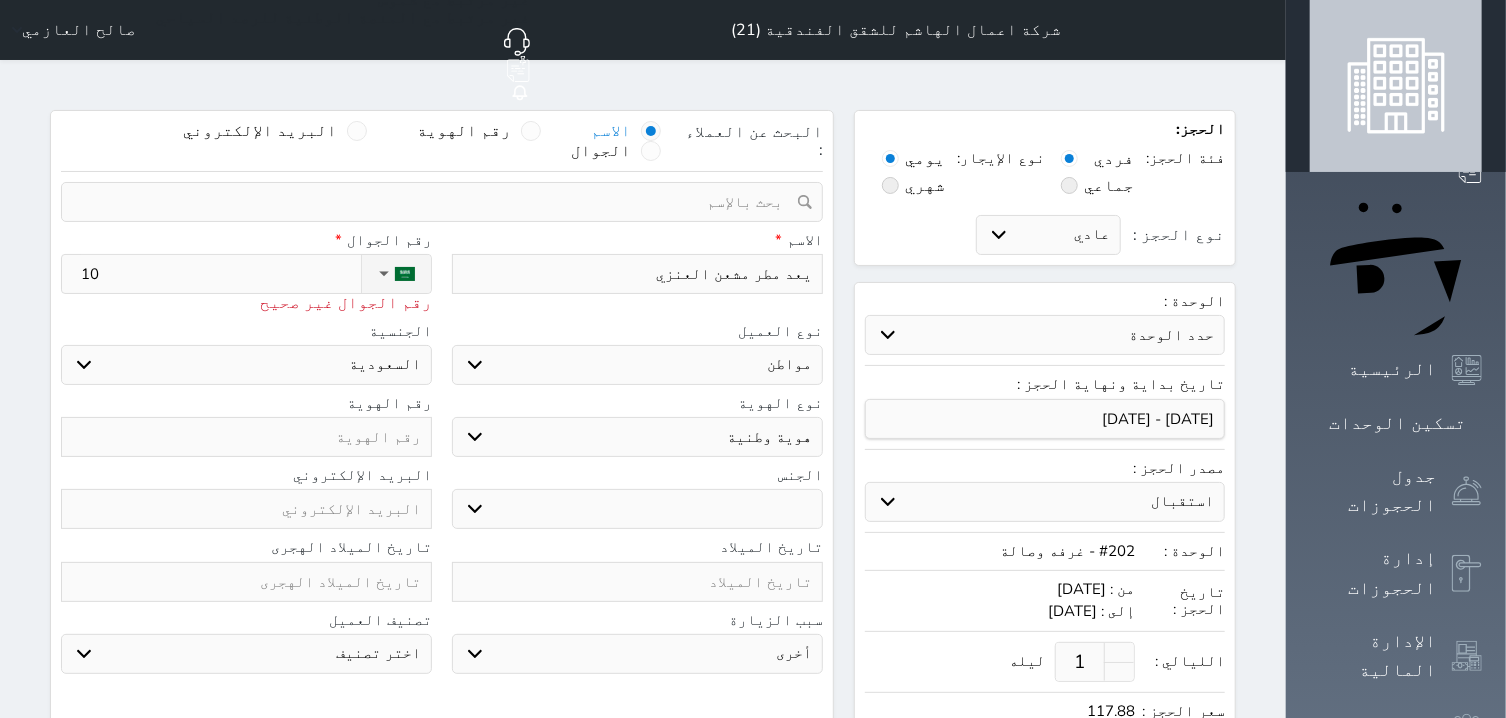 select 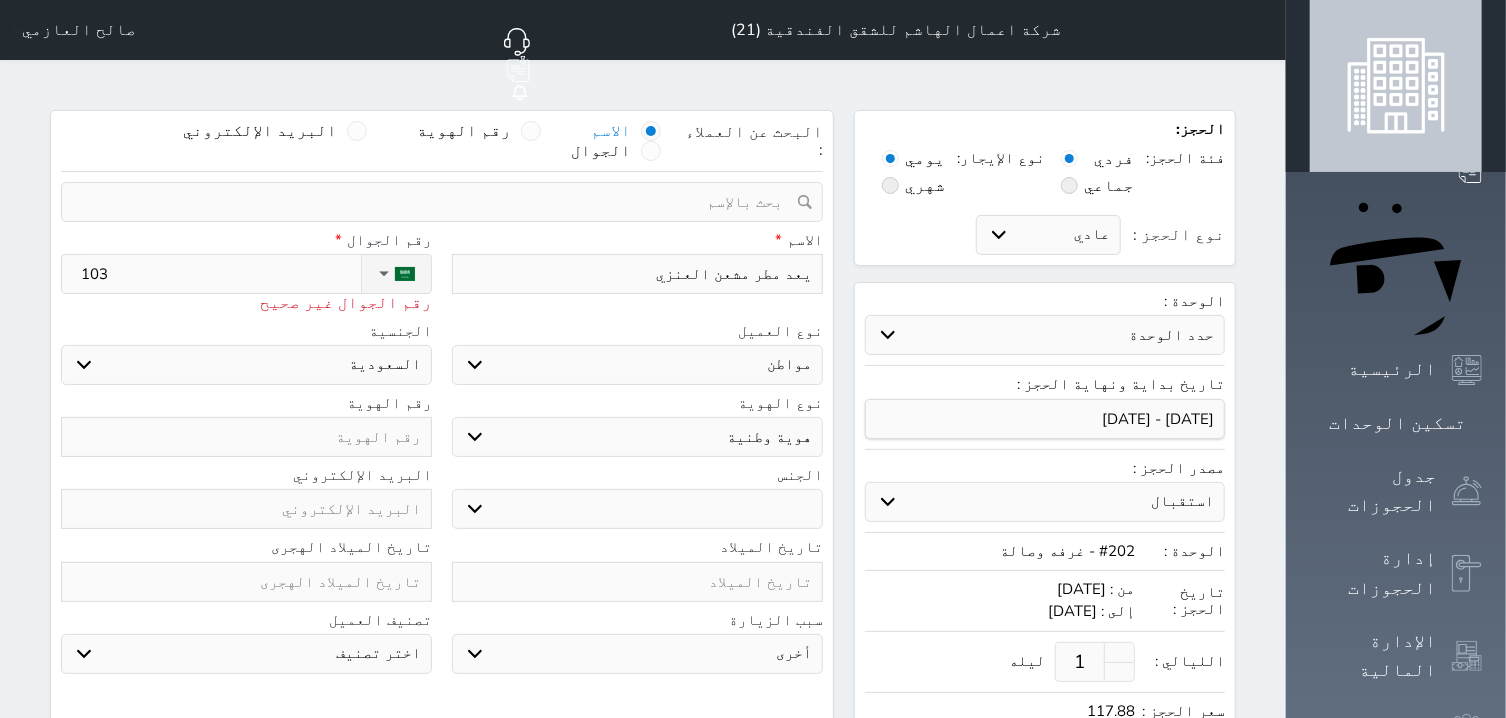 type on "1032" 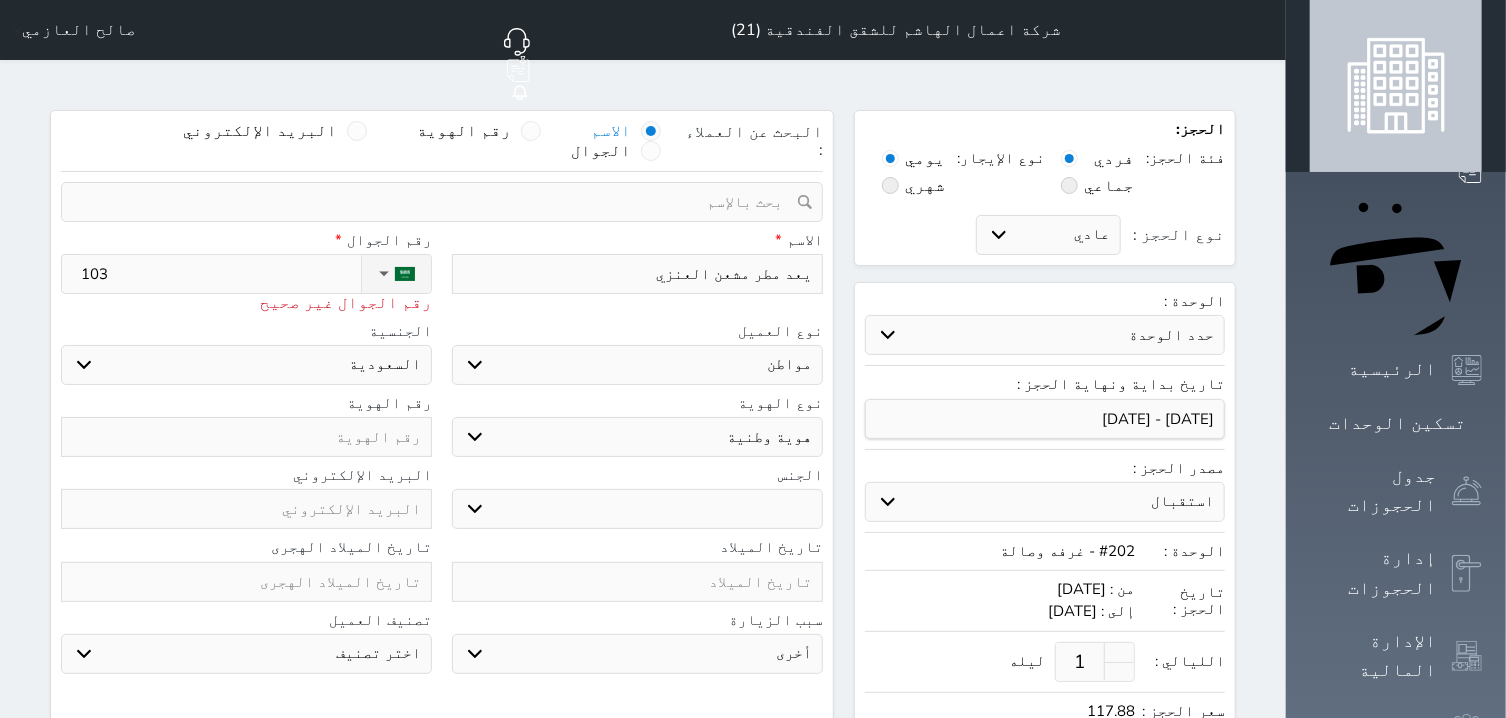 select 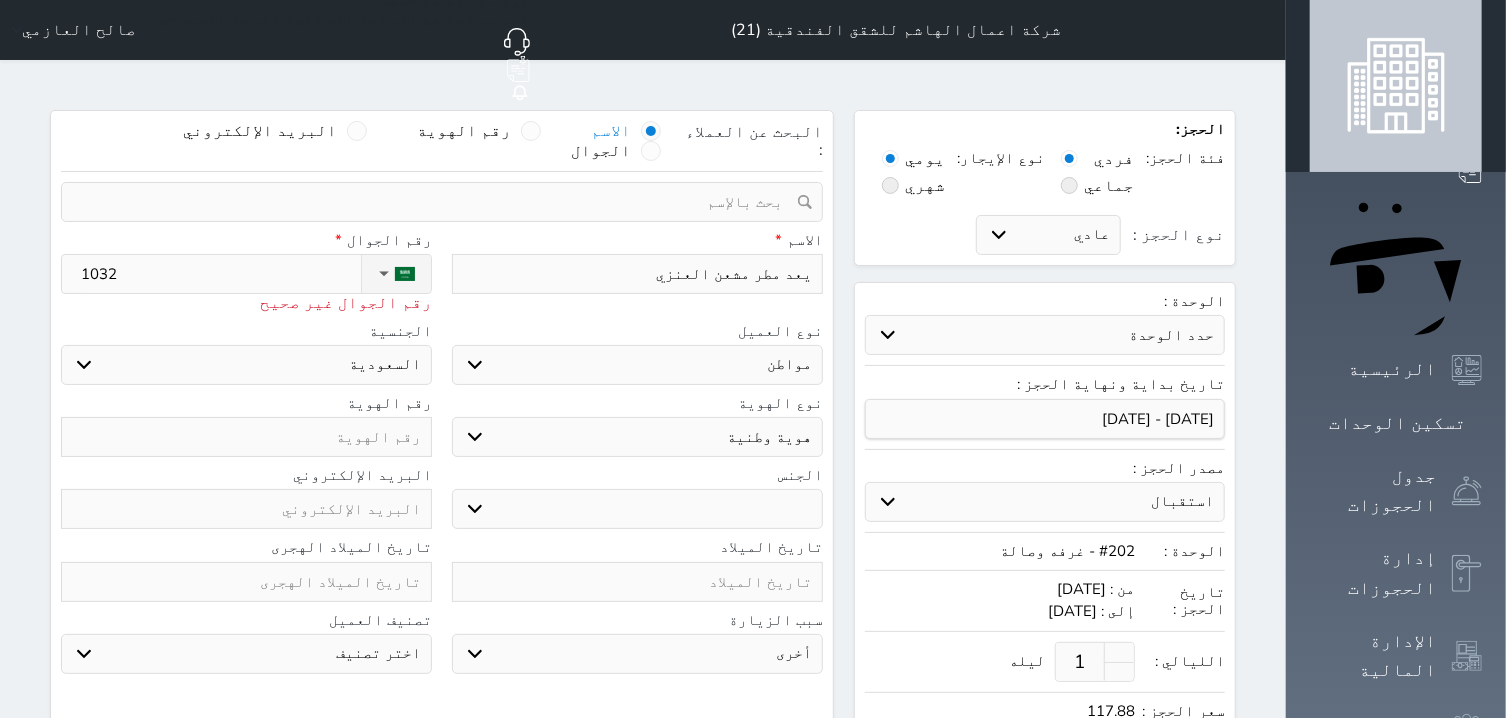 type on "10324" 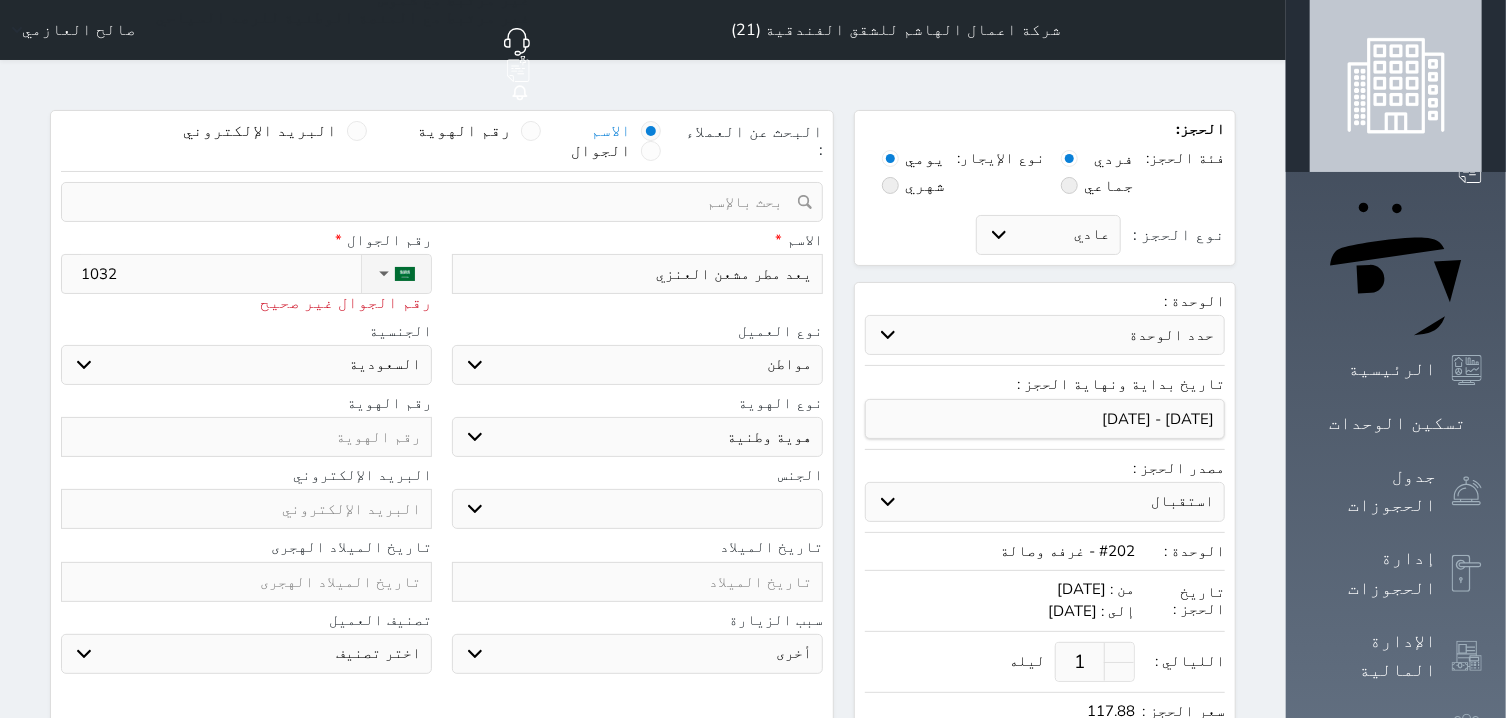 select 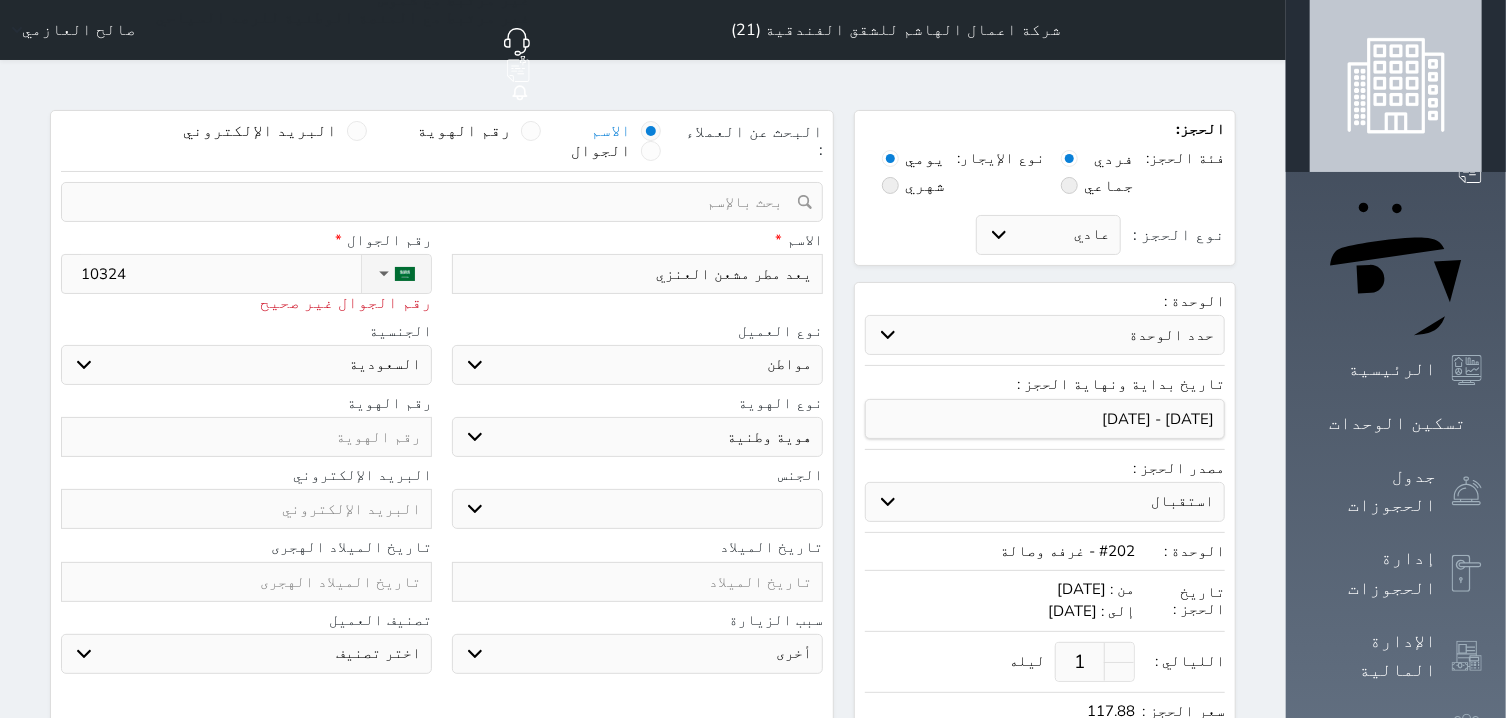type on "103249" 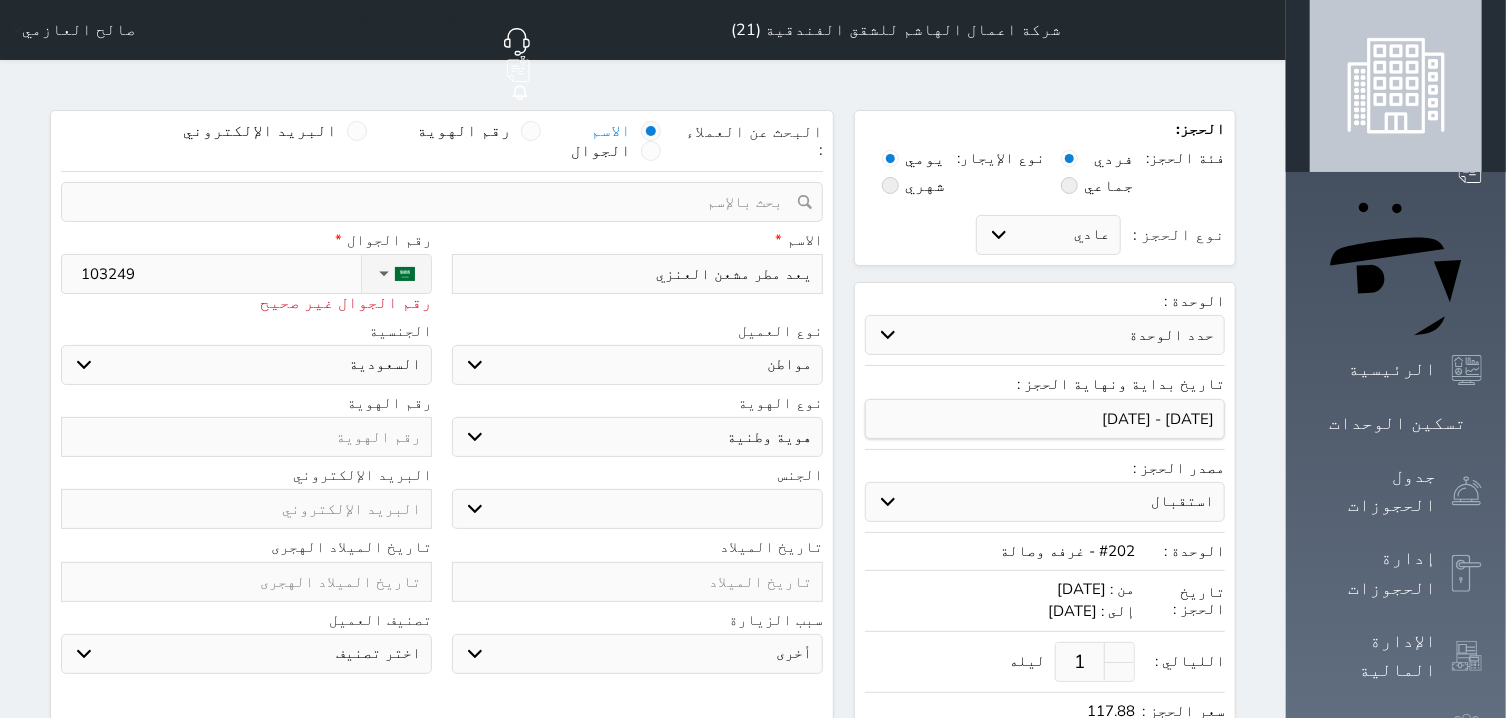 select 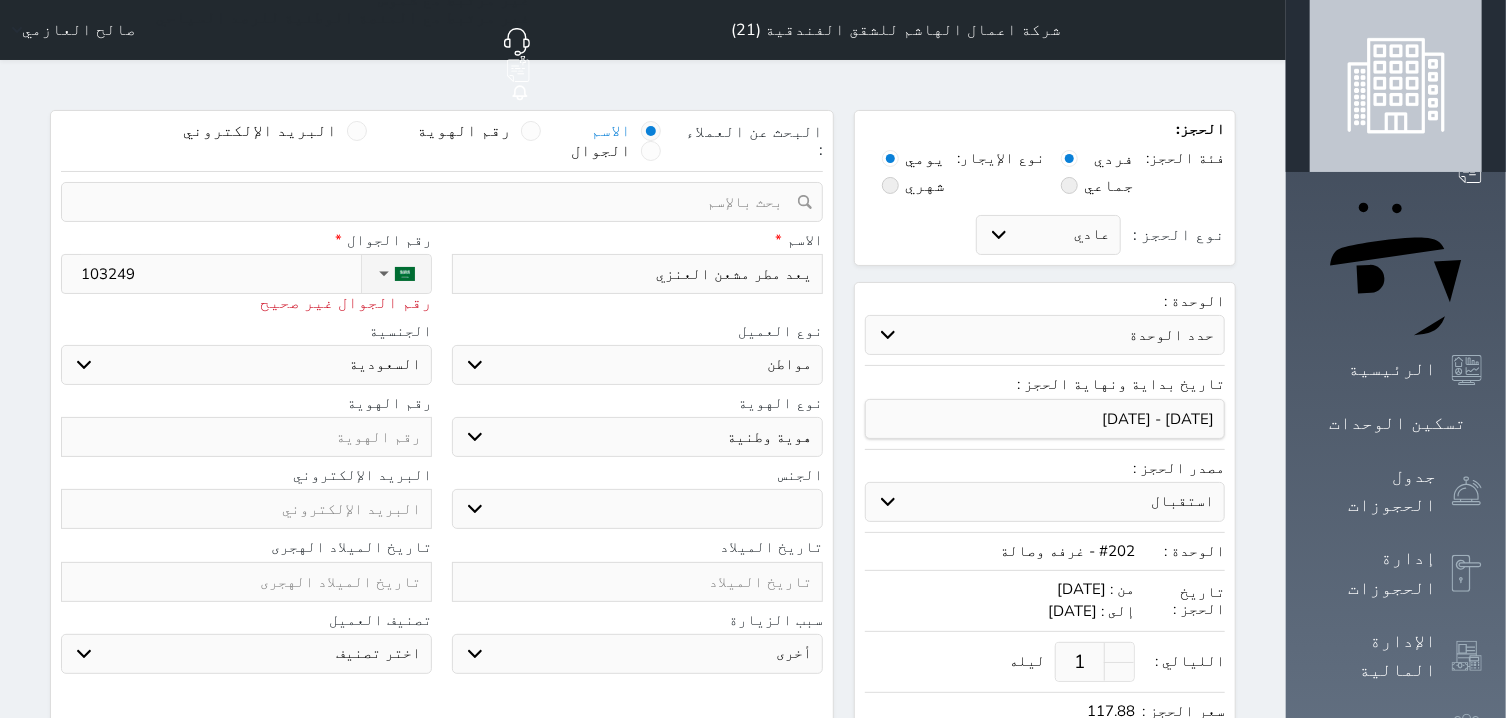 type on "1032490" 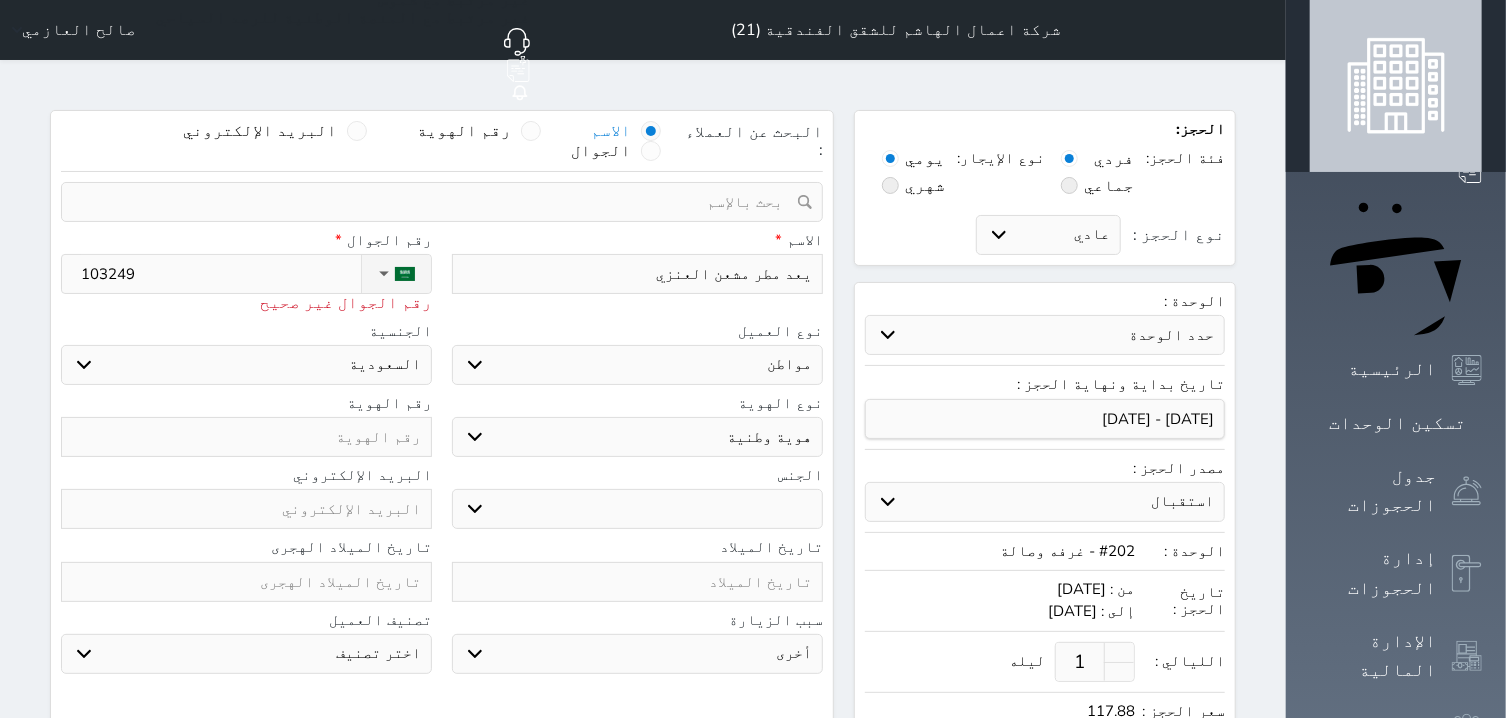 select 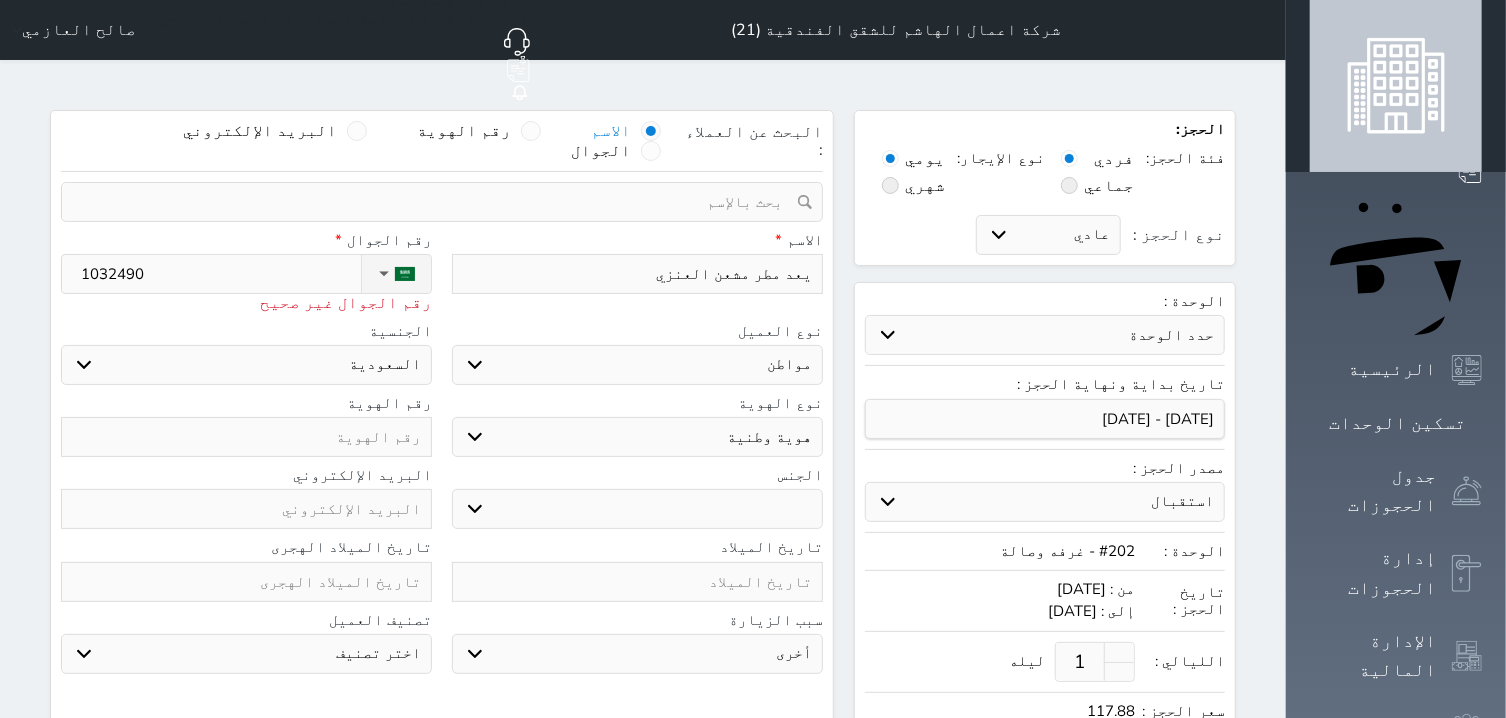 type on "10324906" 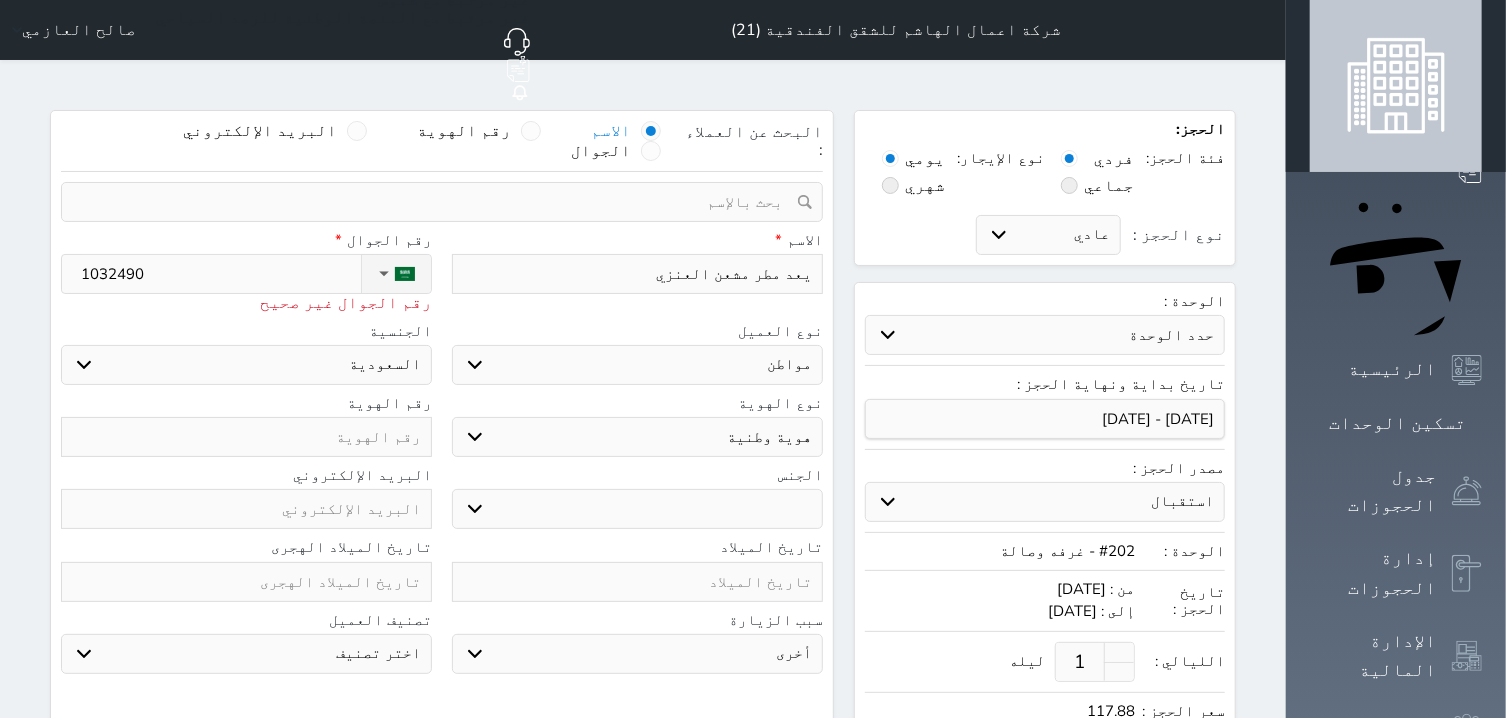 select 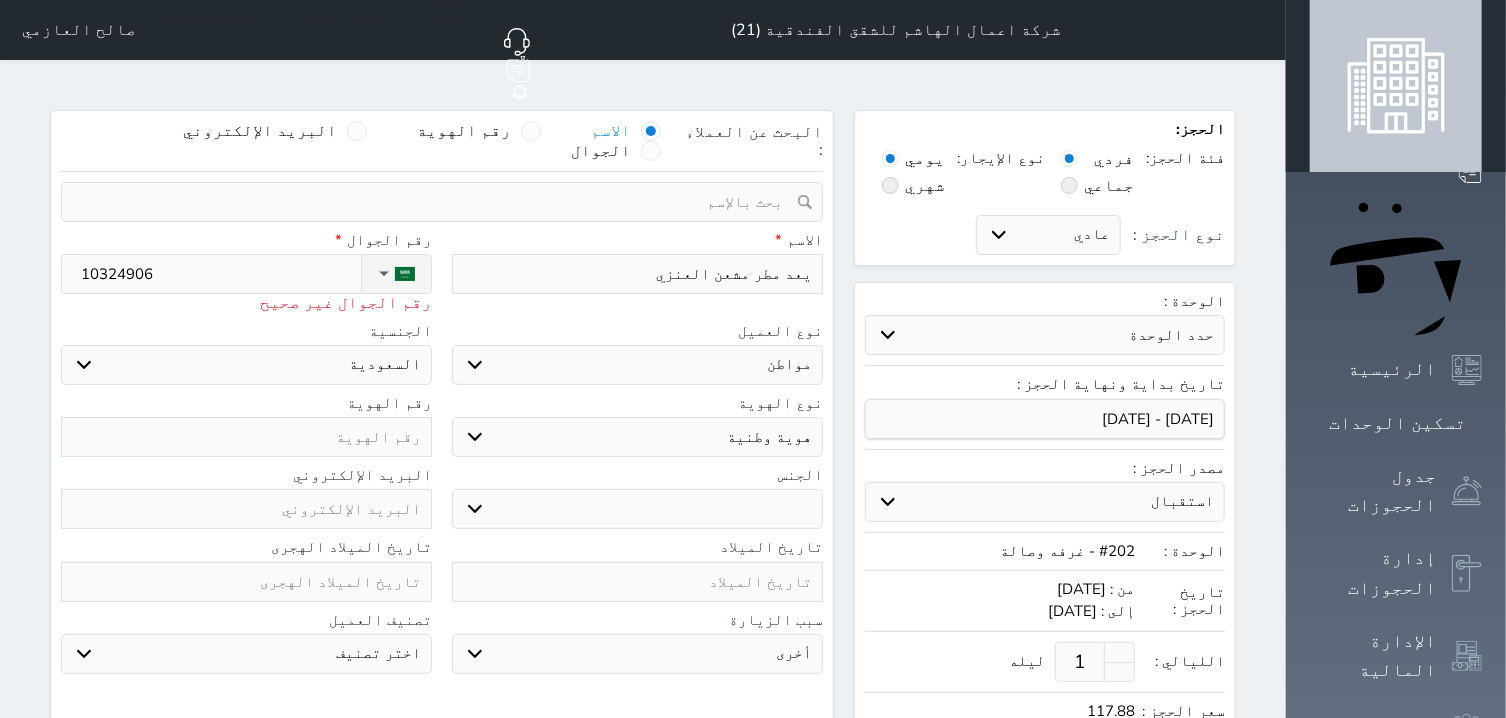 type on "+966 10 324 9069" 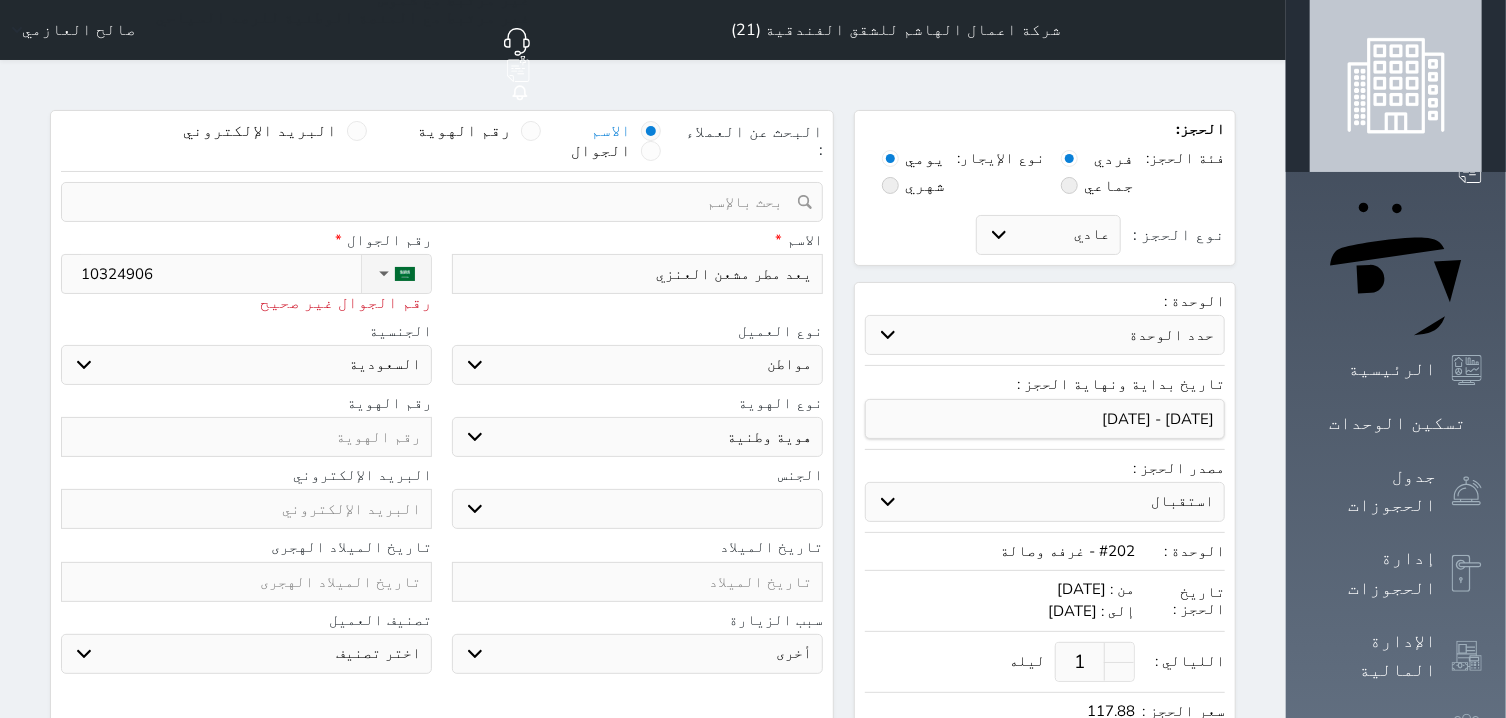 select 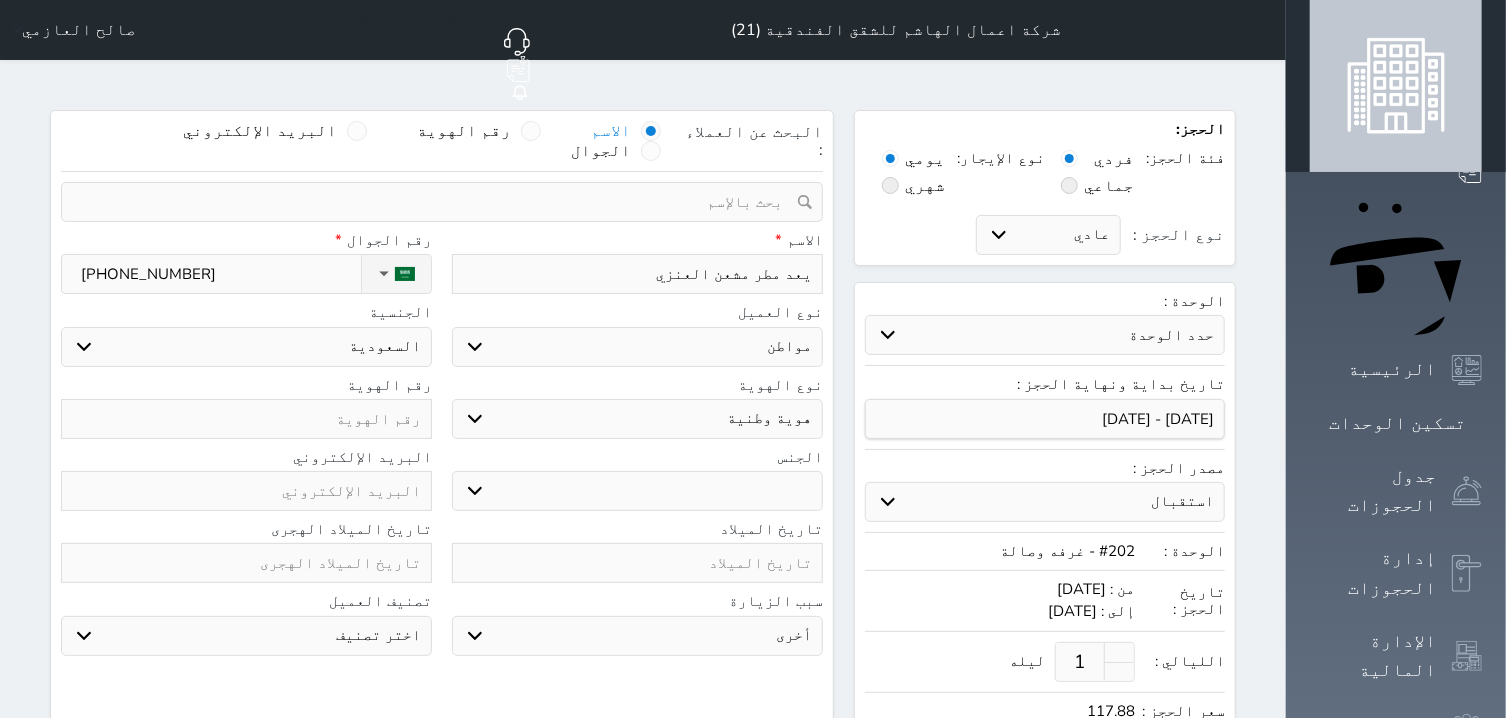 type on "+966 10 324 90698" 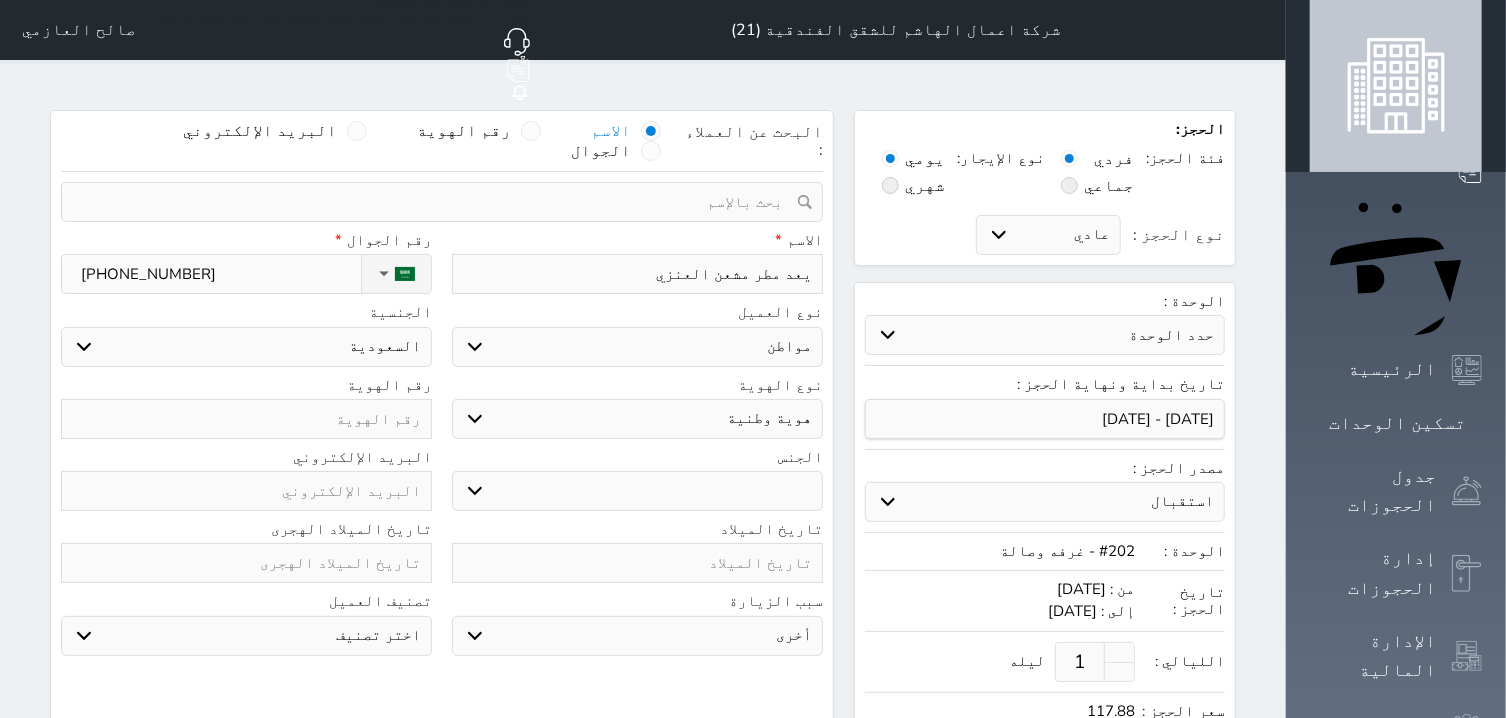 select 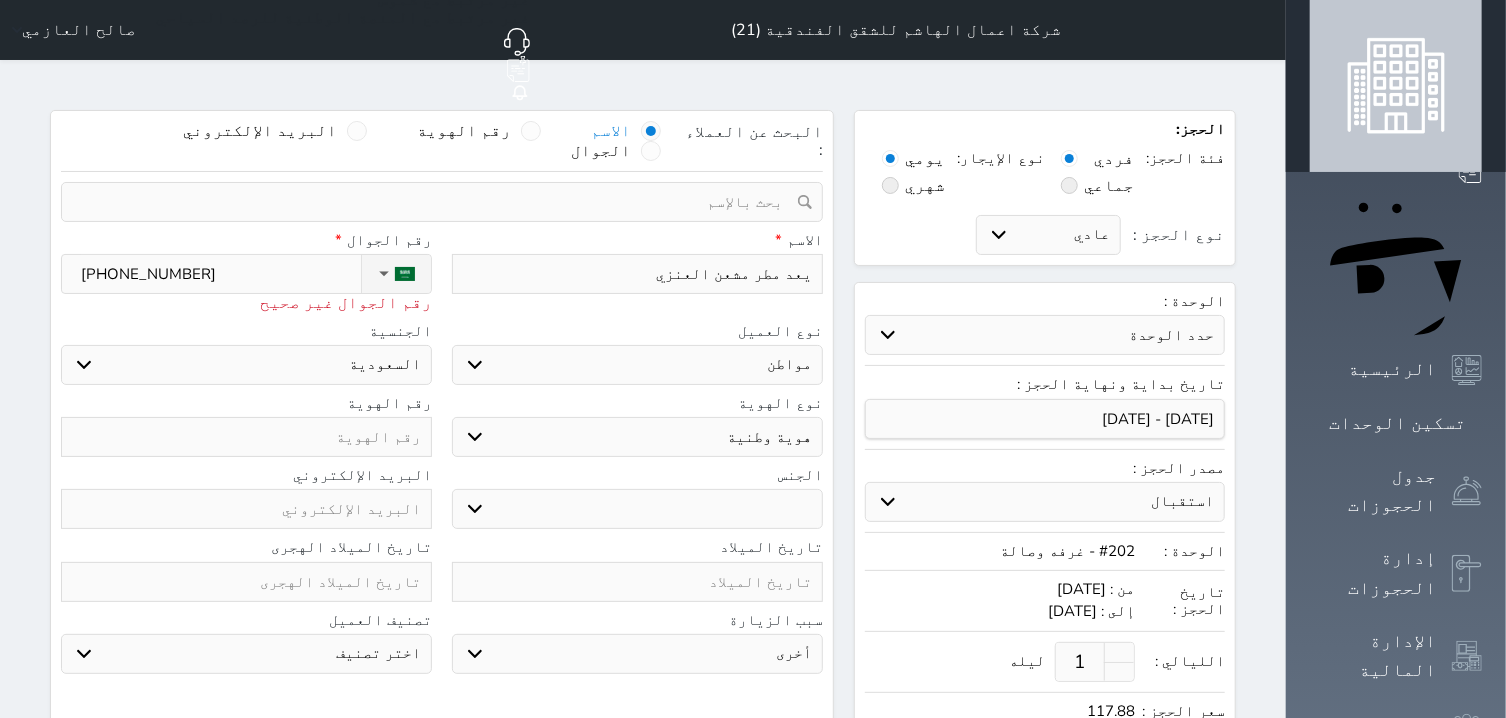 type on "+966 10 324 90698" 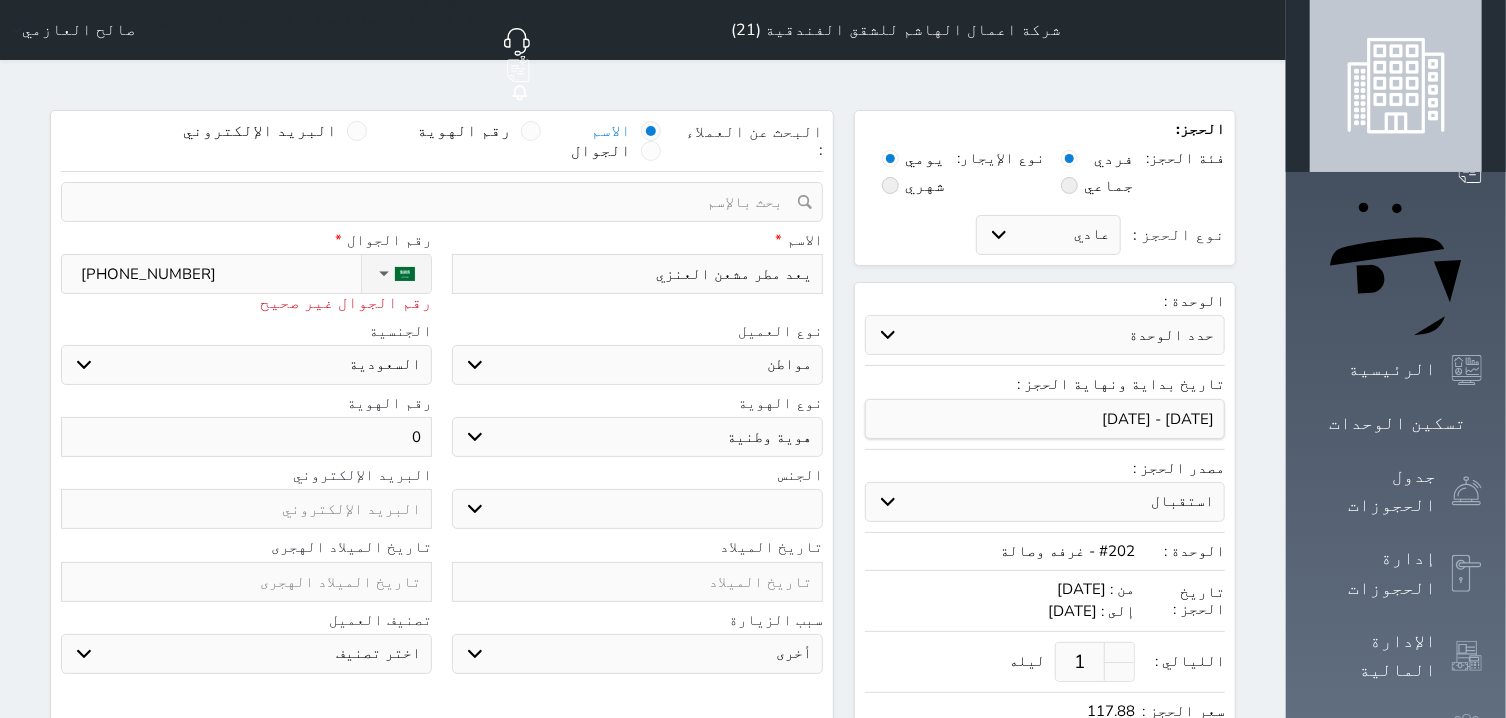 type on "05" 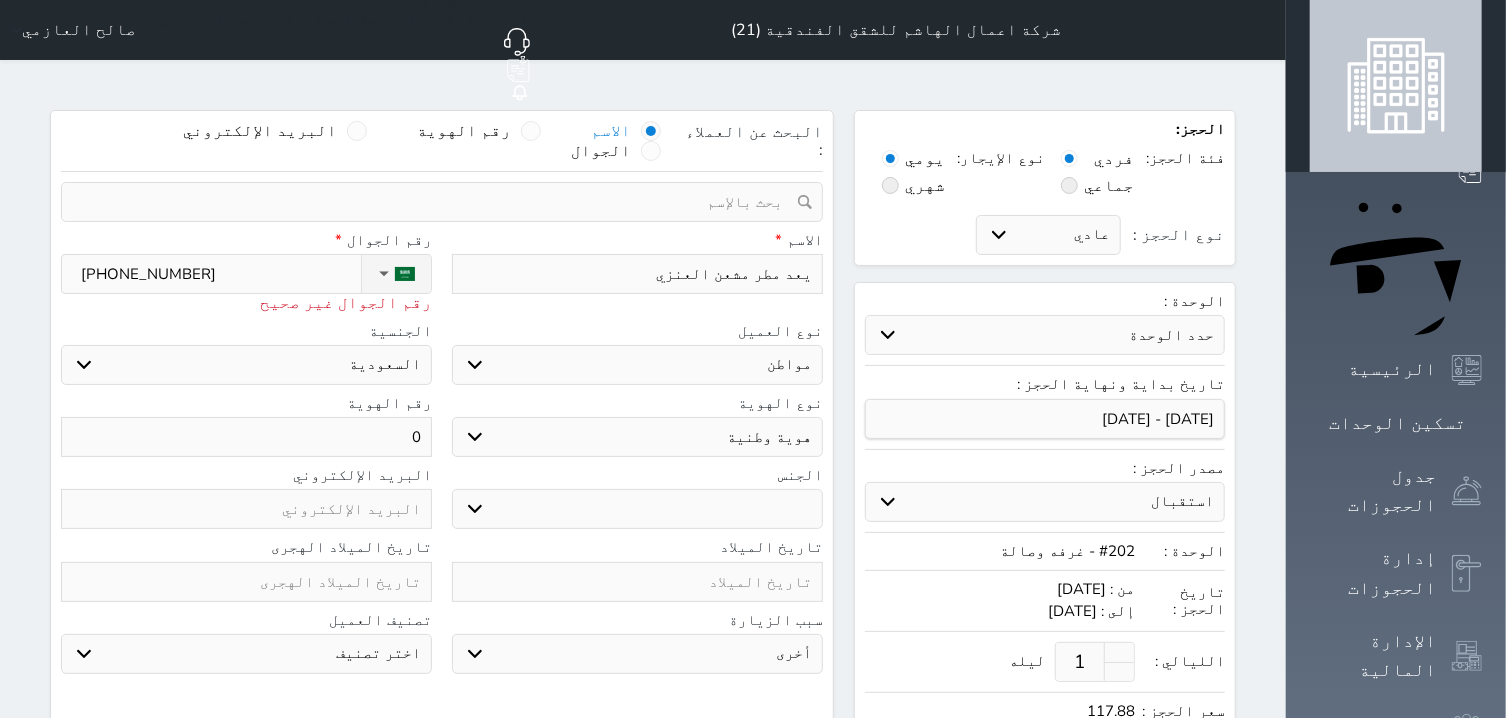select 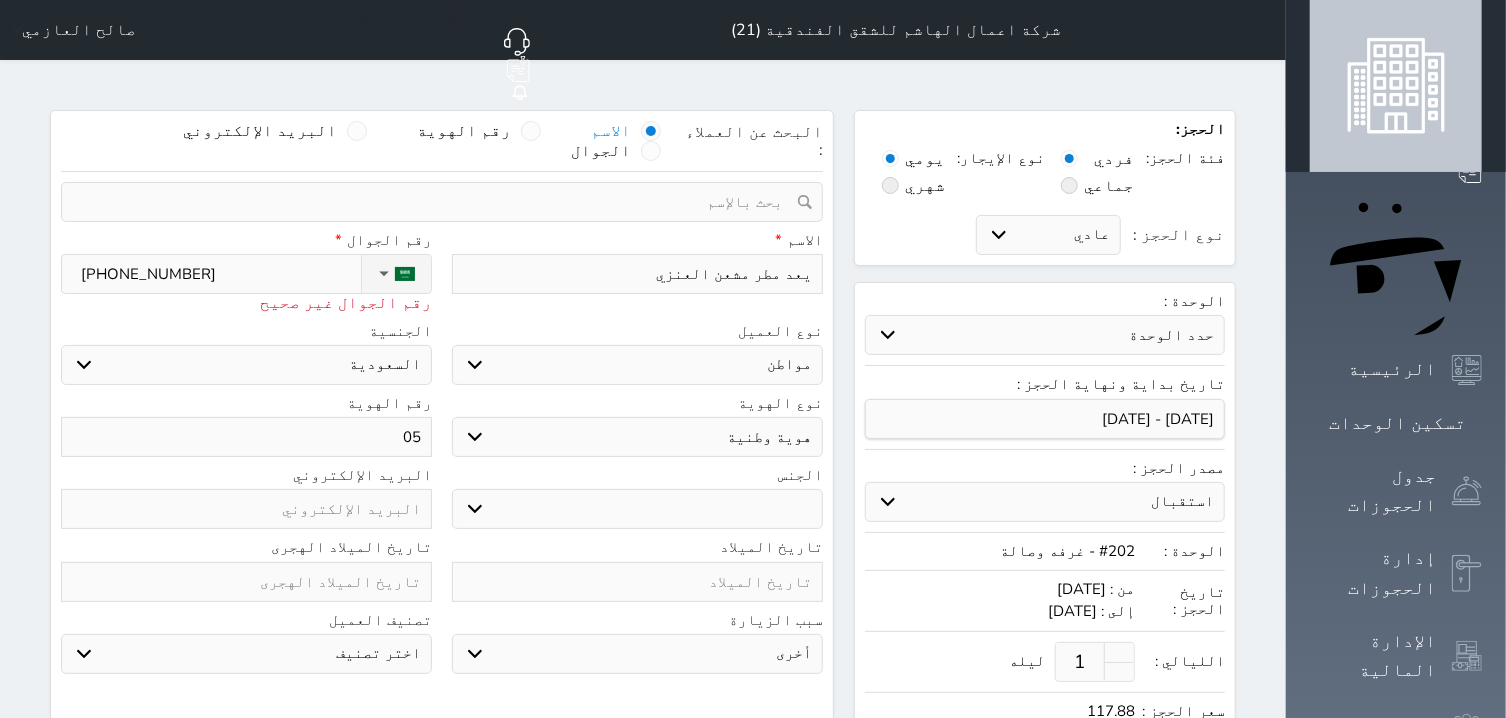 type on "055" 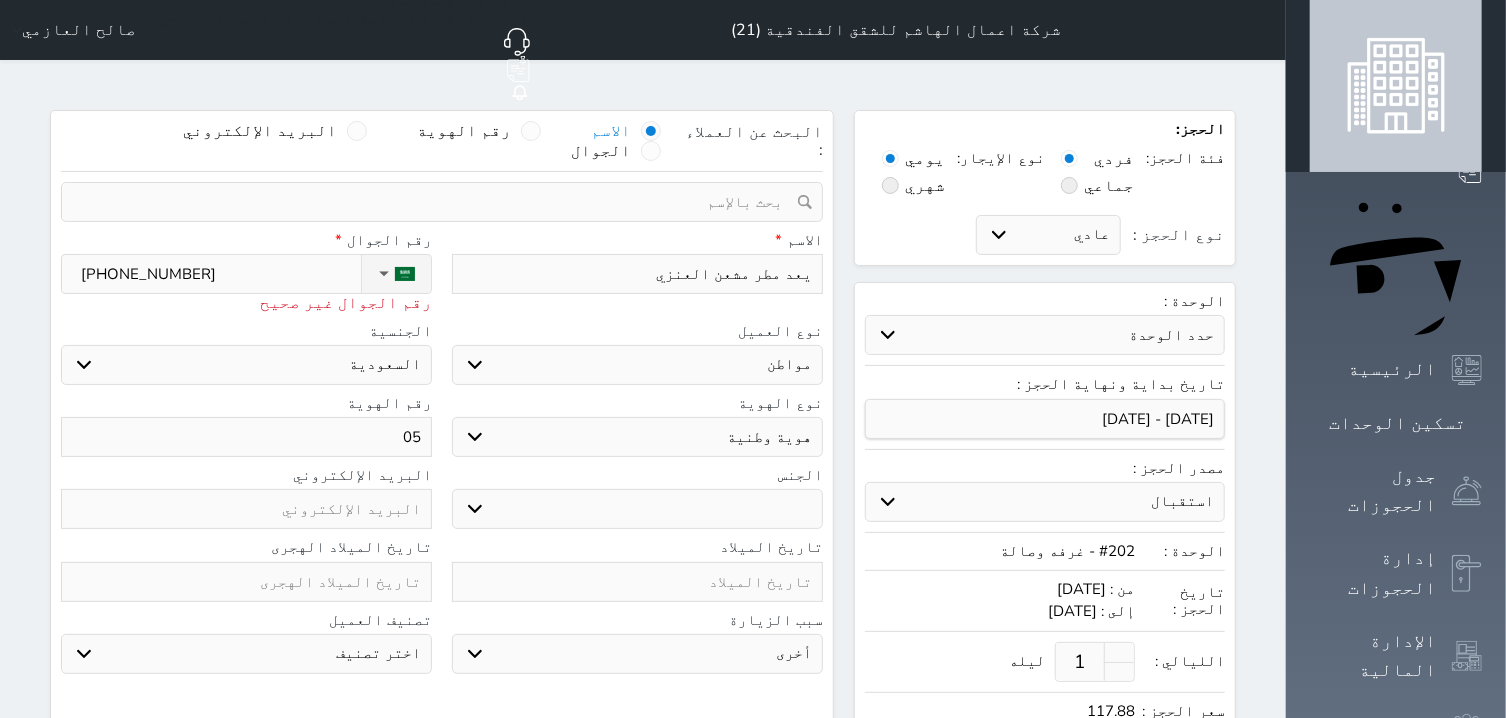 select 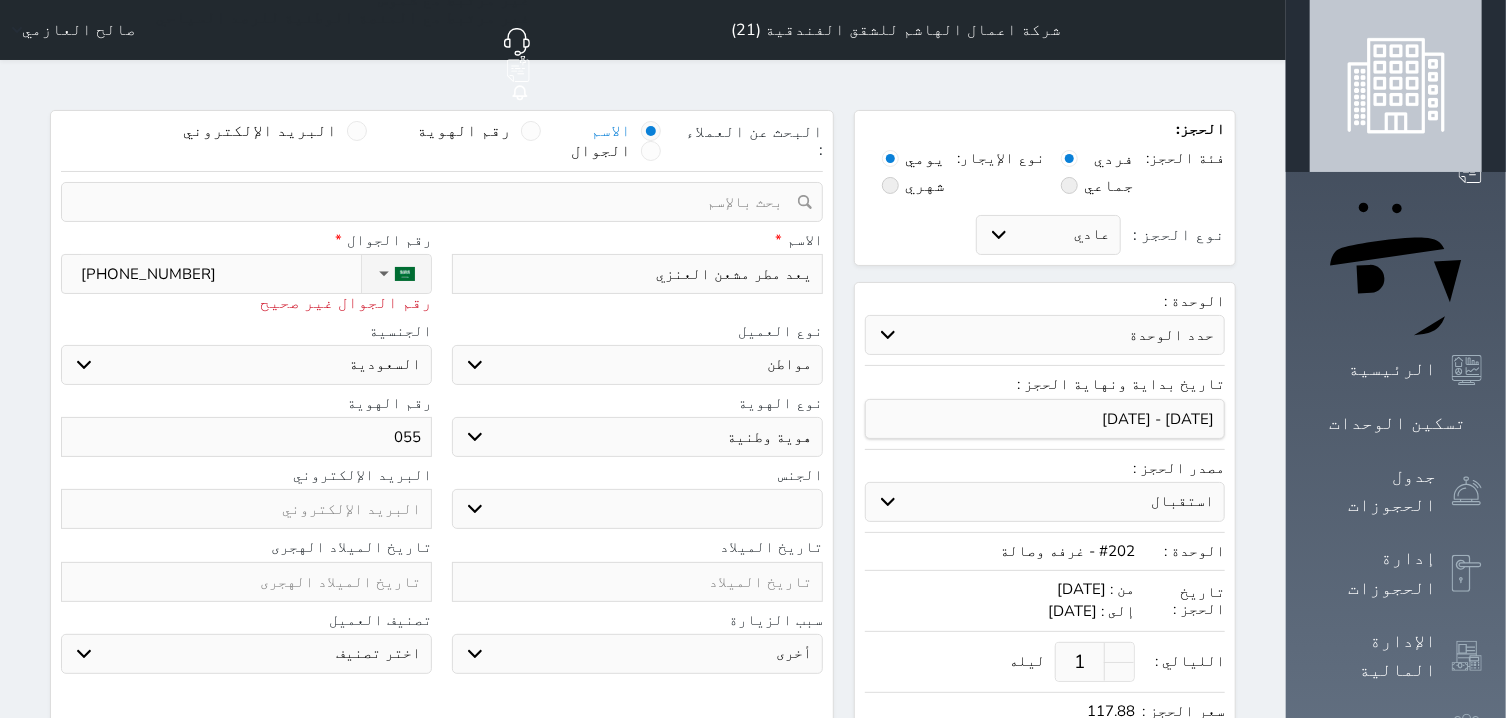 type on "0555" 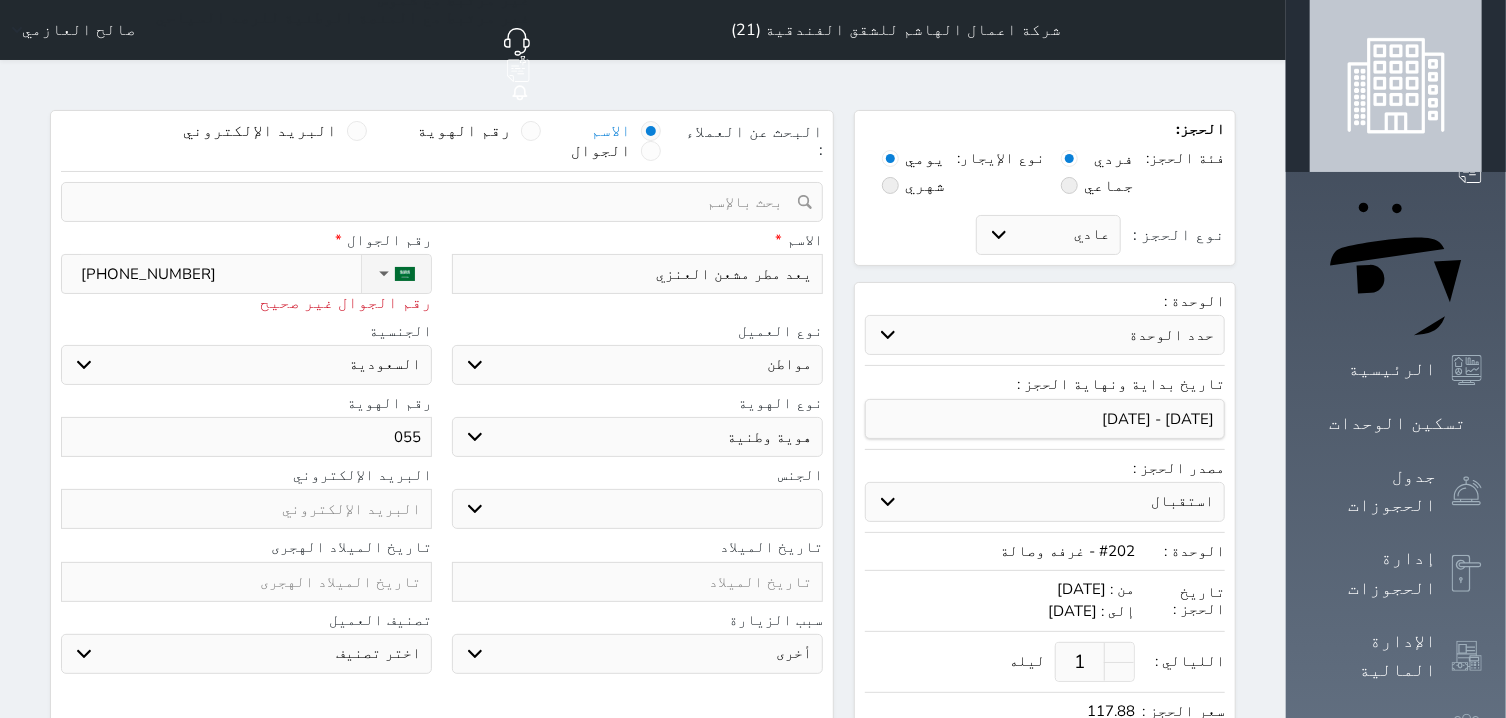 select 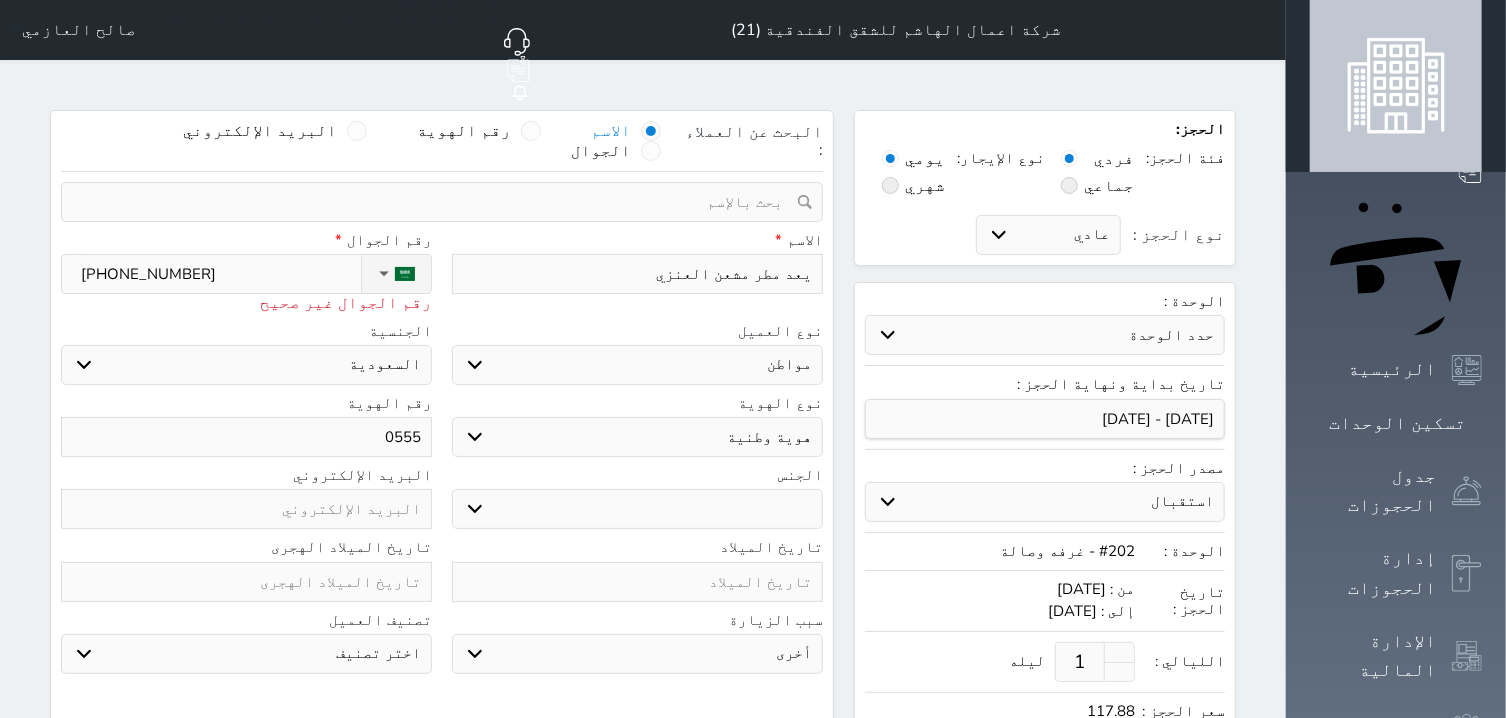 type on "05554" 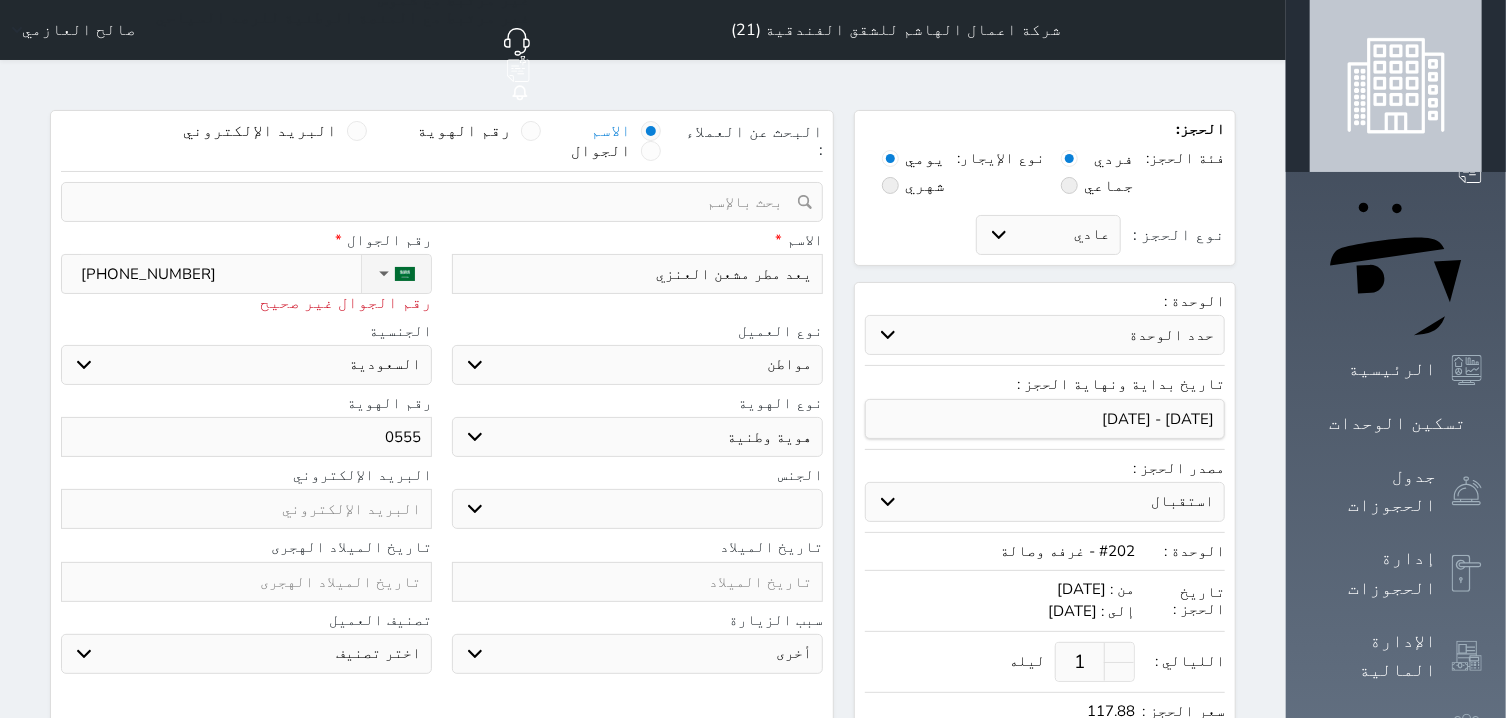 select 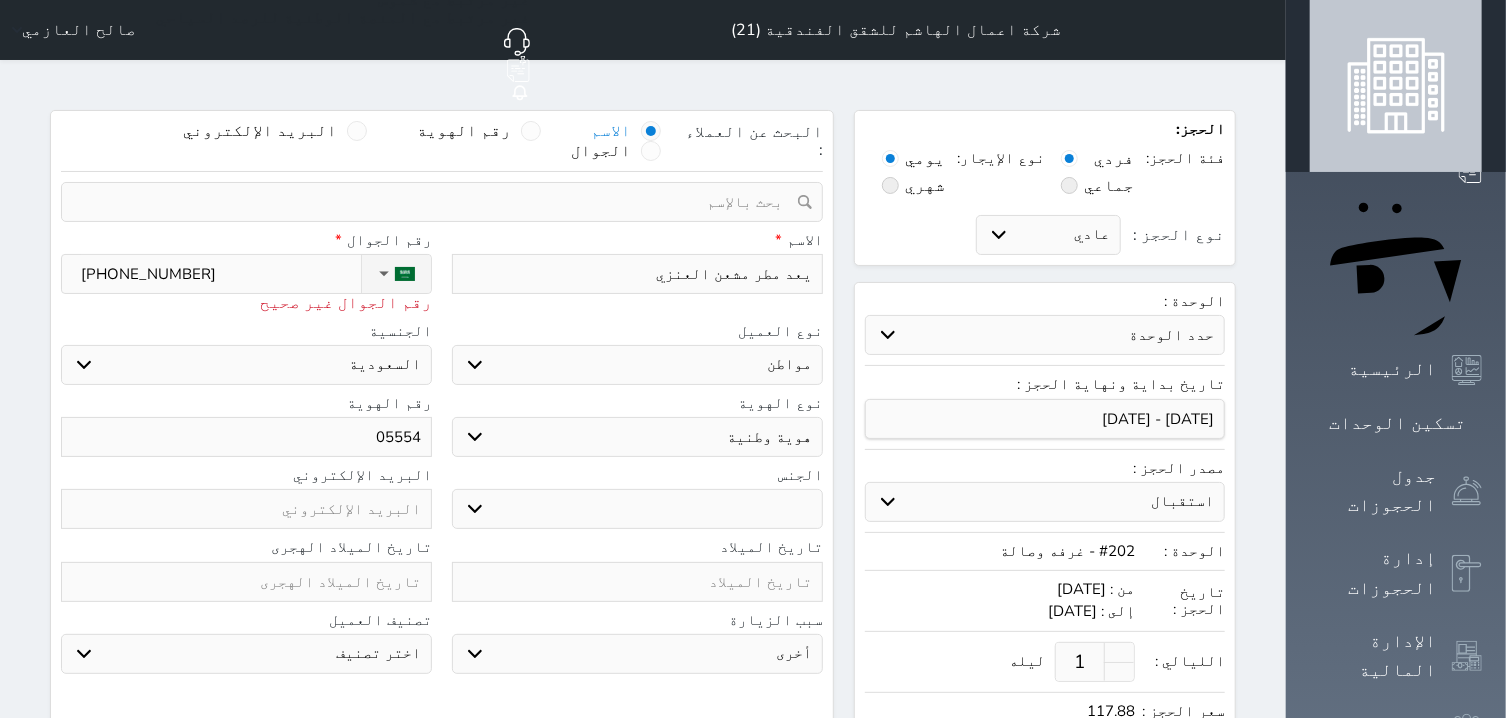 type on "055544" 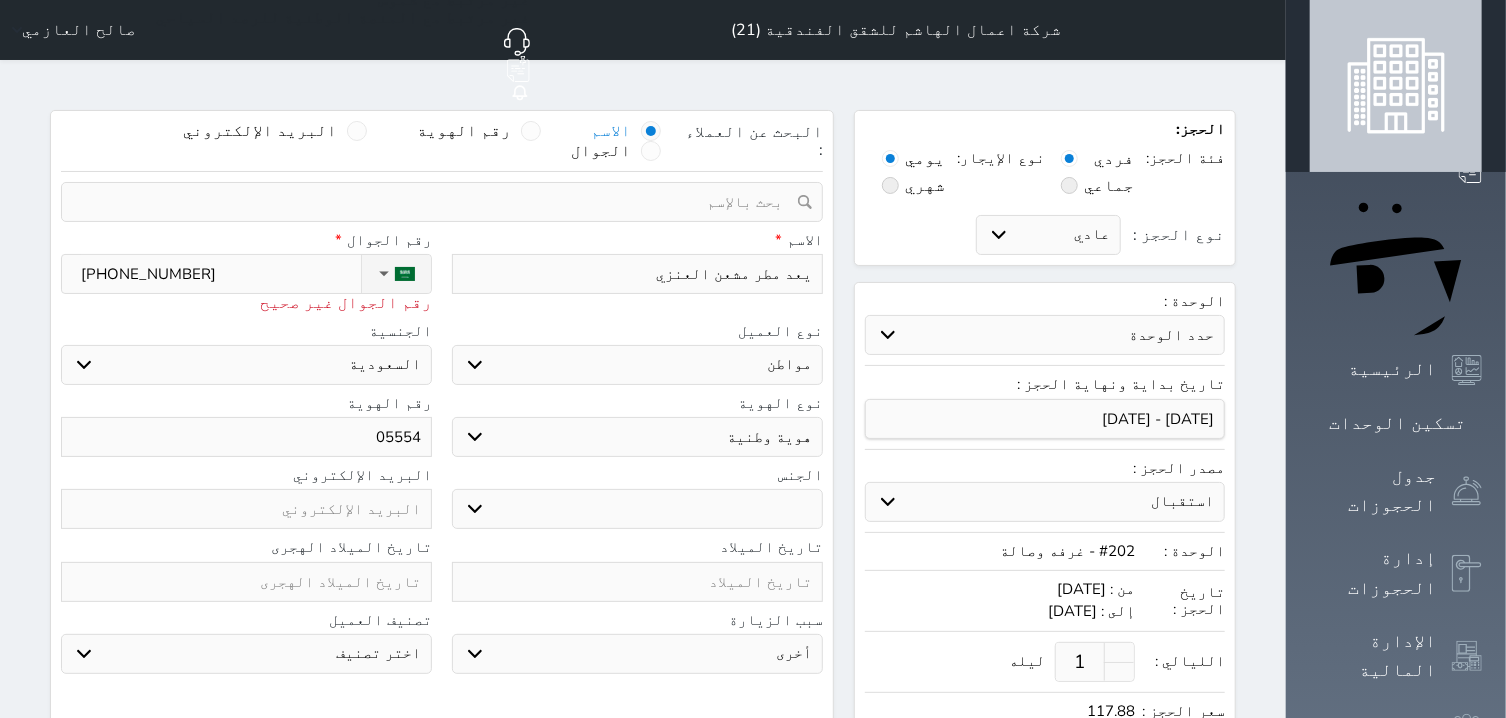select 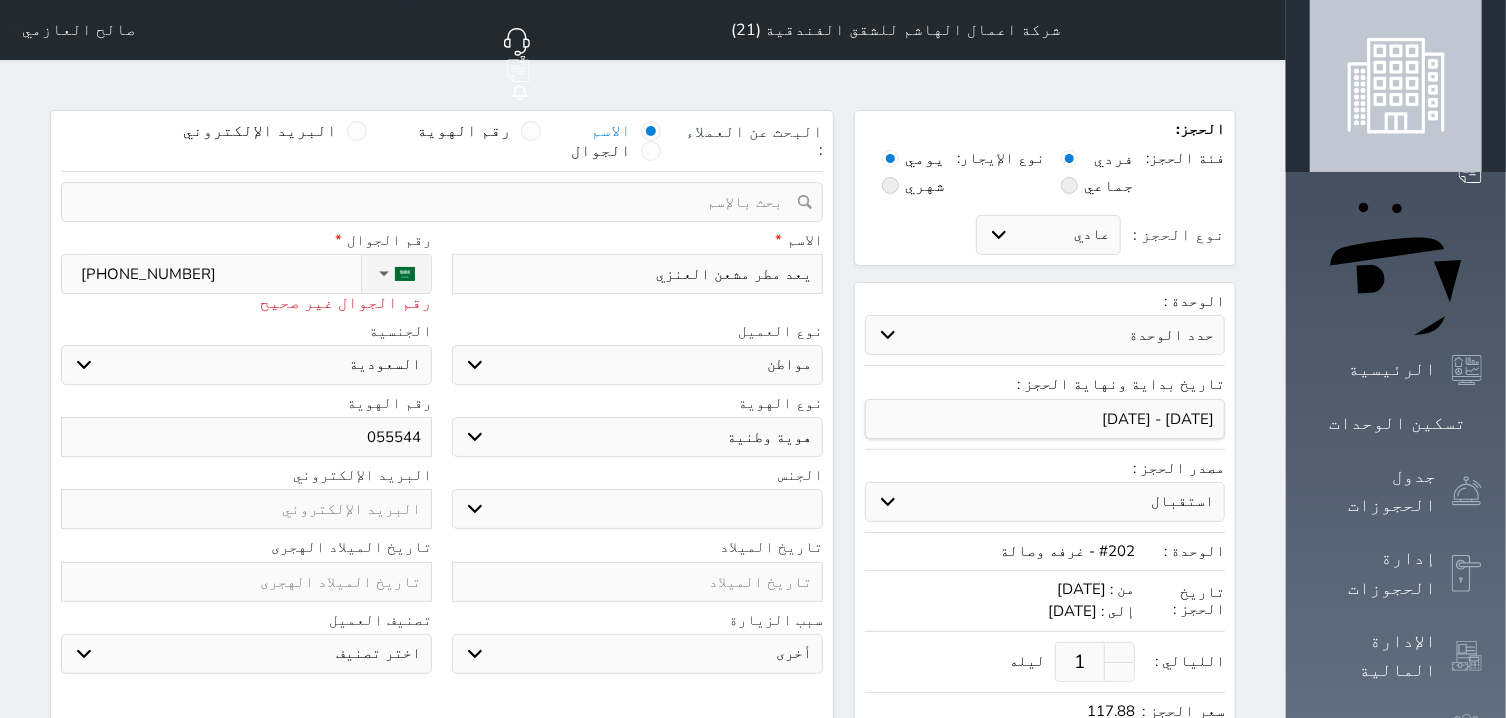 type on "0555444" 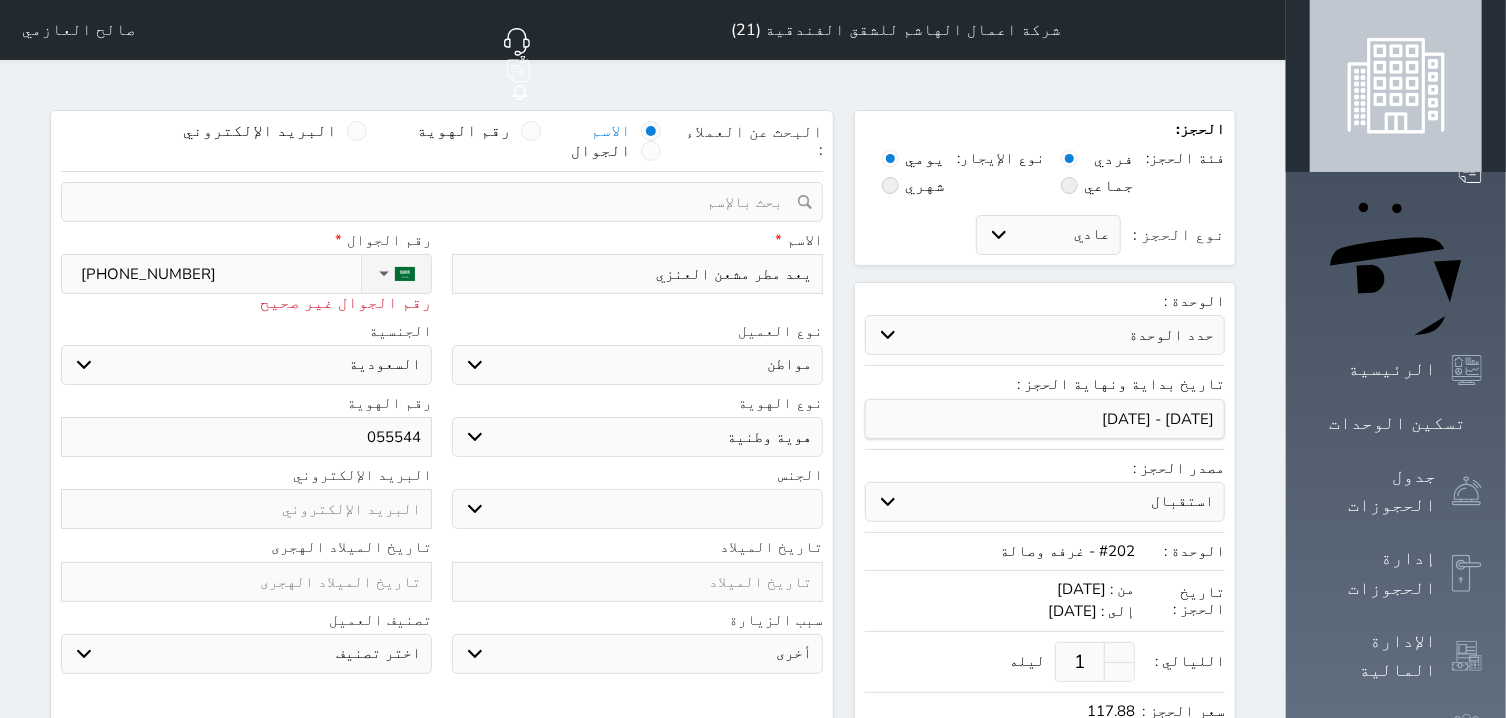 select 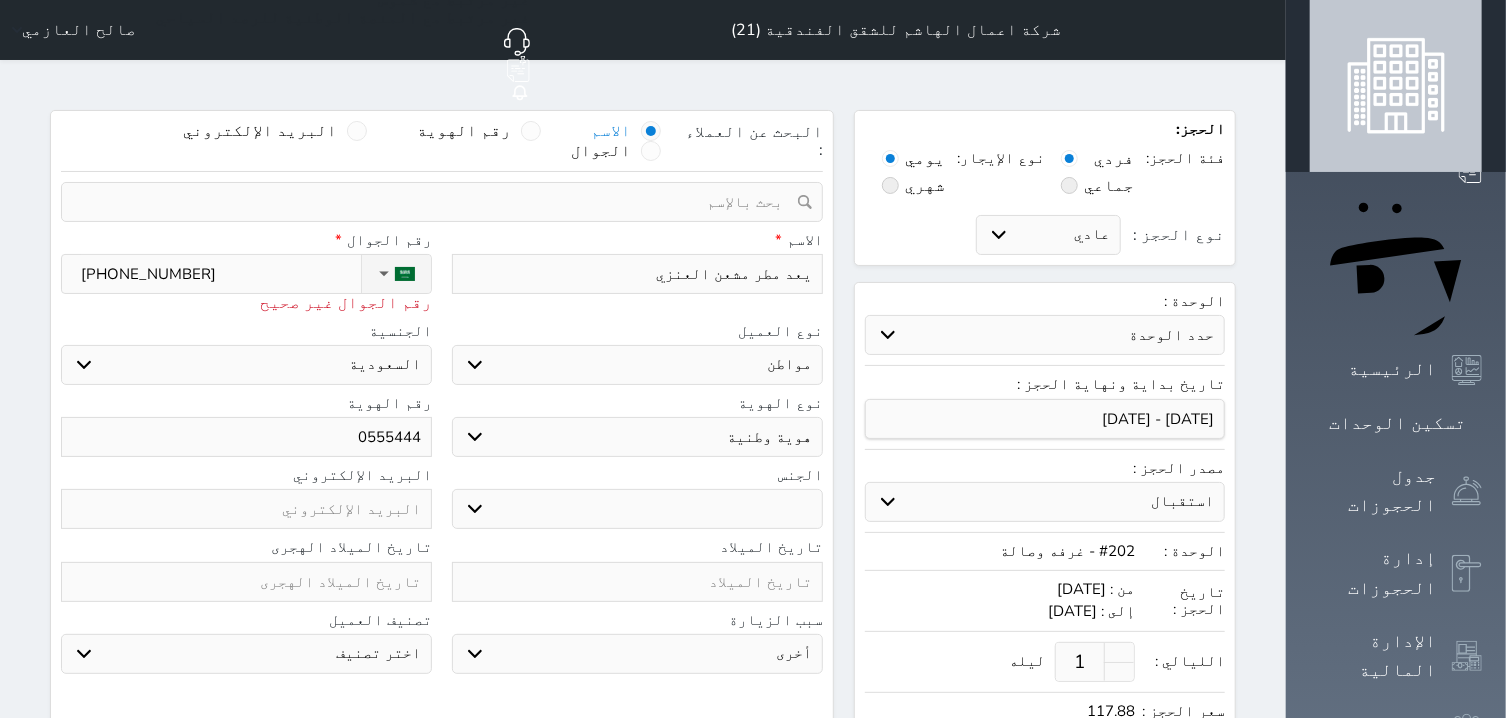 type on "05554444" 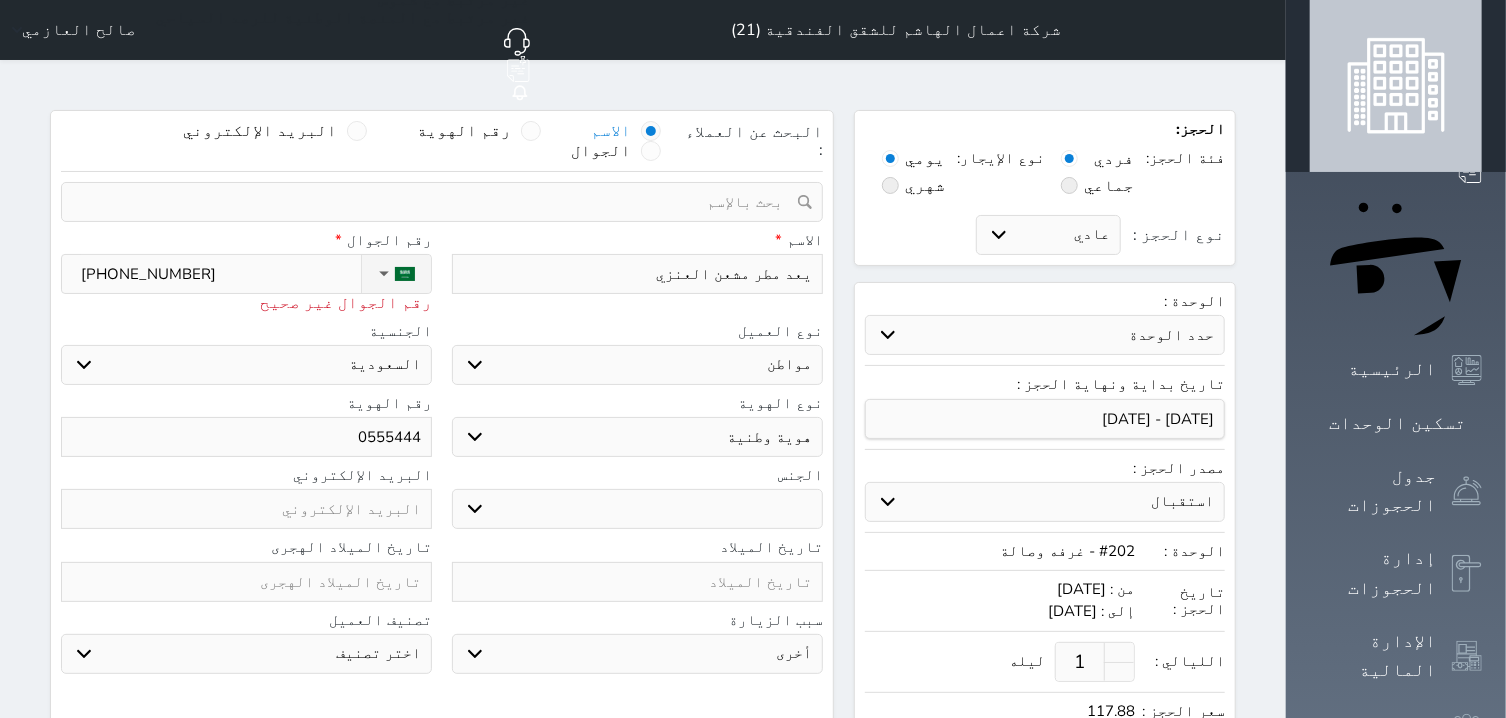 select 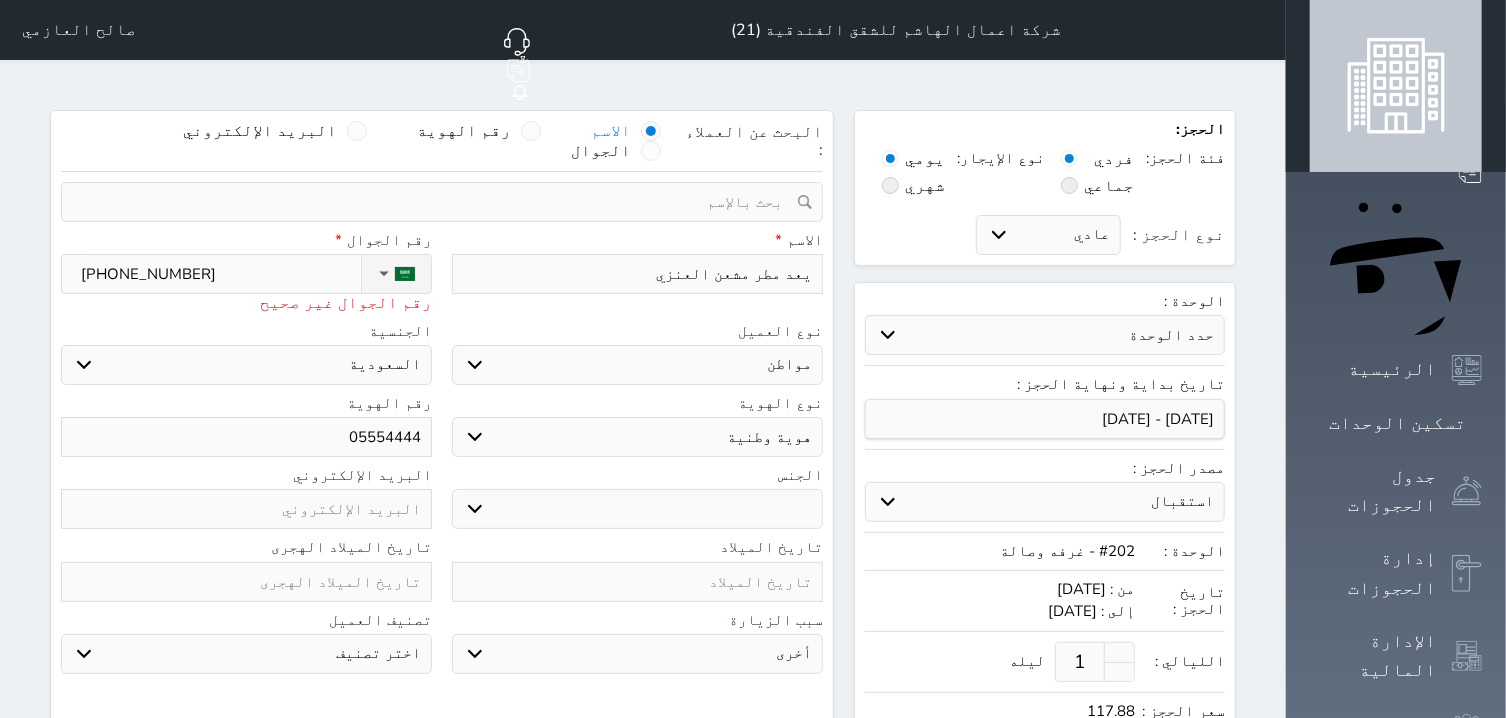 type on "055544442" 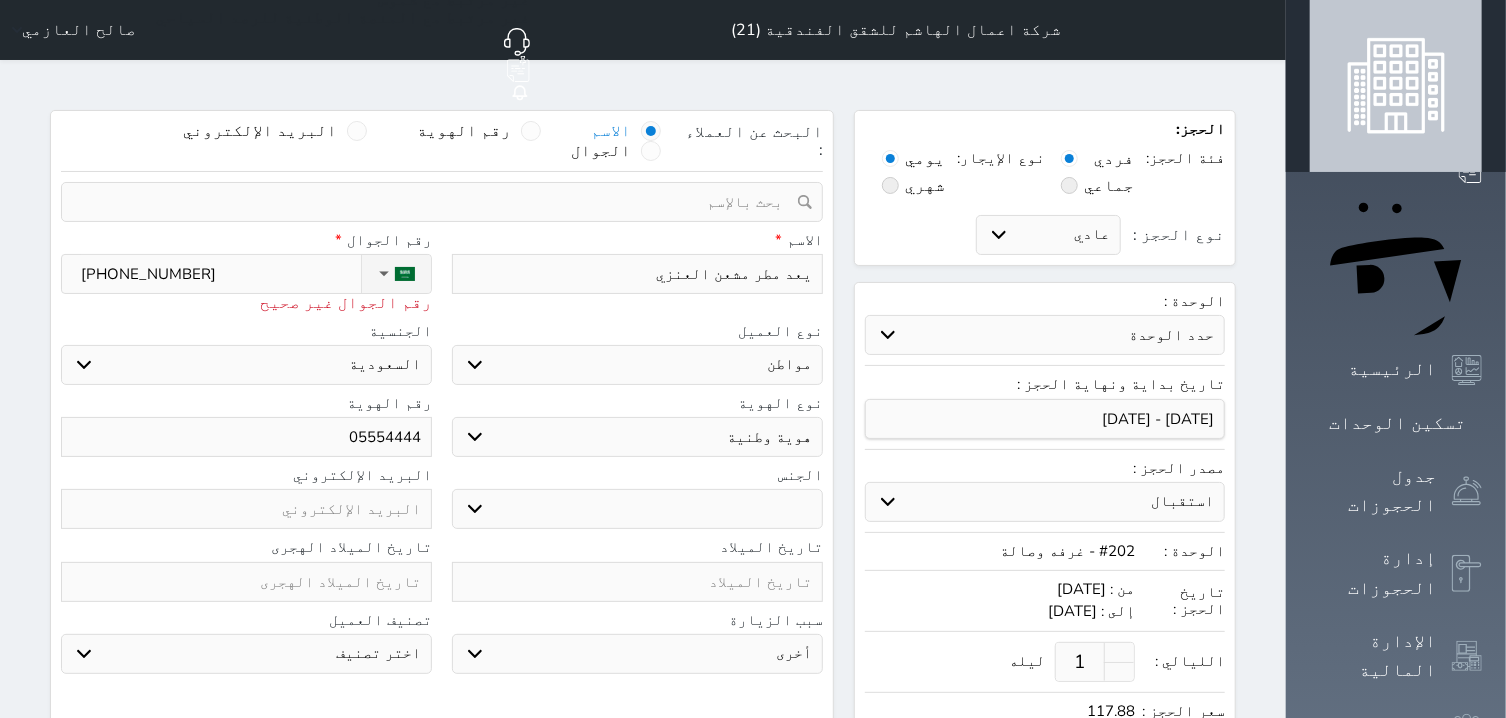 select 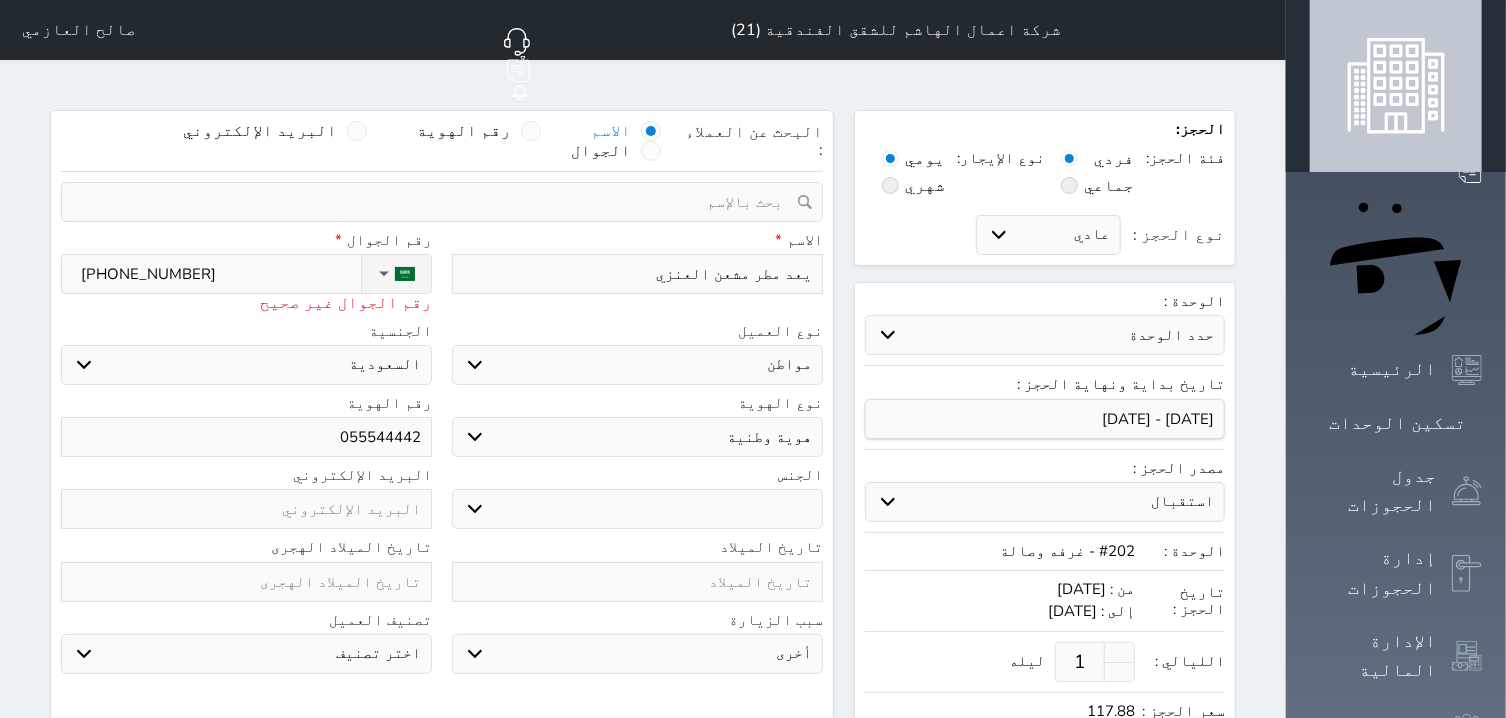 type on "0555444421" 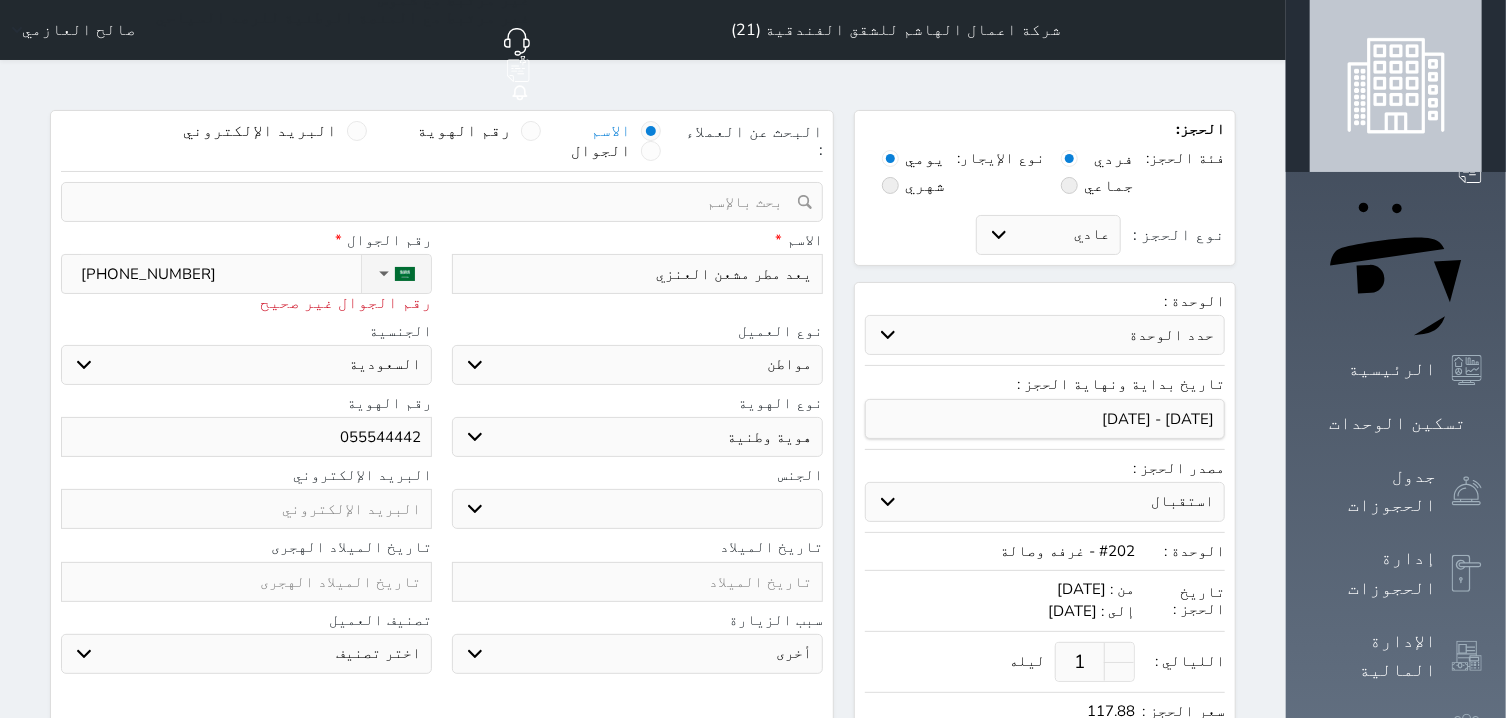 select 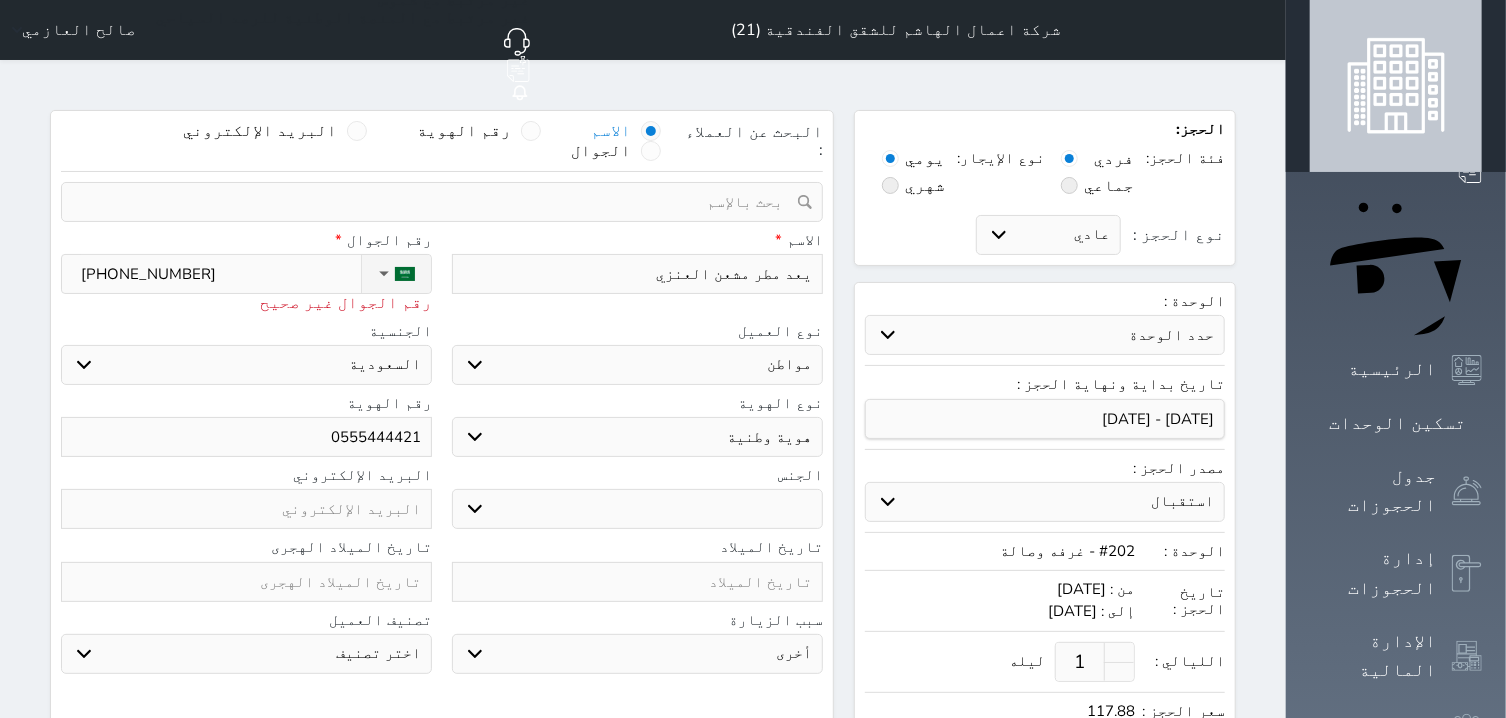 type on "05554444212" 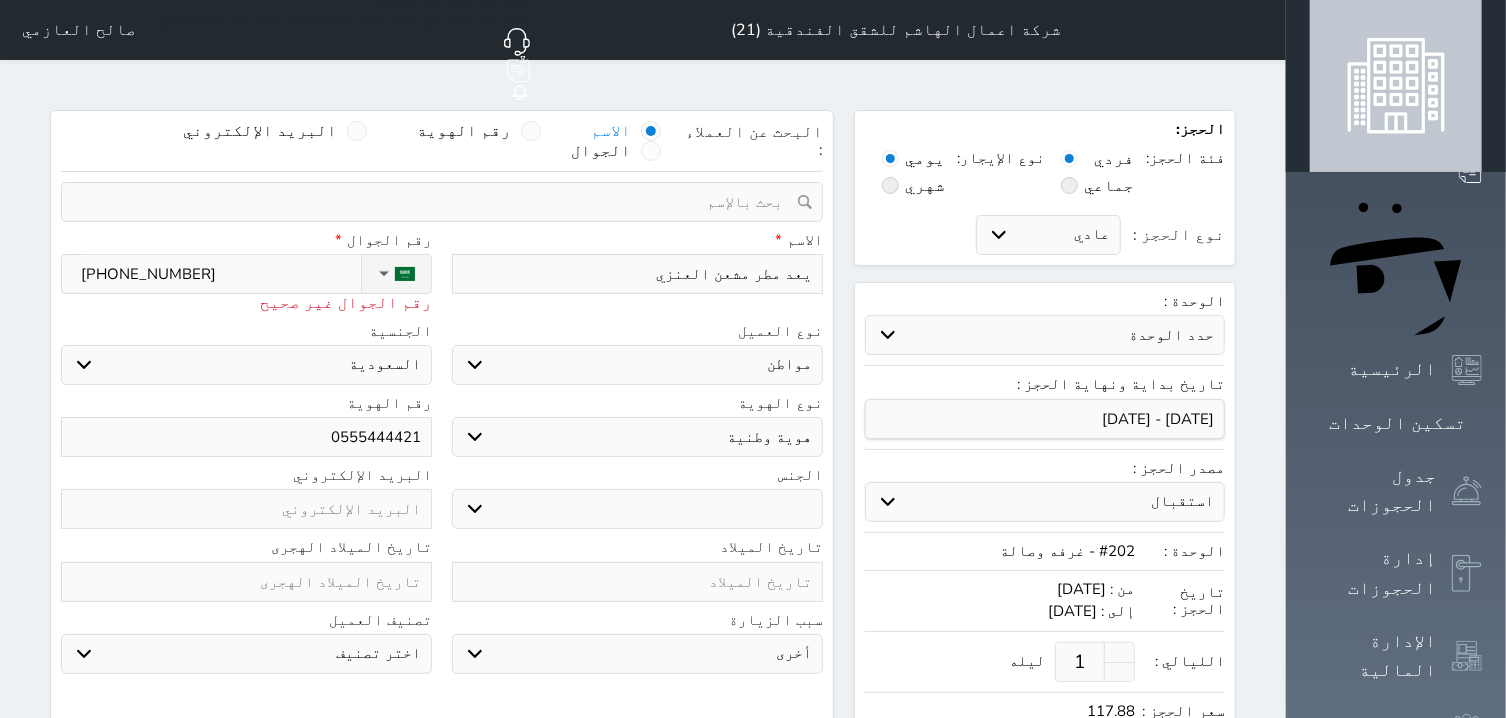 select 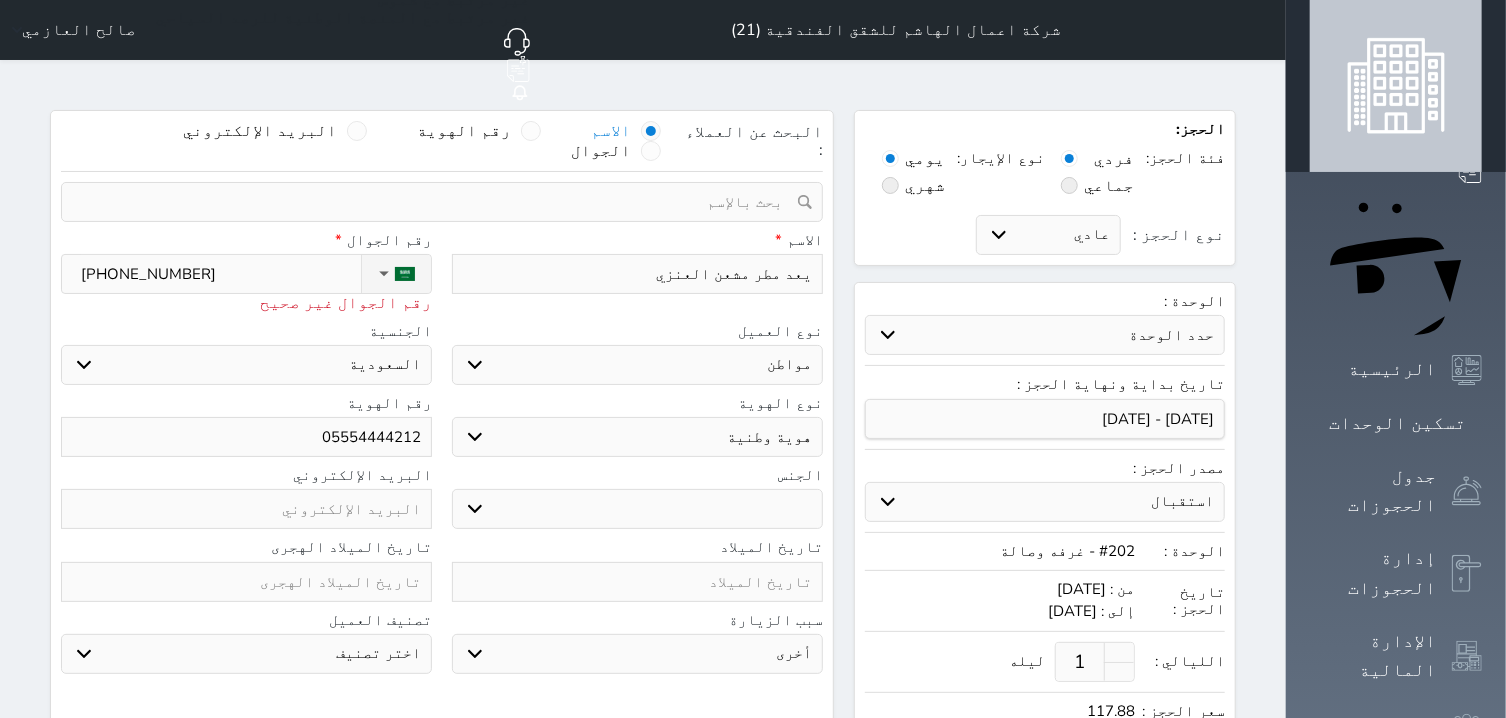 type on "055544442123" 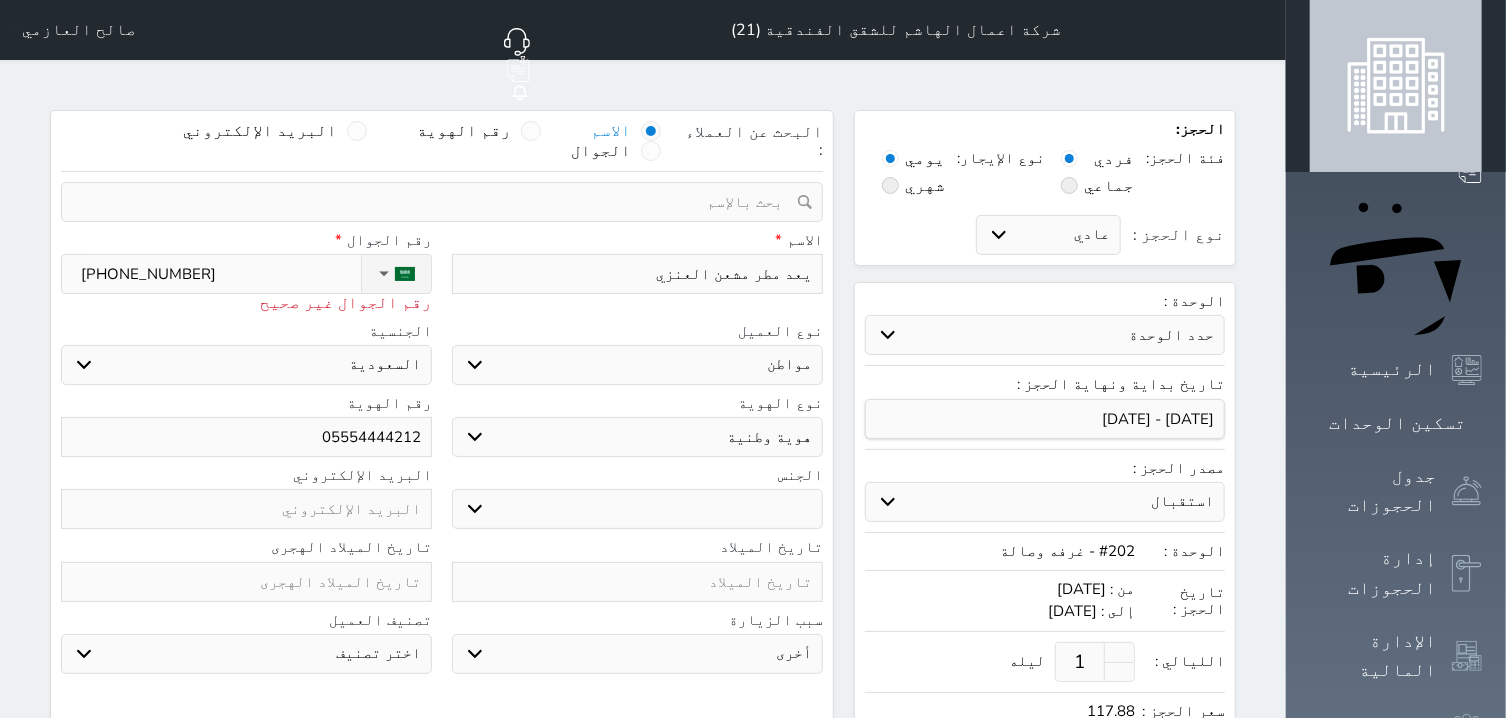 select 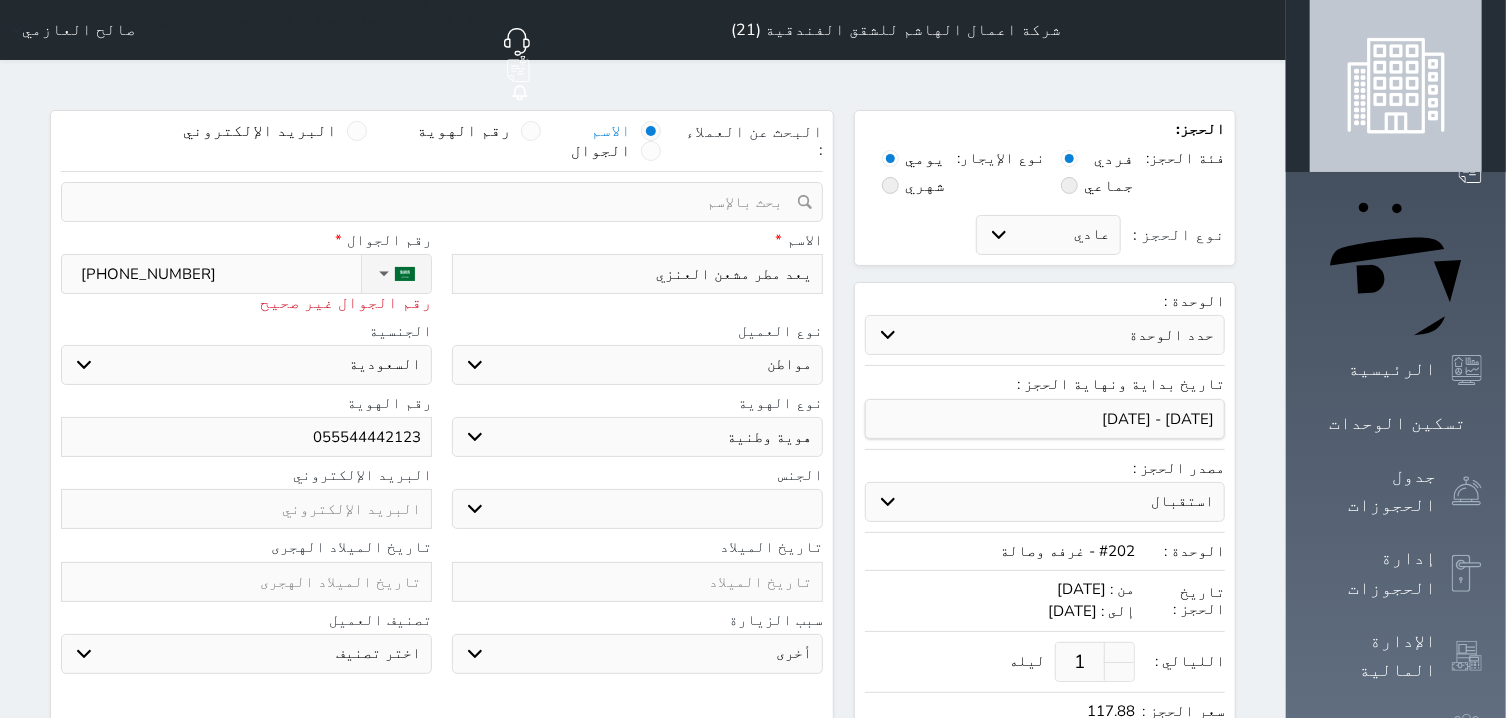 click on "تاريخ الميلاد الهجرى" at bounding box center [246, 547] 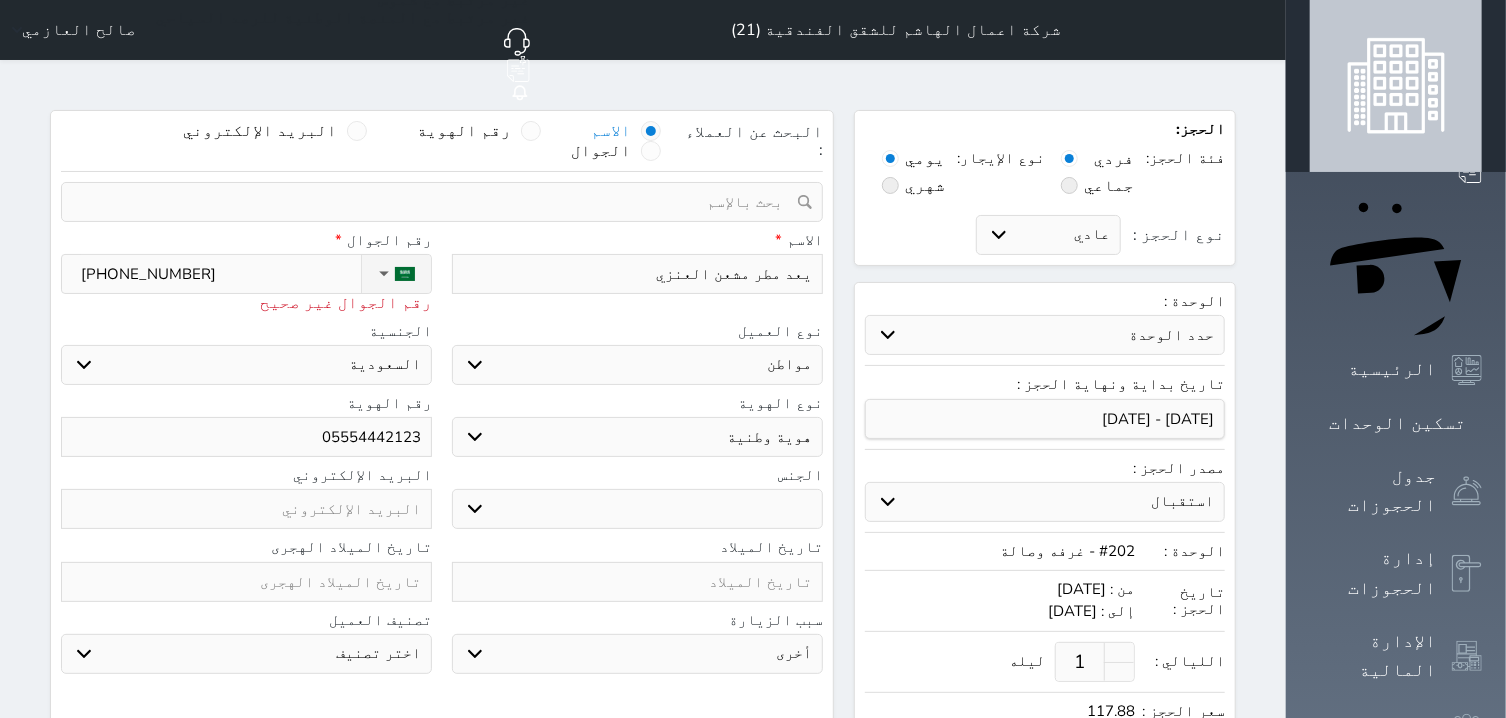 select 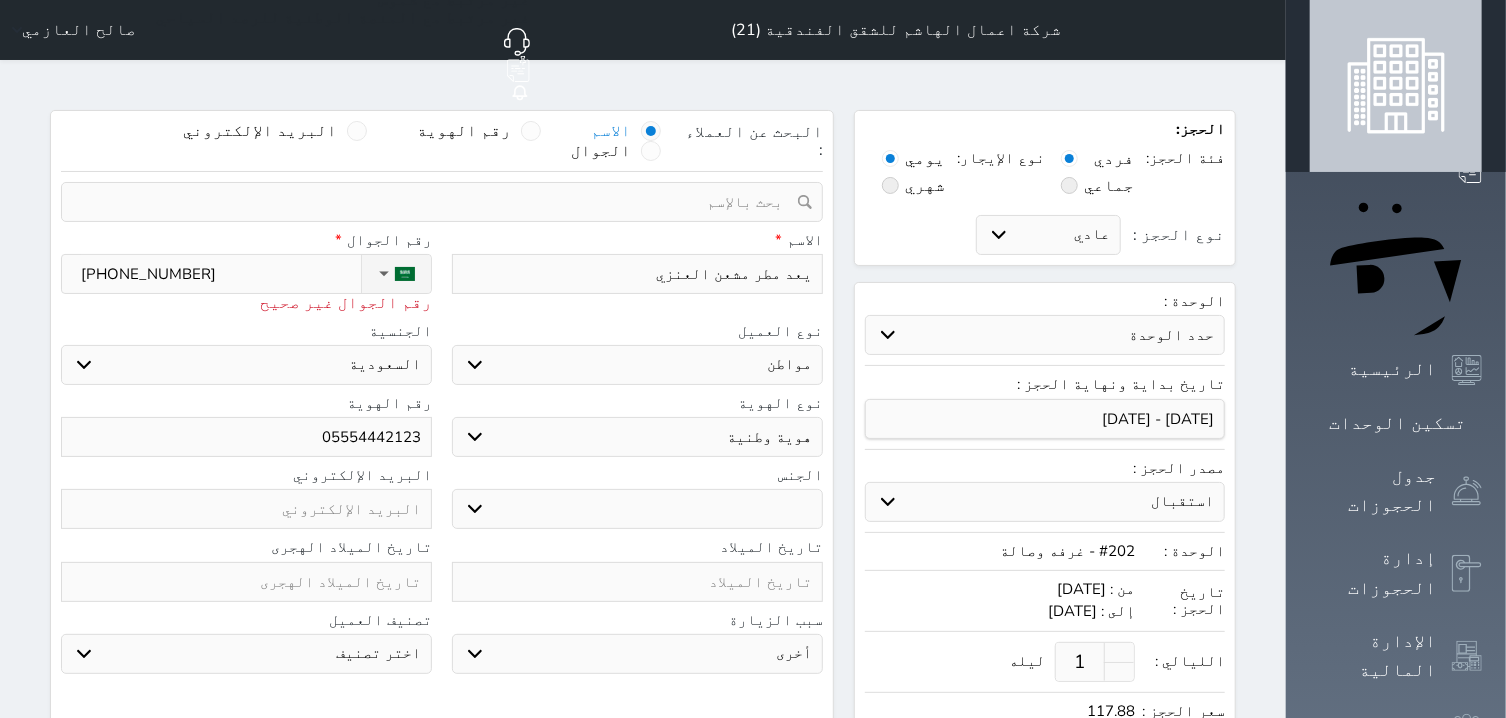 drag, startPoint x: 305, startPoint y: 387, endPoint x: 582, endPoint y: 399, distance: 277.2598 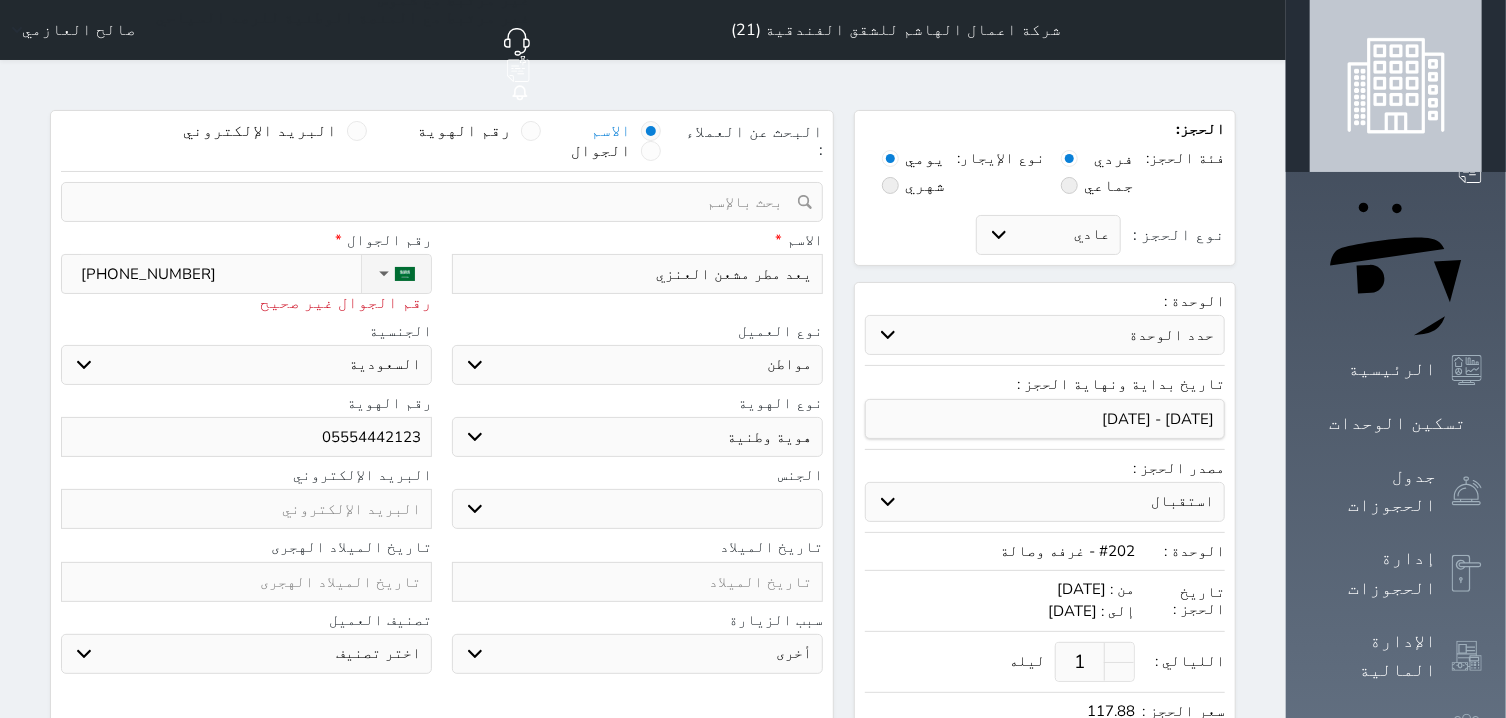 type on "+966" 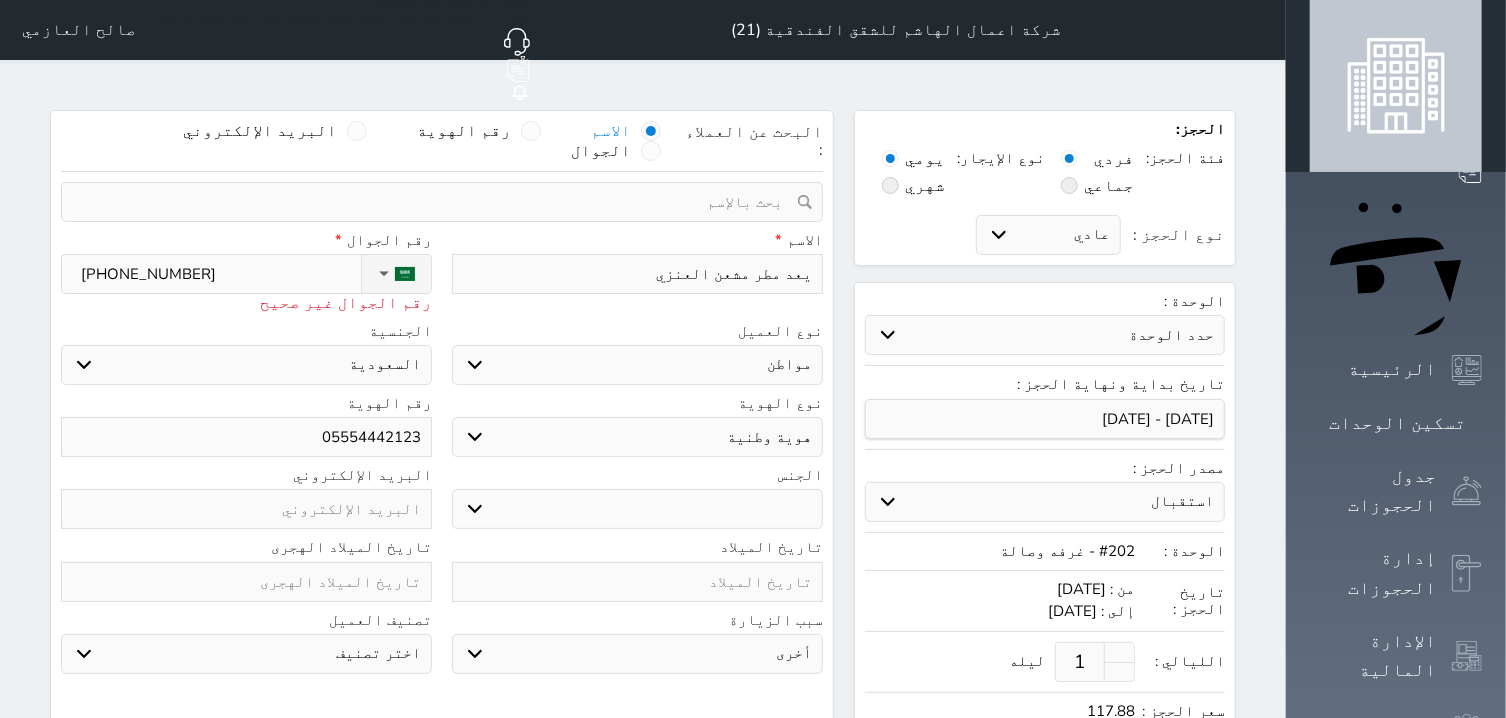 select 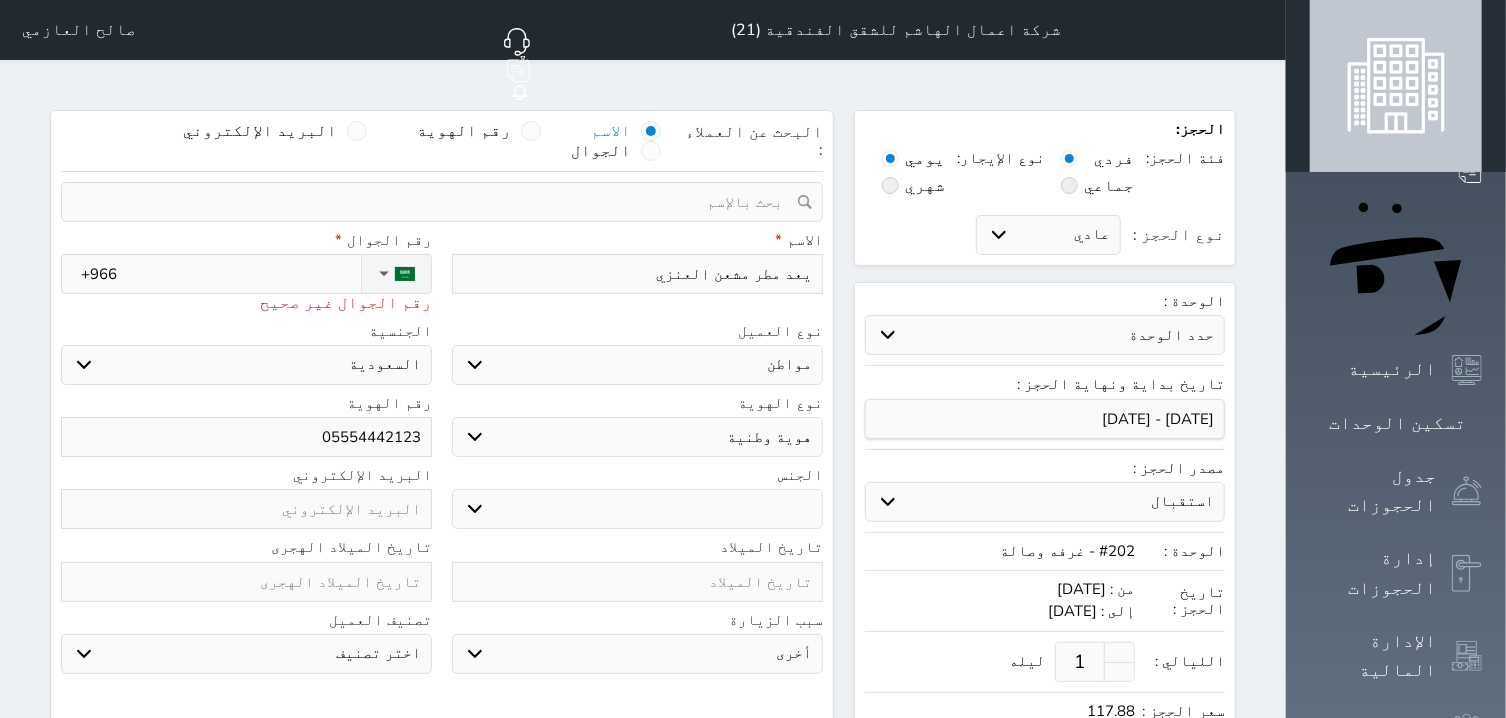 type on "+966" 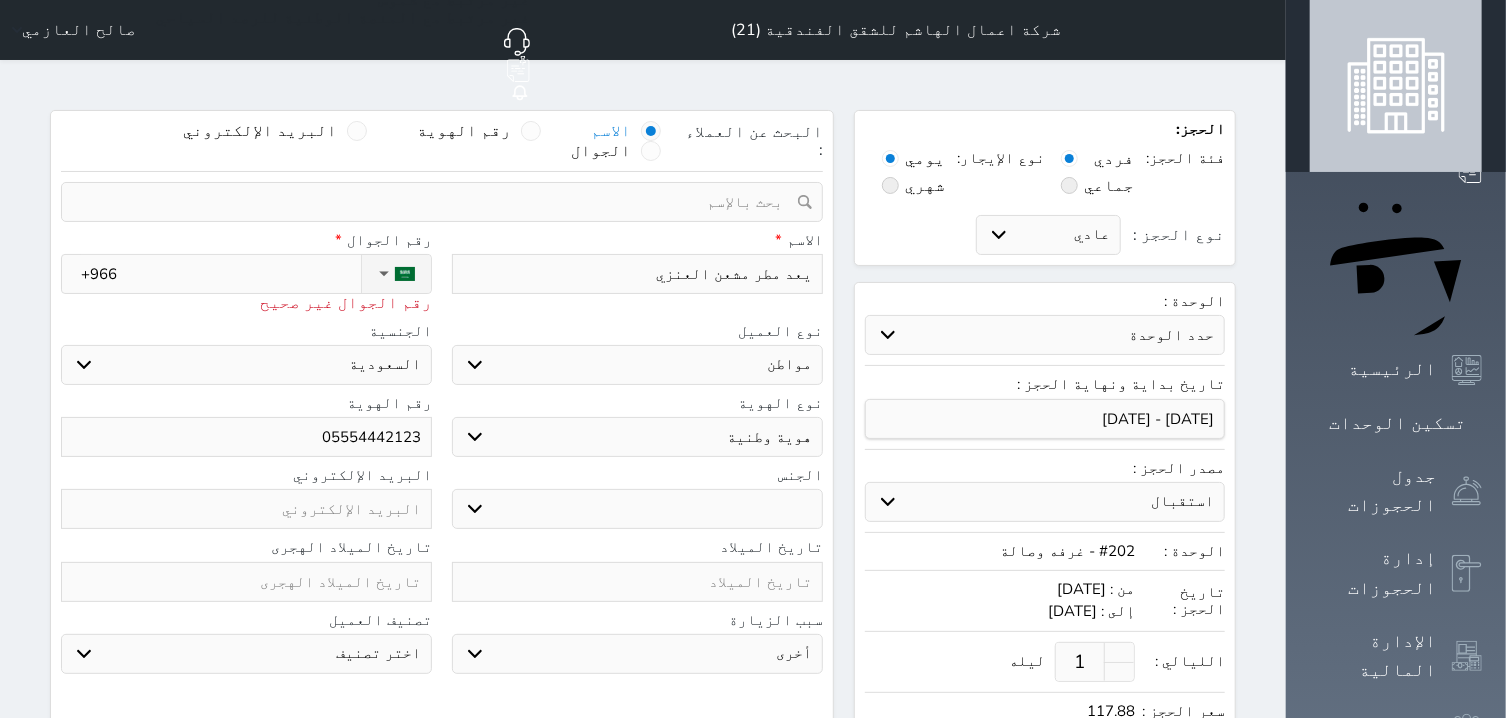drag, startPoint x: 433, startPoint y: 383, endPoint x: 563, endPoint y: 387, distance: 130.06152 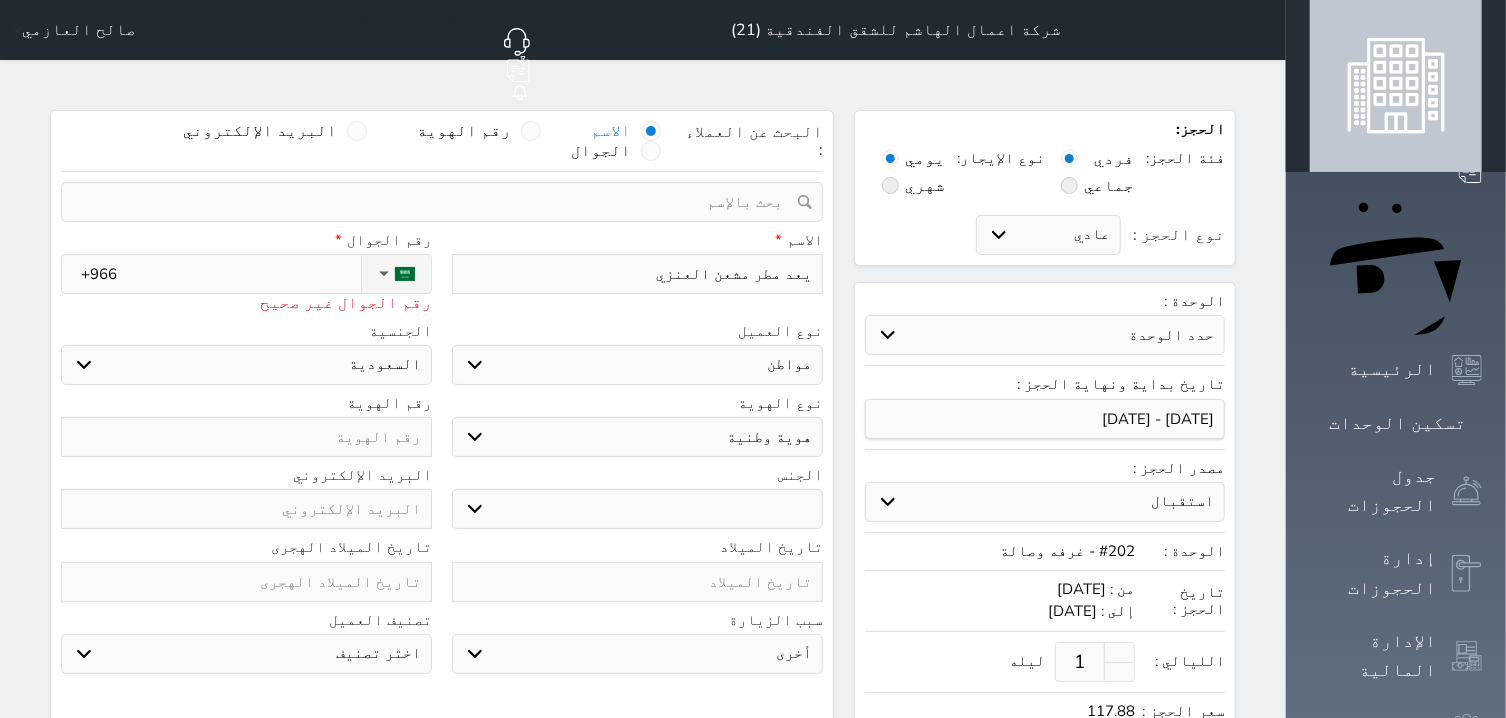 select 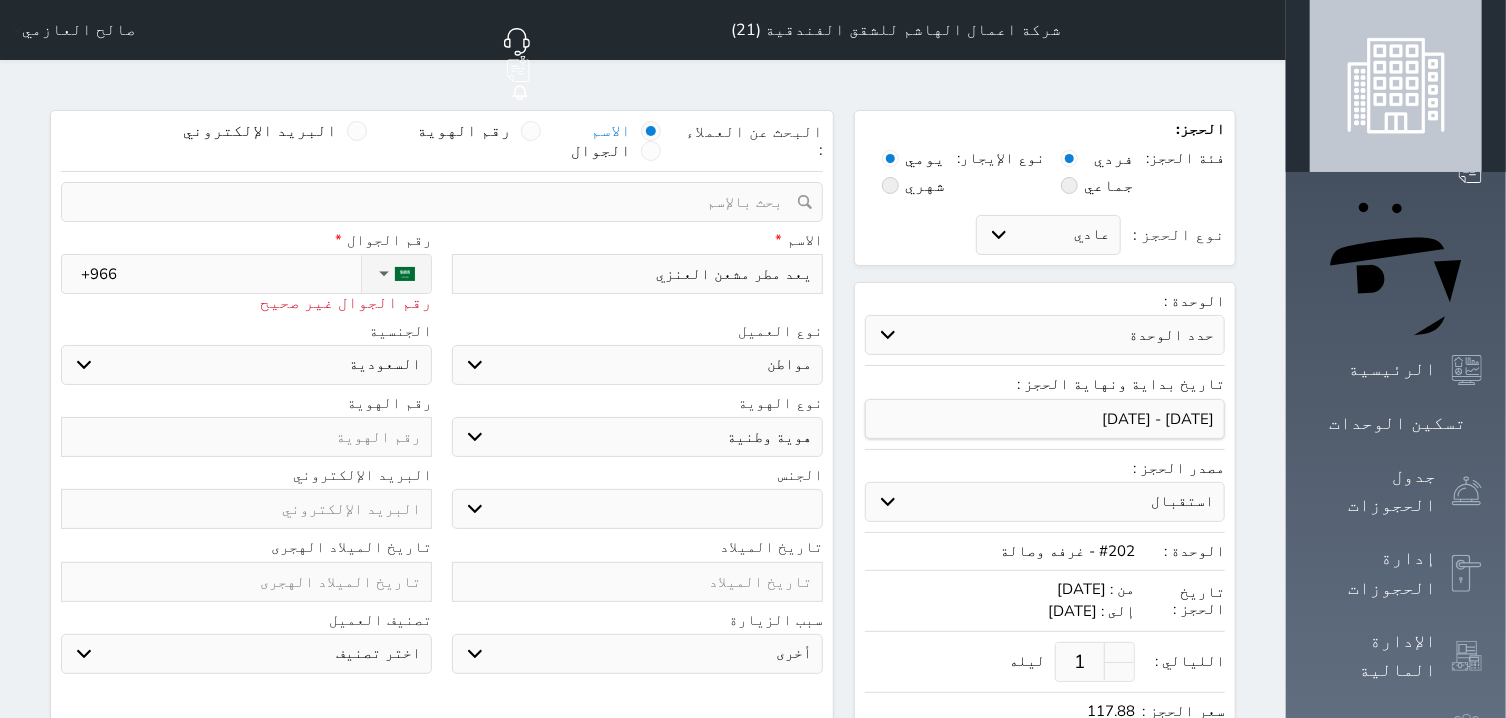 paste on "10 324 90698" 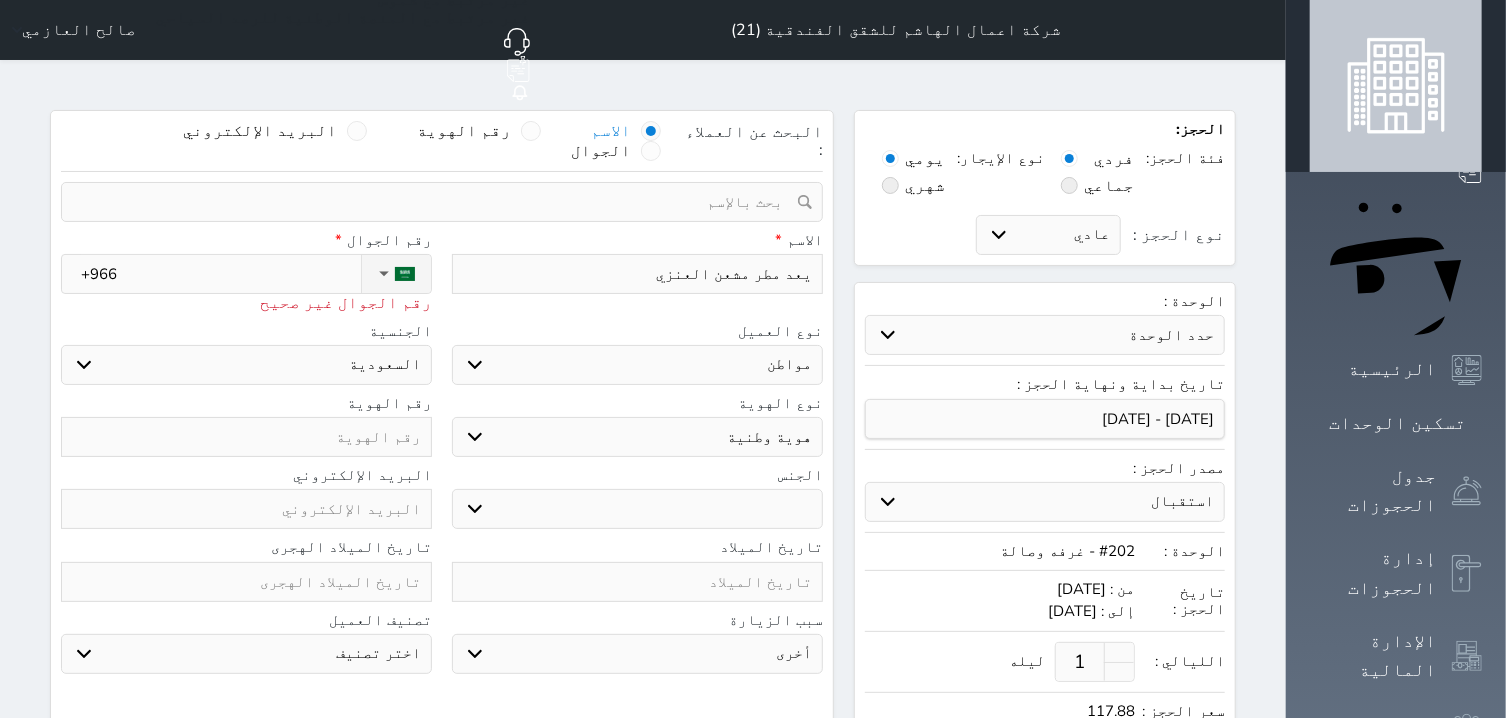 select 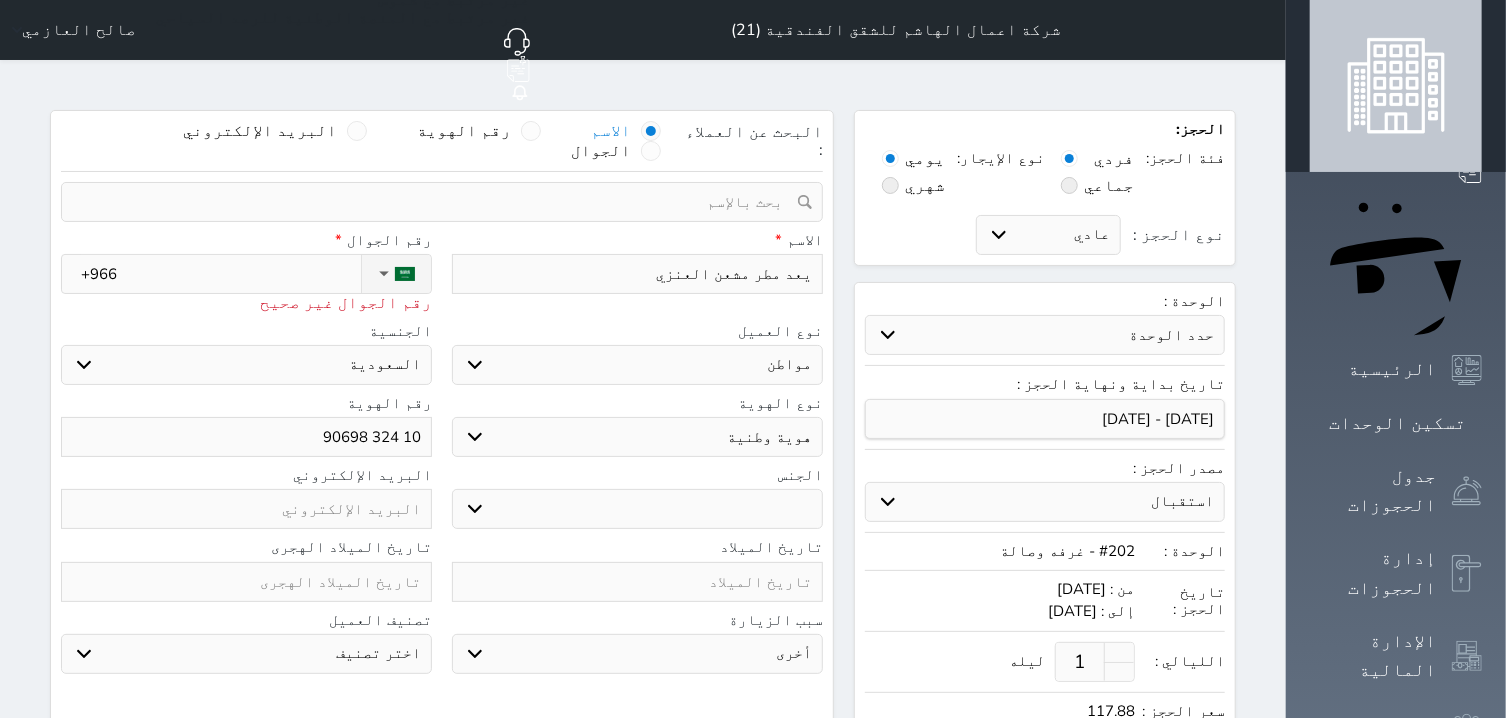drag, startPoint x: 339, startPoint y: 390, endPoint x: 647, endPoint y: 387, distance: 308.01462 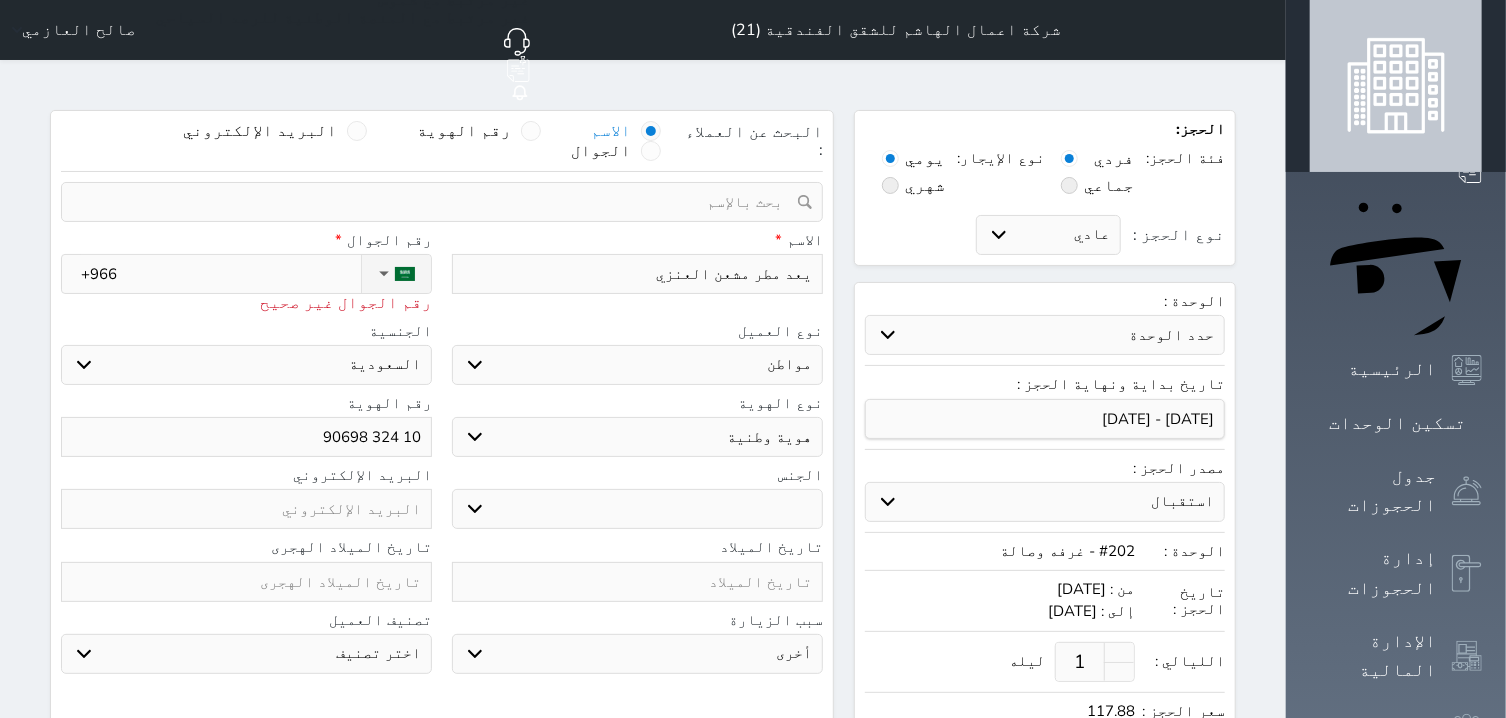 type on "1090698" 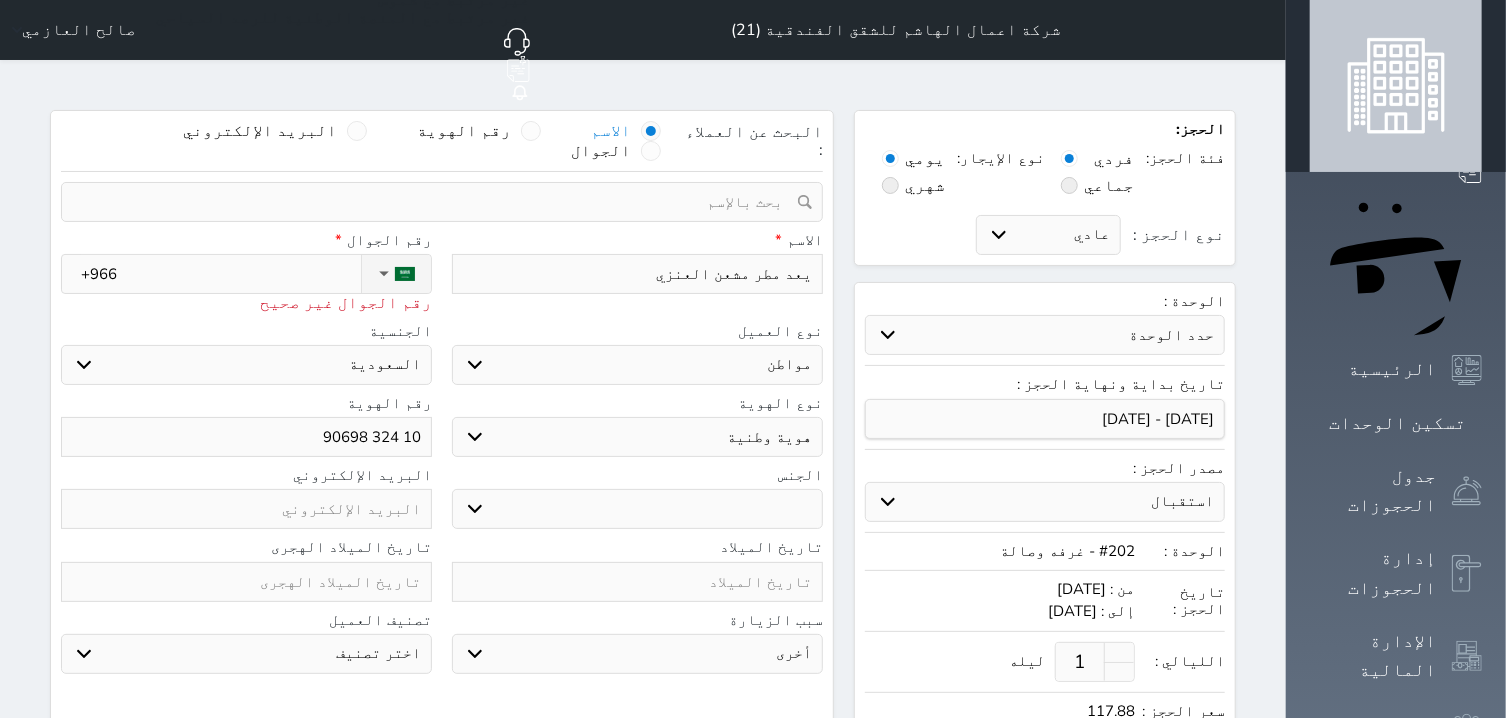 select 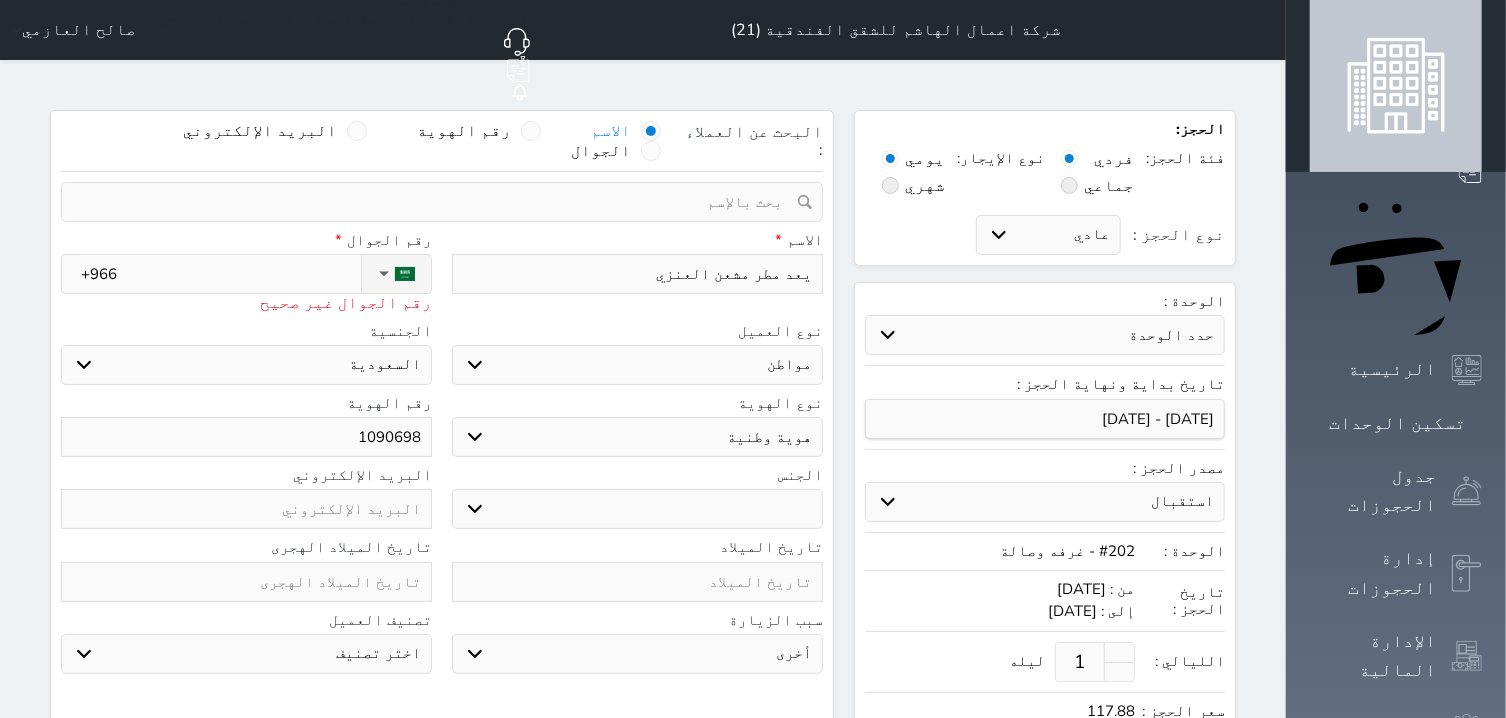 type on "190698" 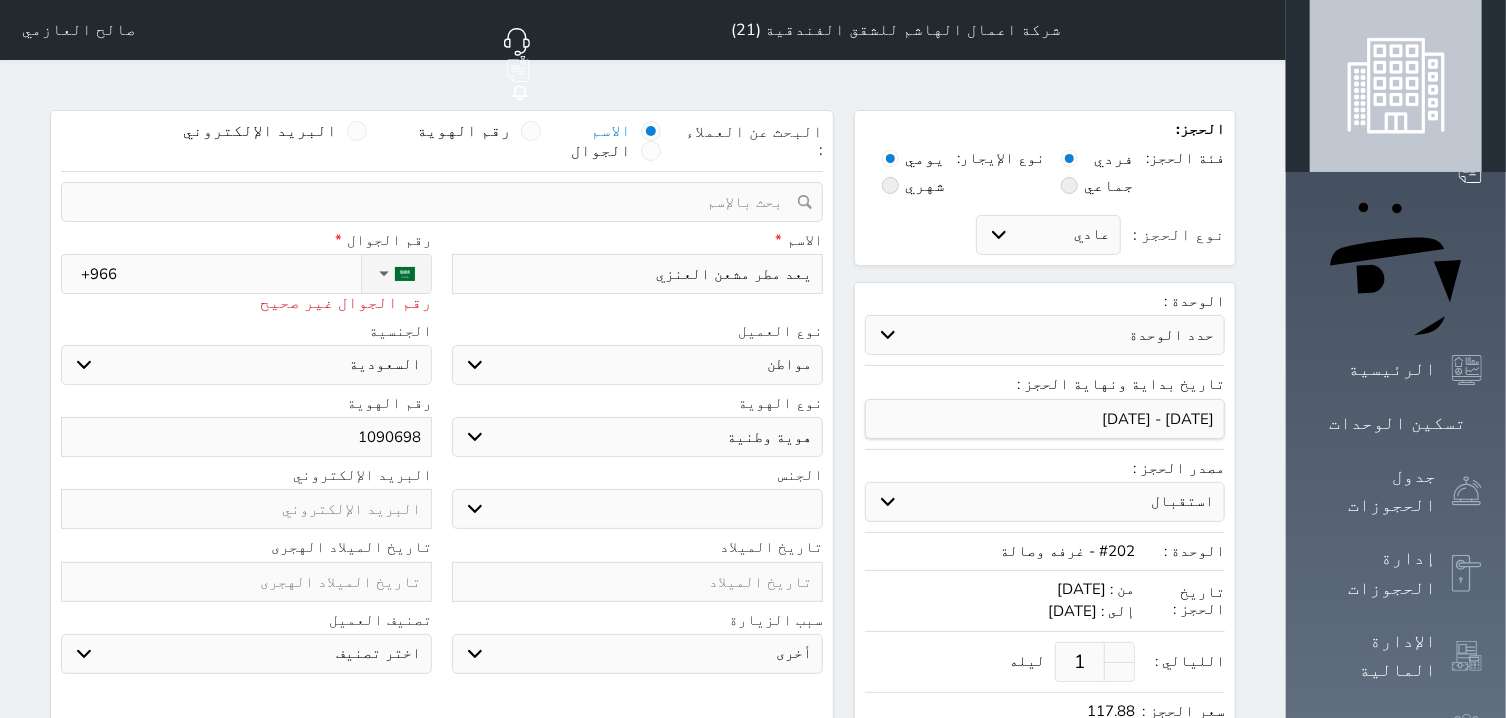 select 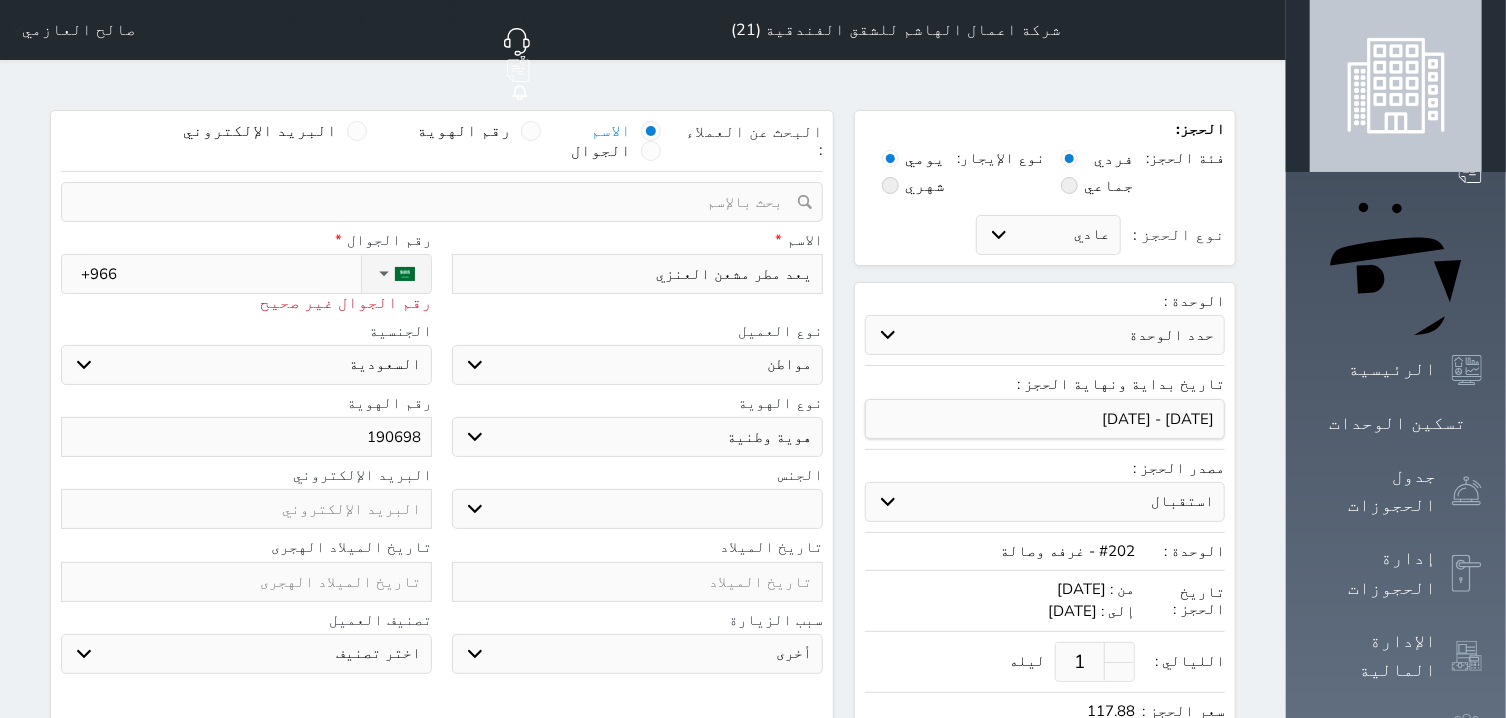 drag, startPoint x: 338, startPoint y: 373, endPoint x: 357, endPoint y: 379, distance: 19.924858 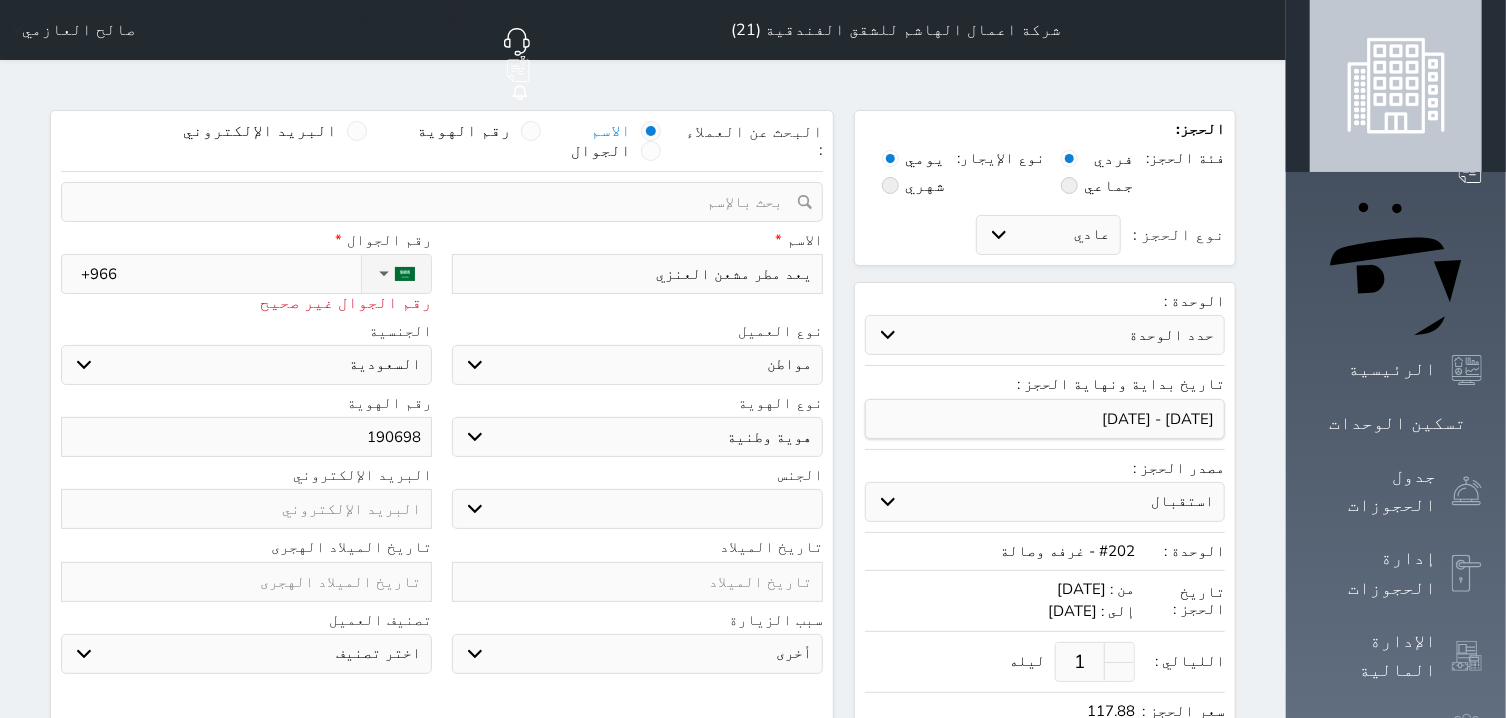 type 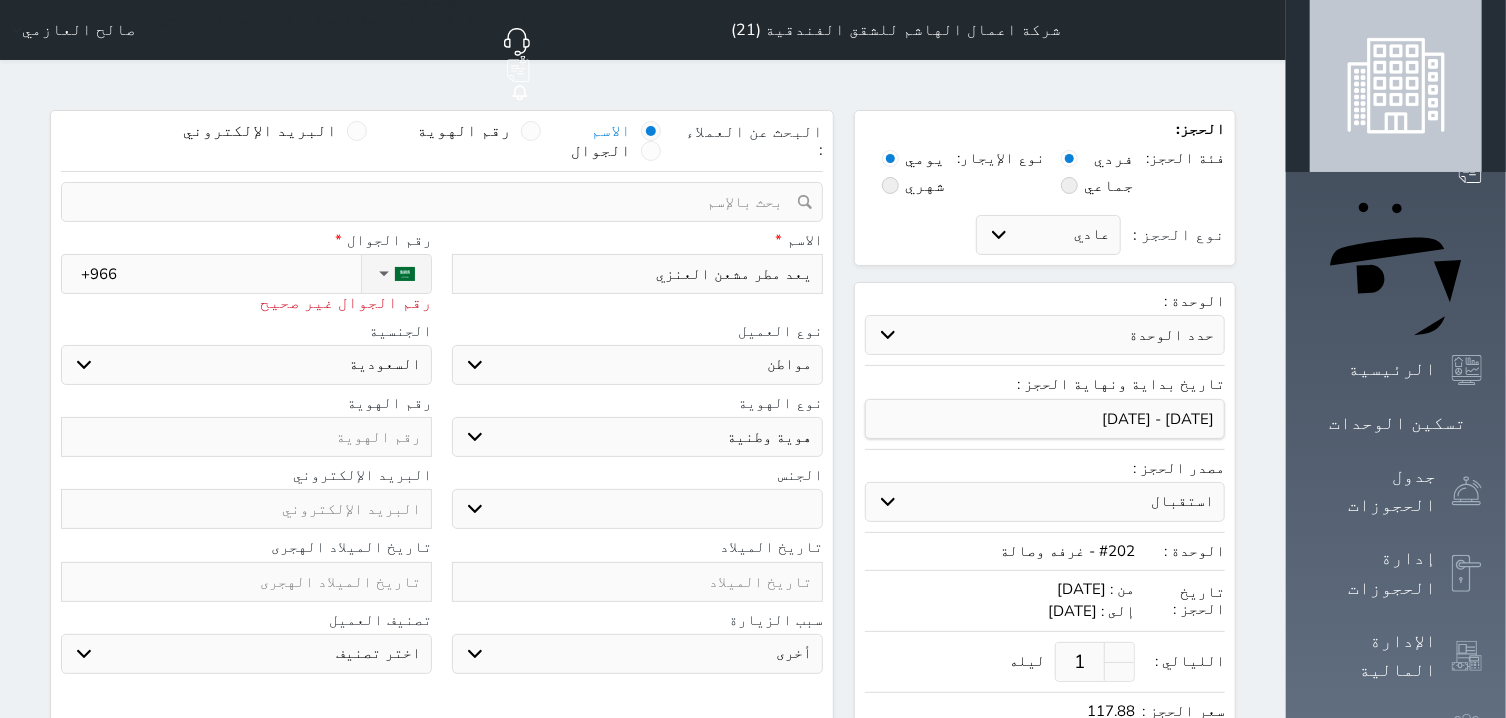 type on "1" 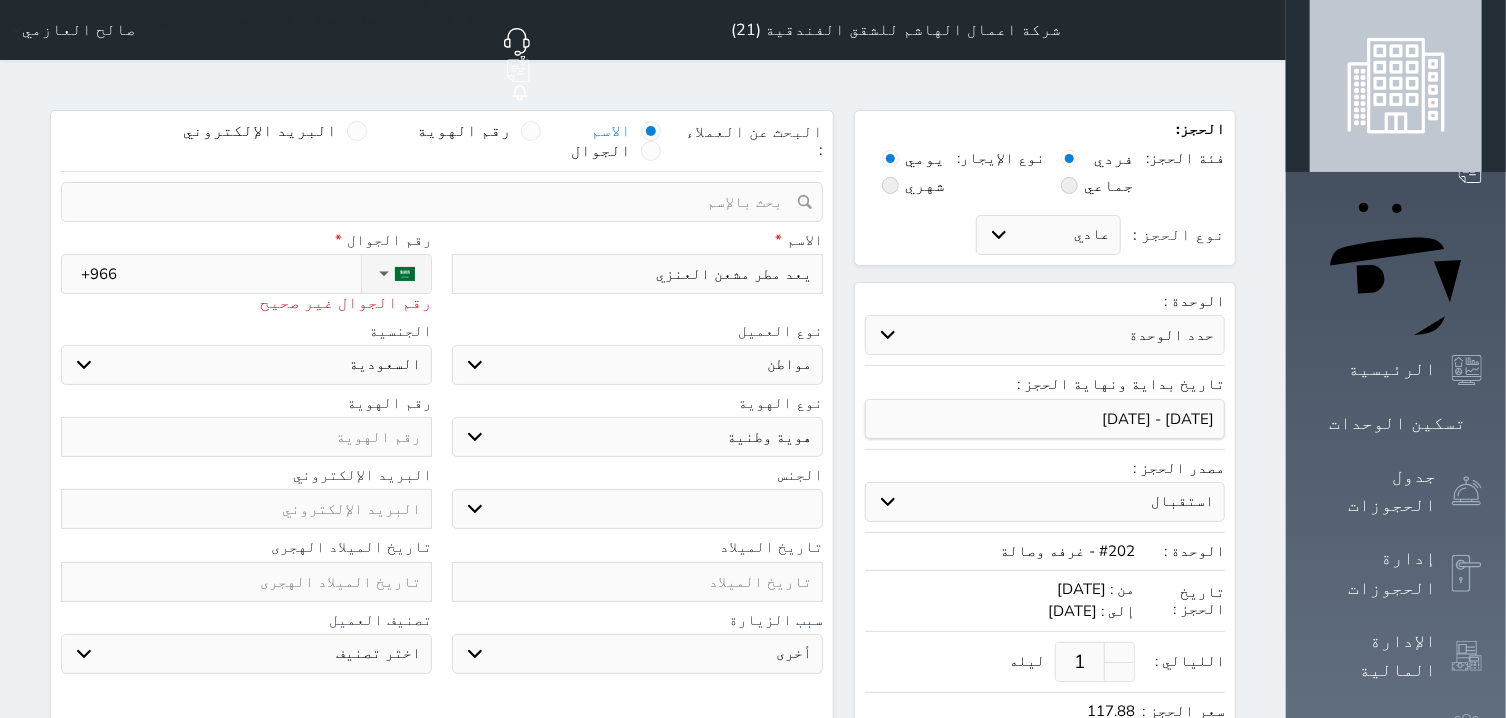 select 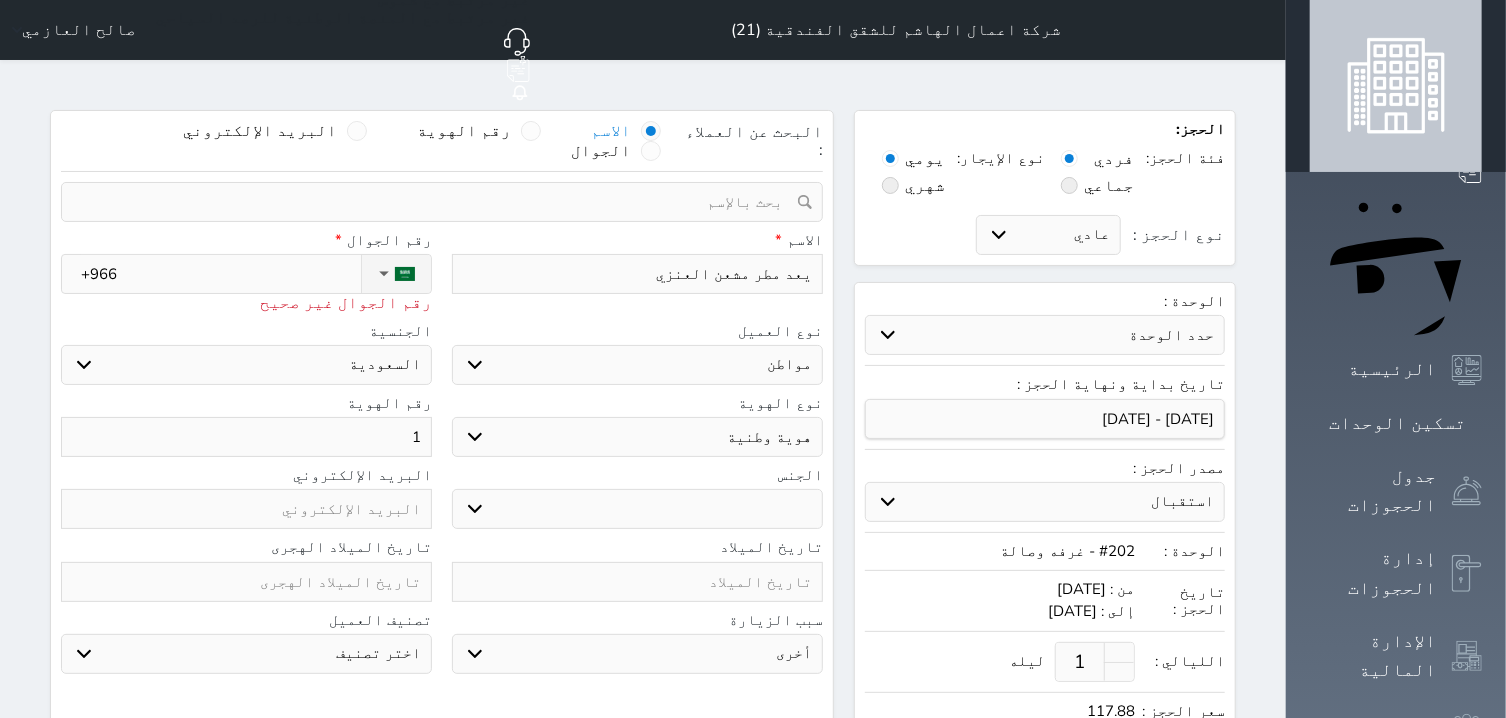 type on "10" 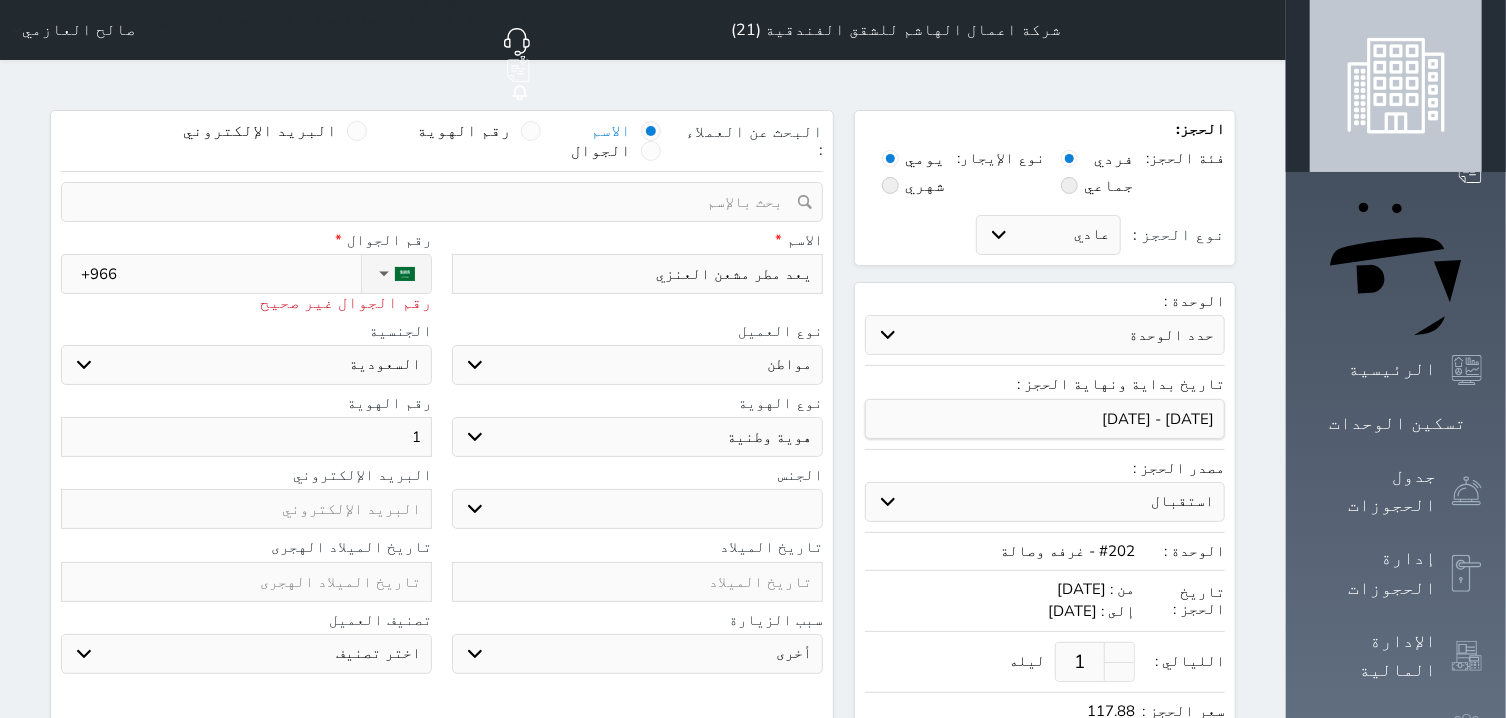select 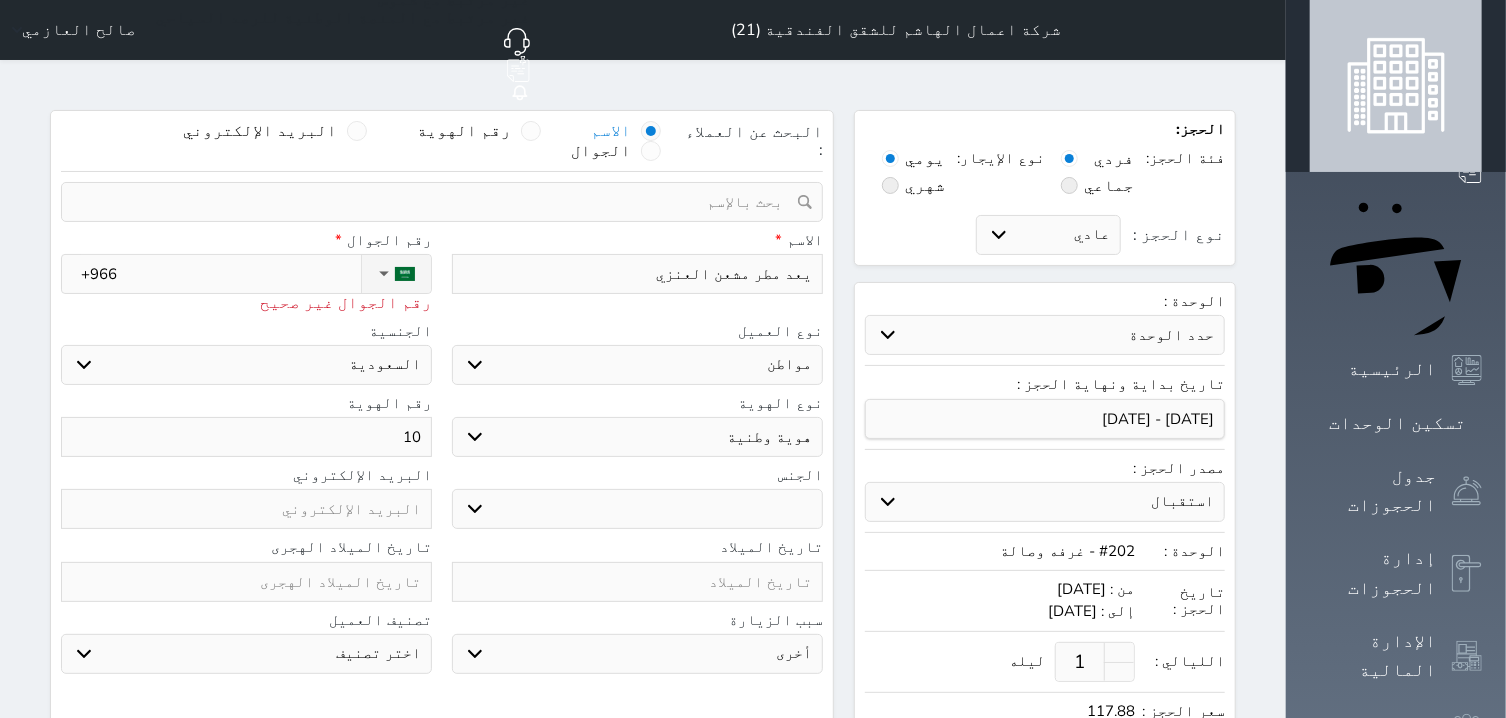 type on "103" 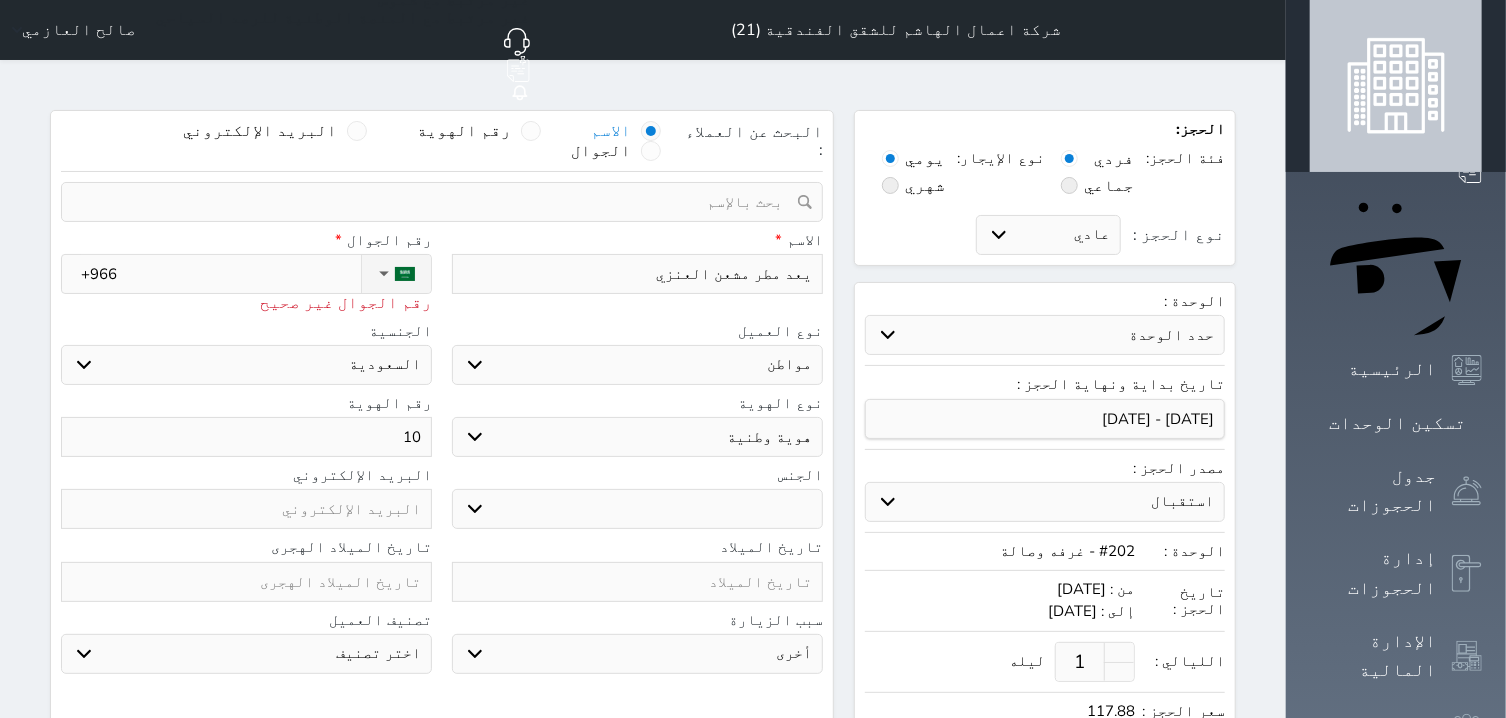 select 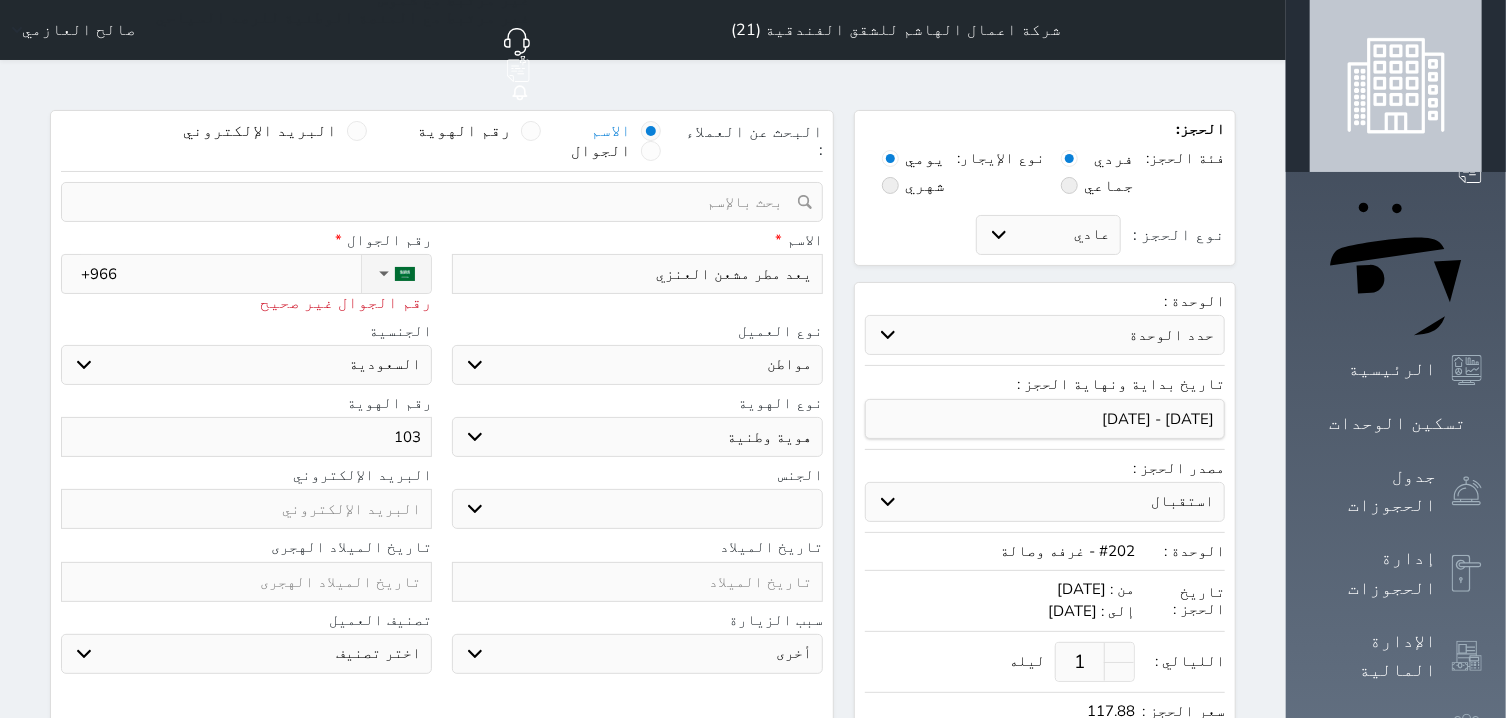 type on "1032" 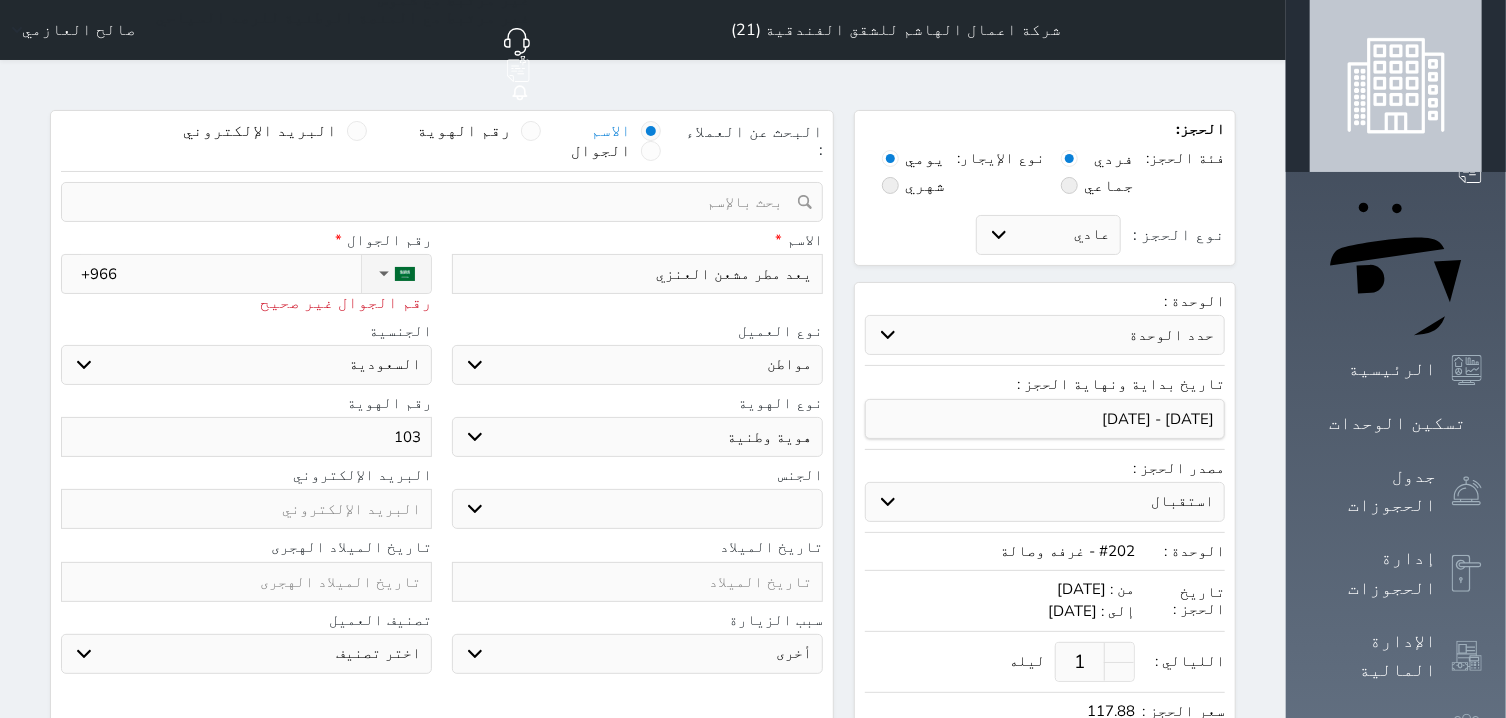 select 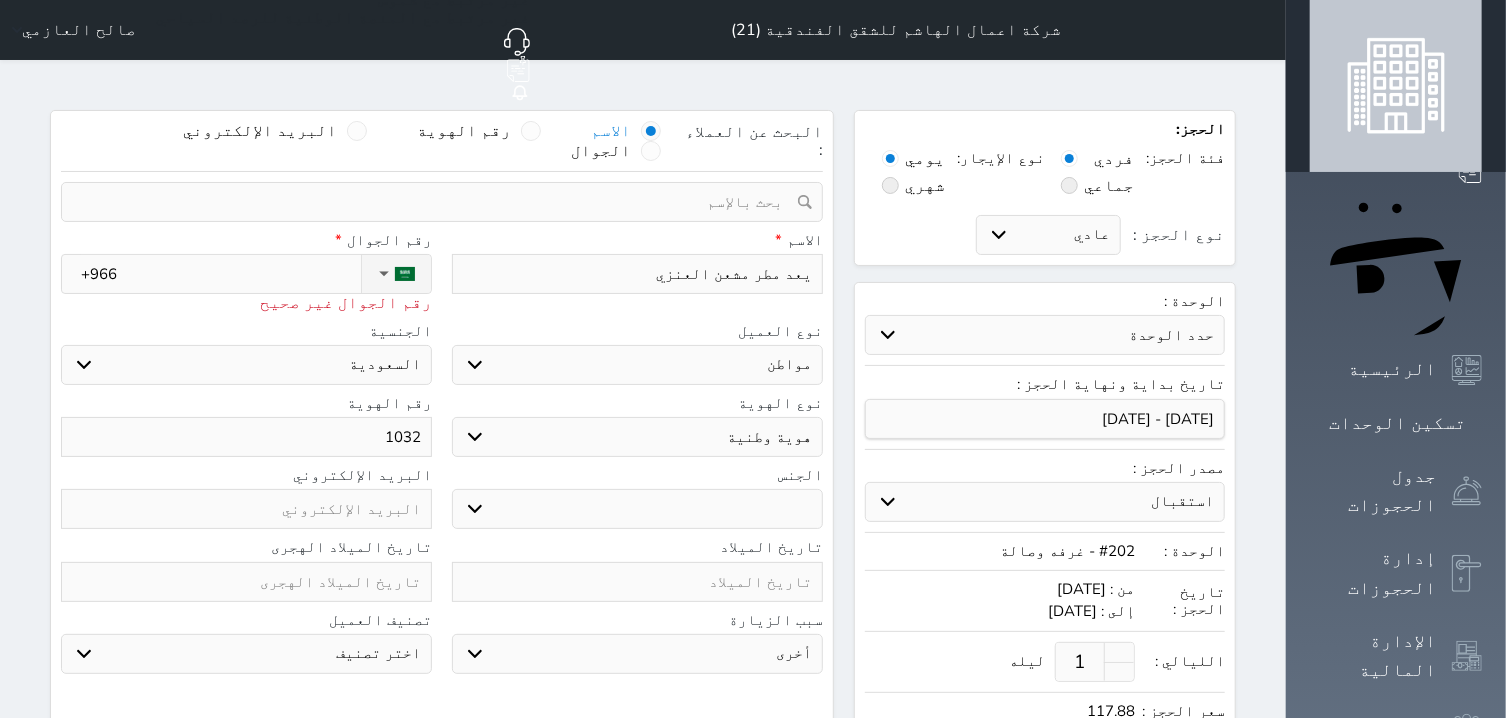 type on "10324" 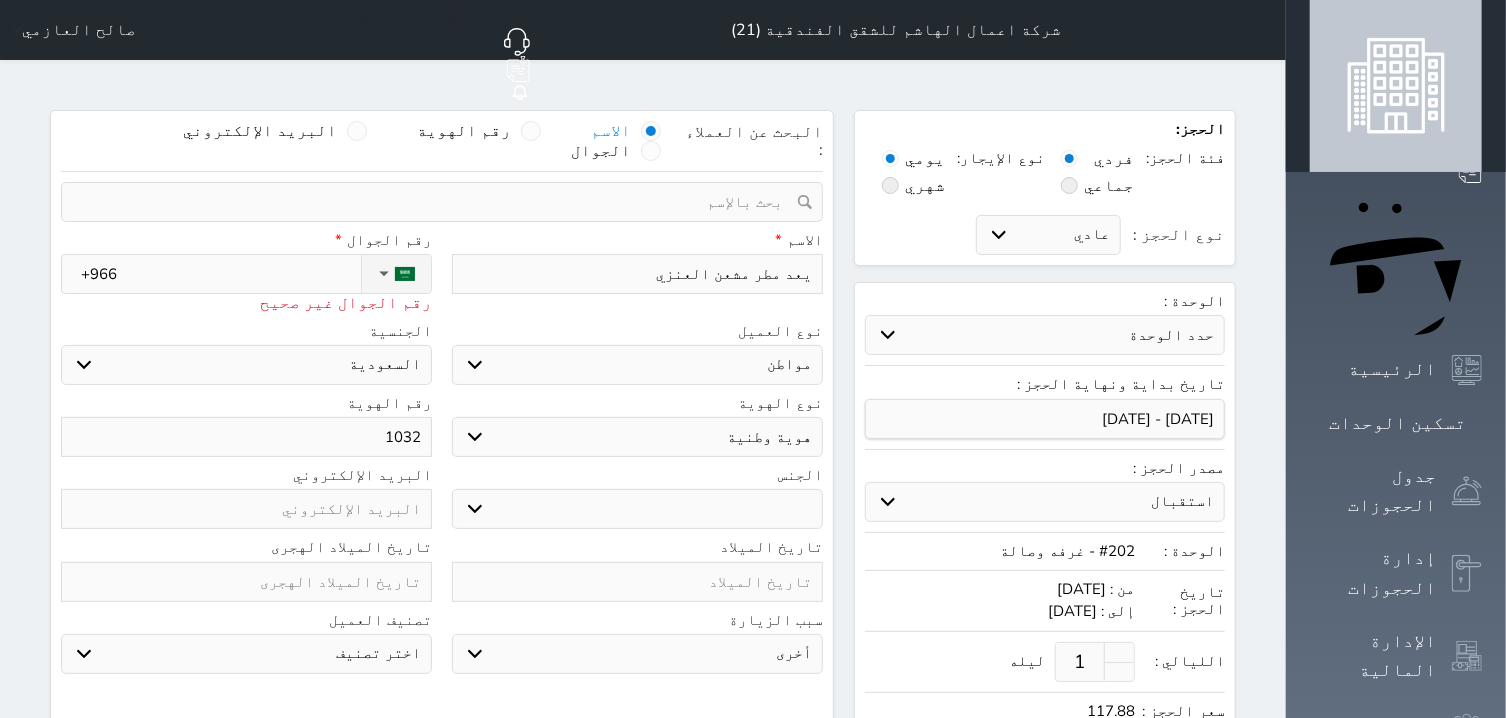 select 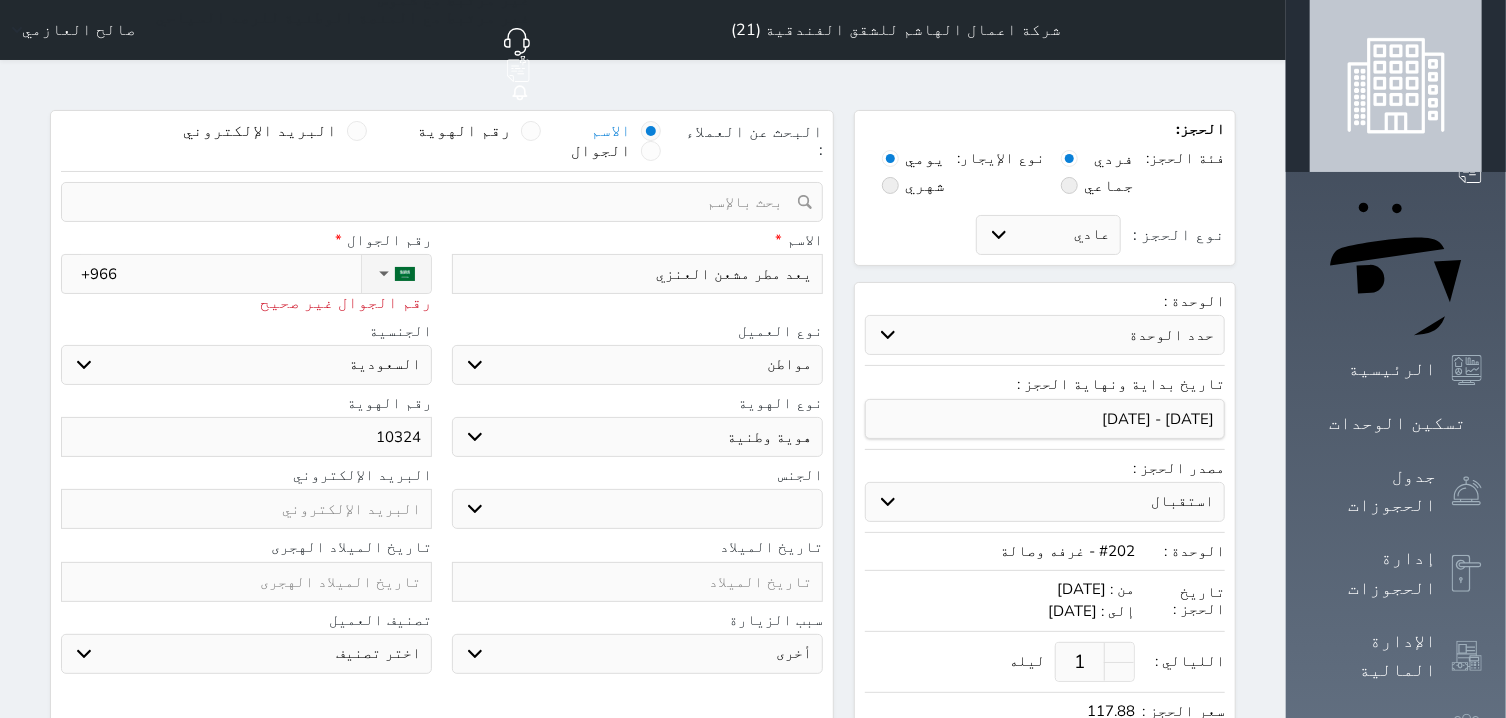 type on "103249" 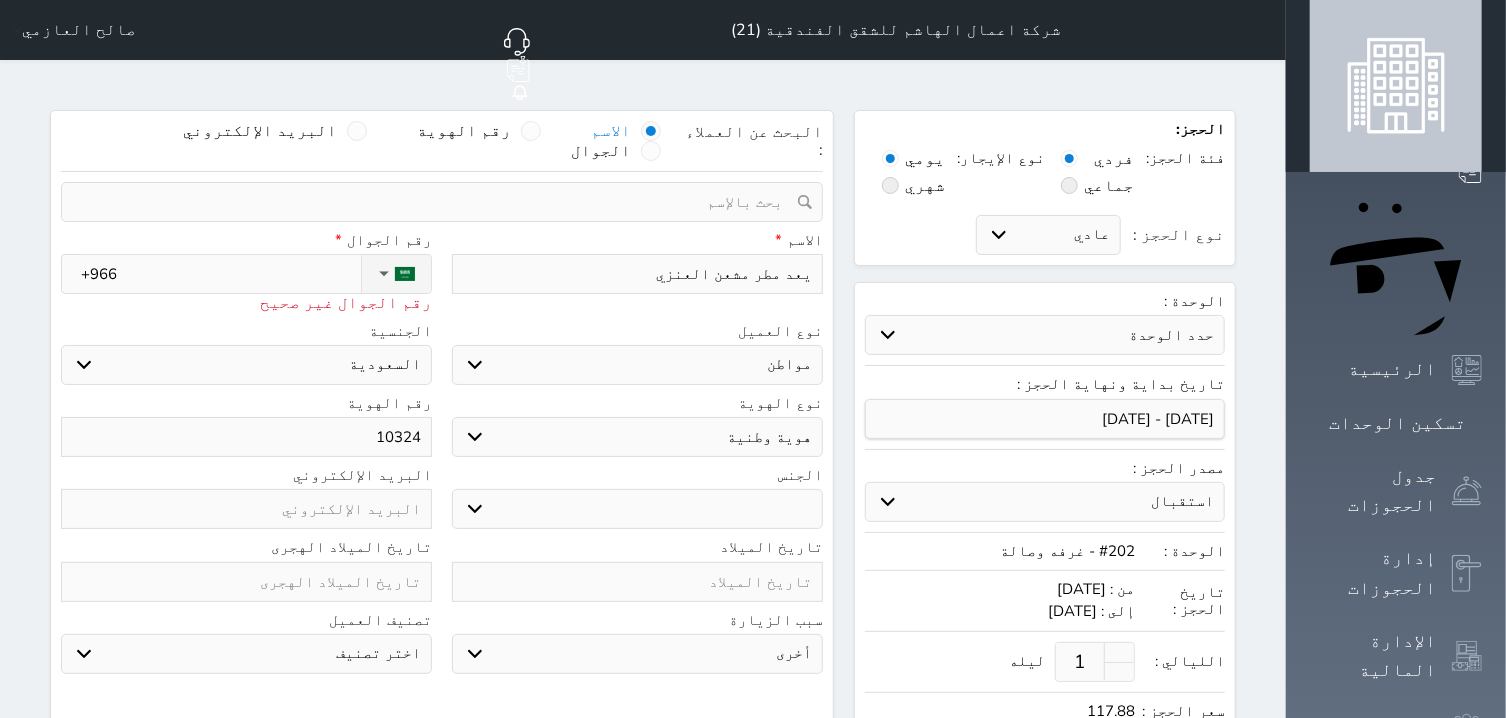 select 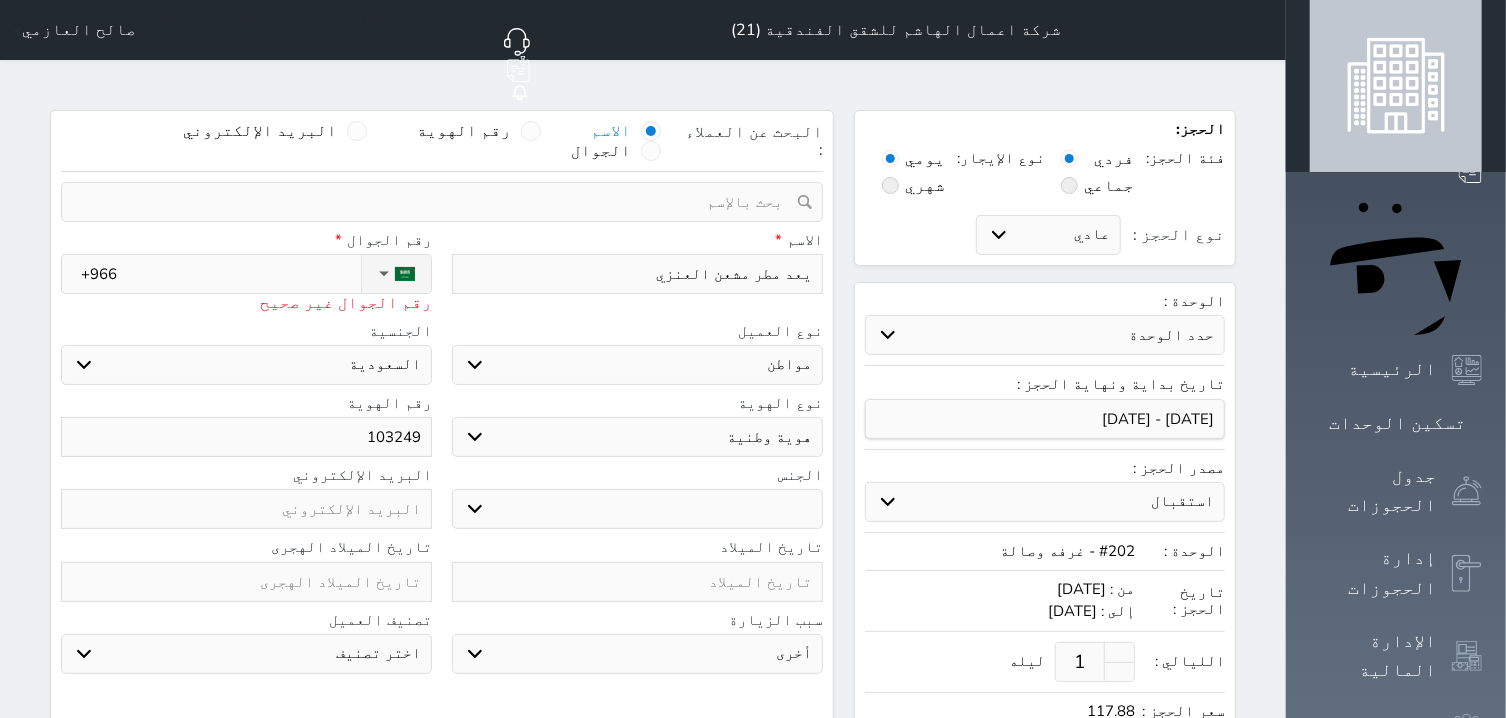 type on "1032490" 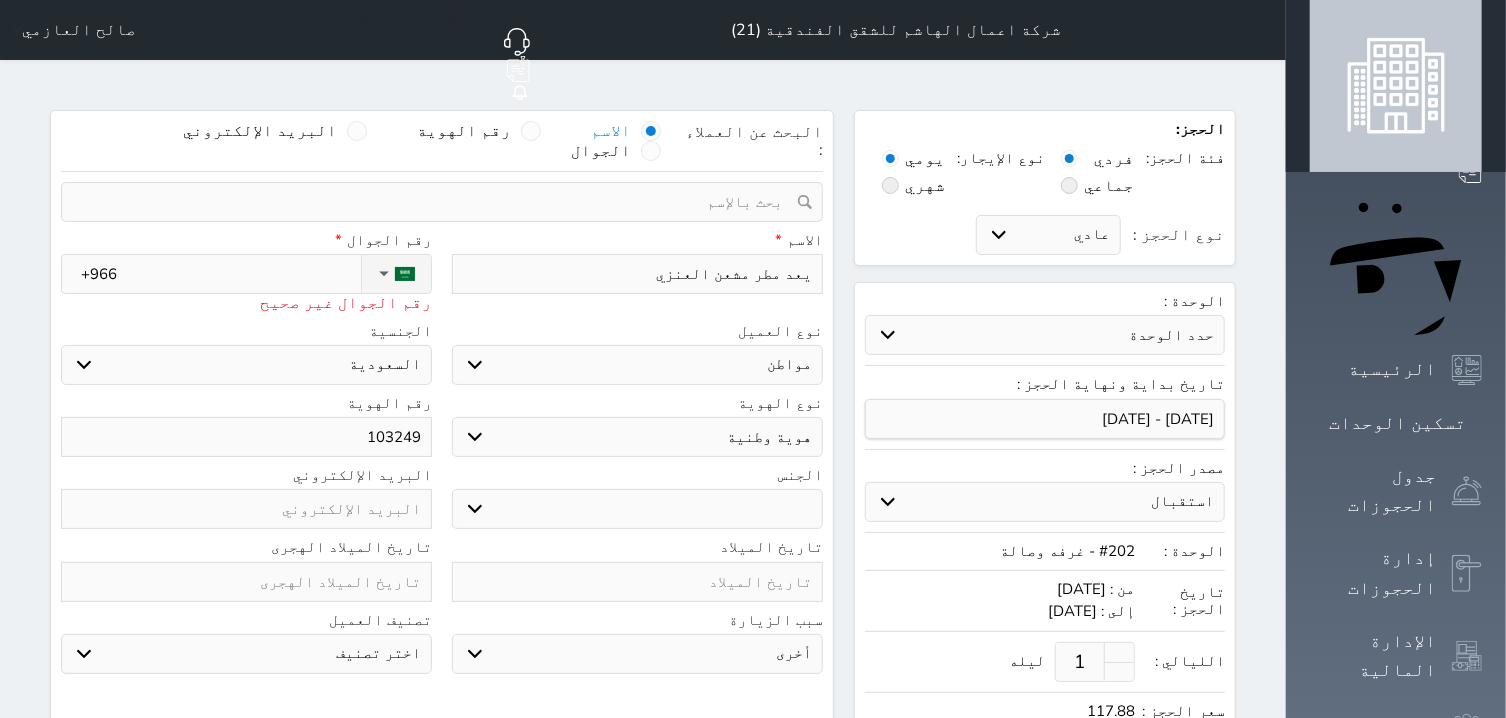 select 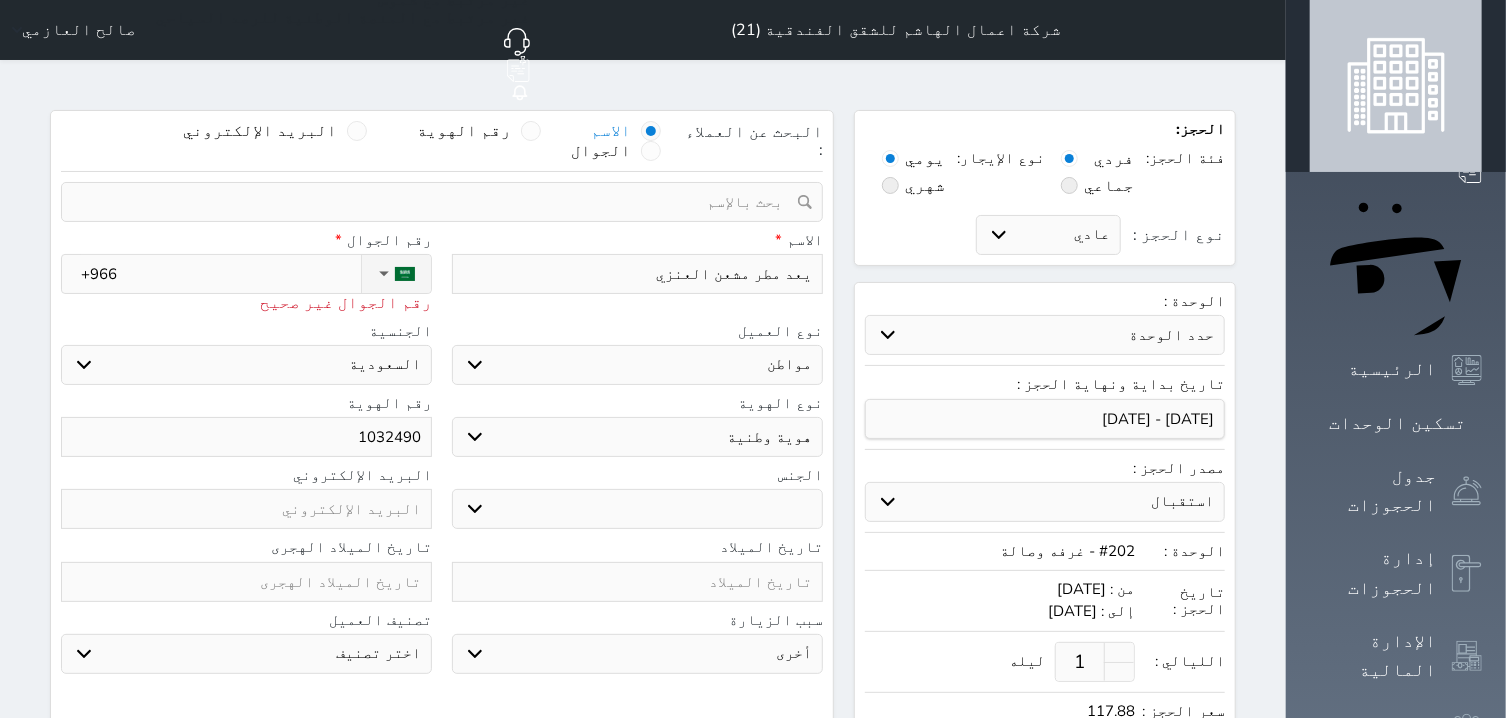 type on "10324906" 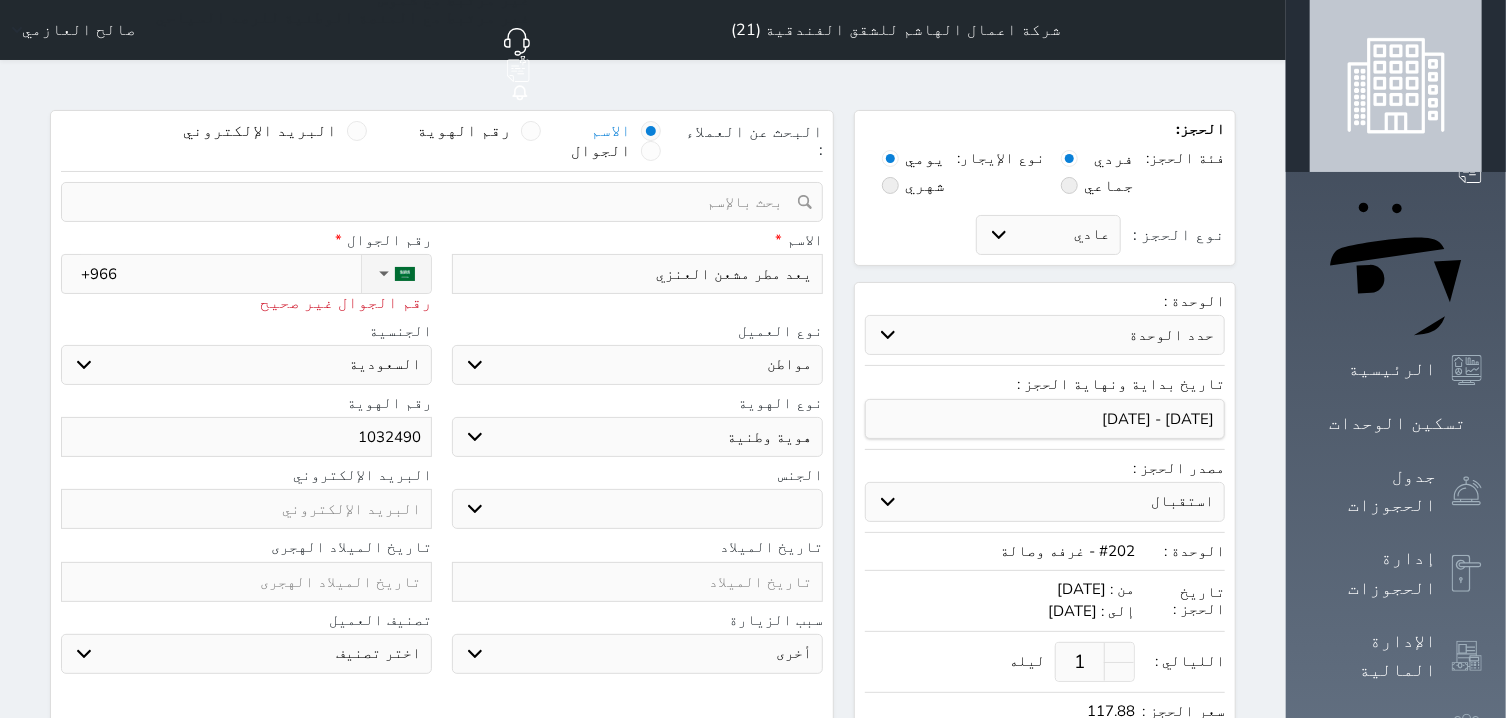 select 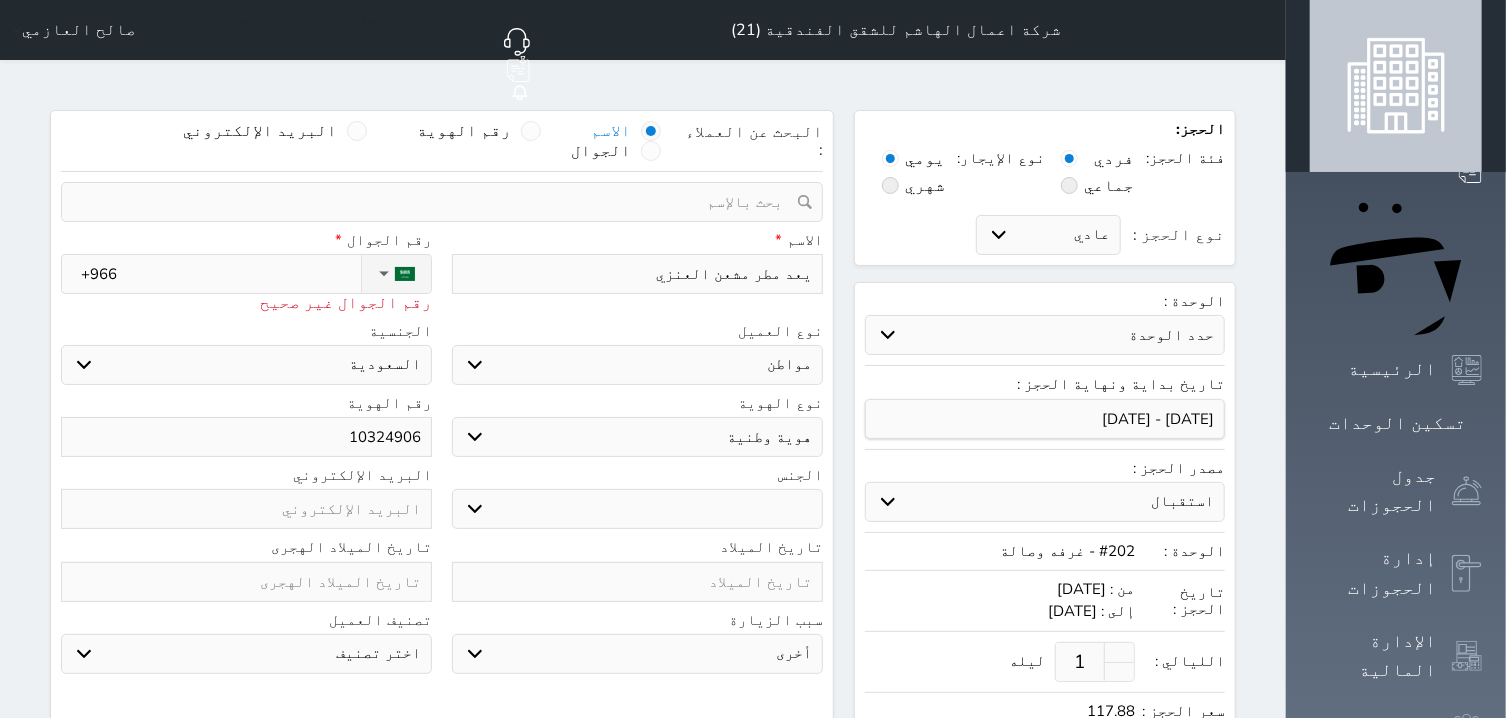 type on "103249068" 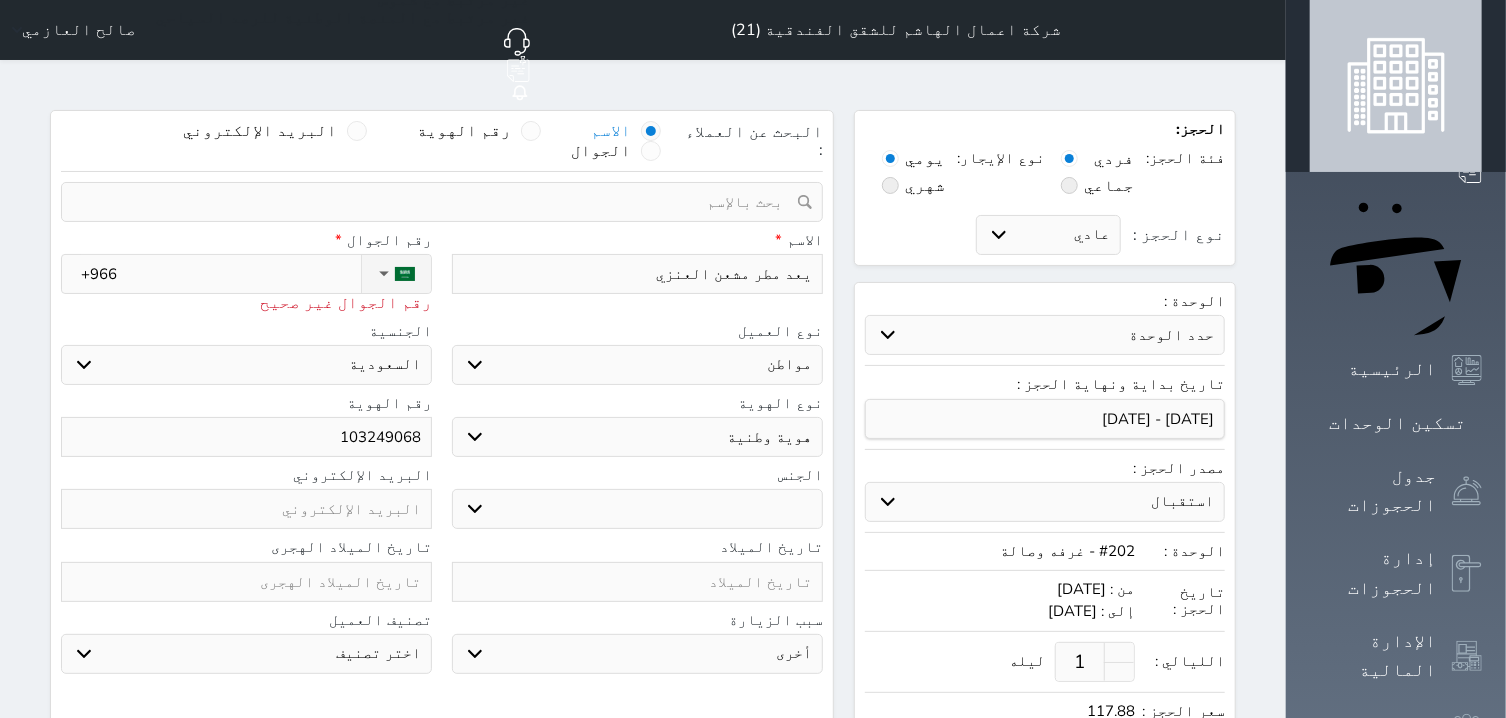 select 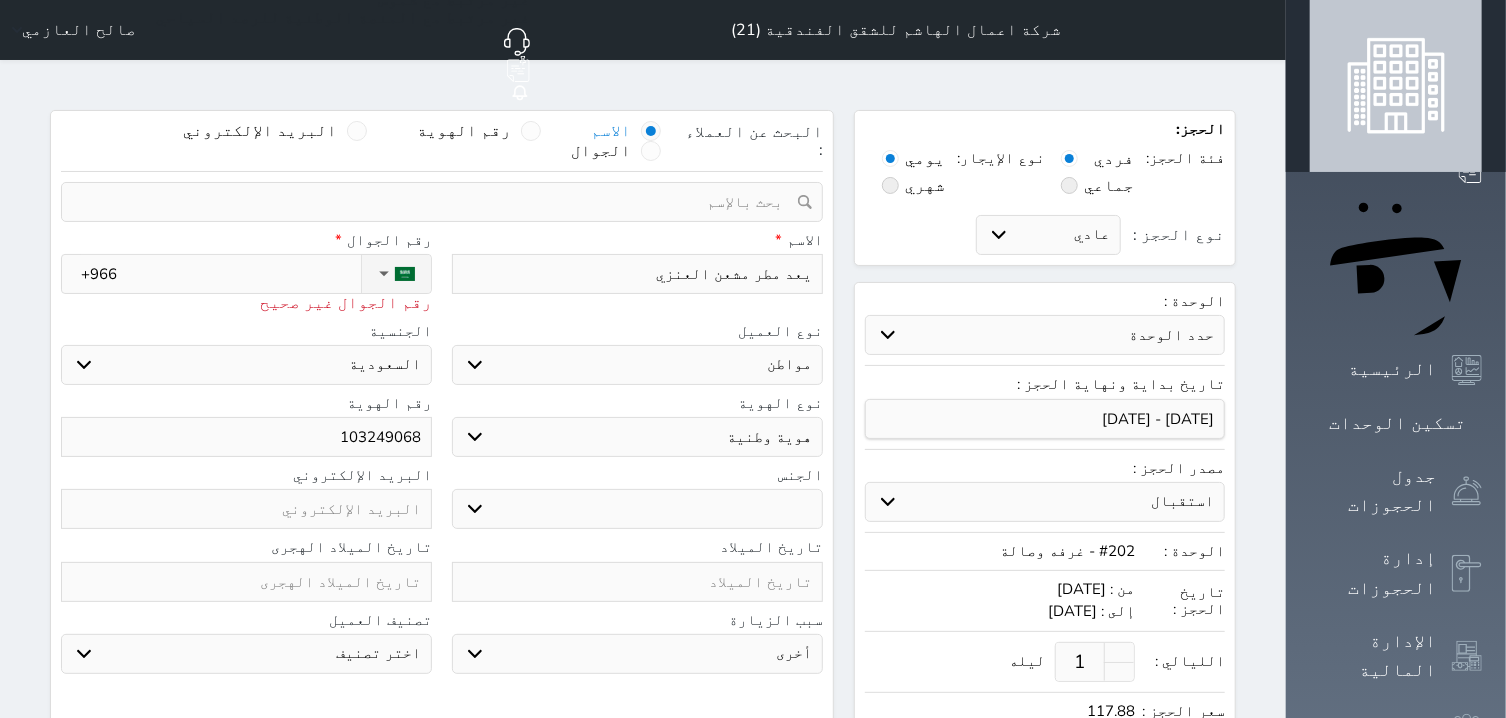 type on "1032490689" 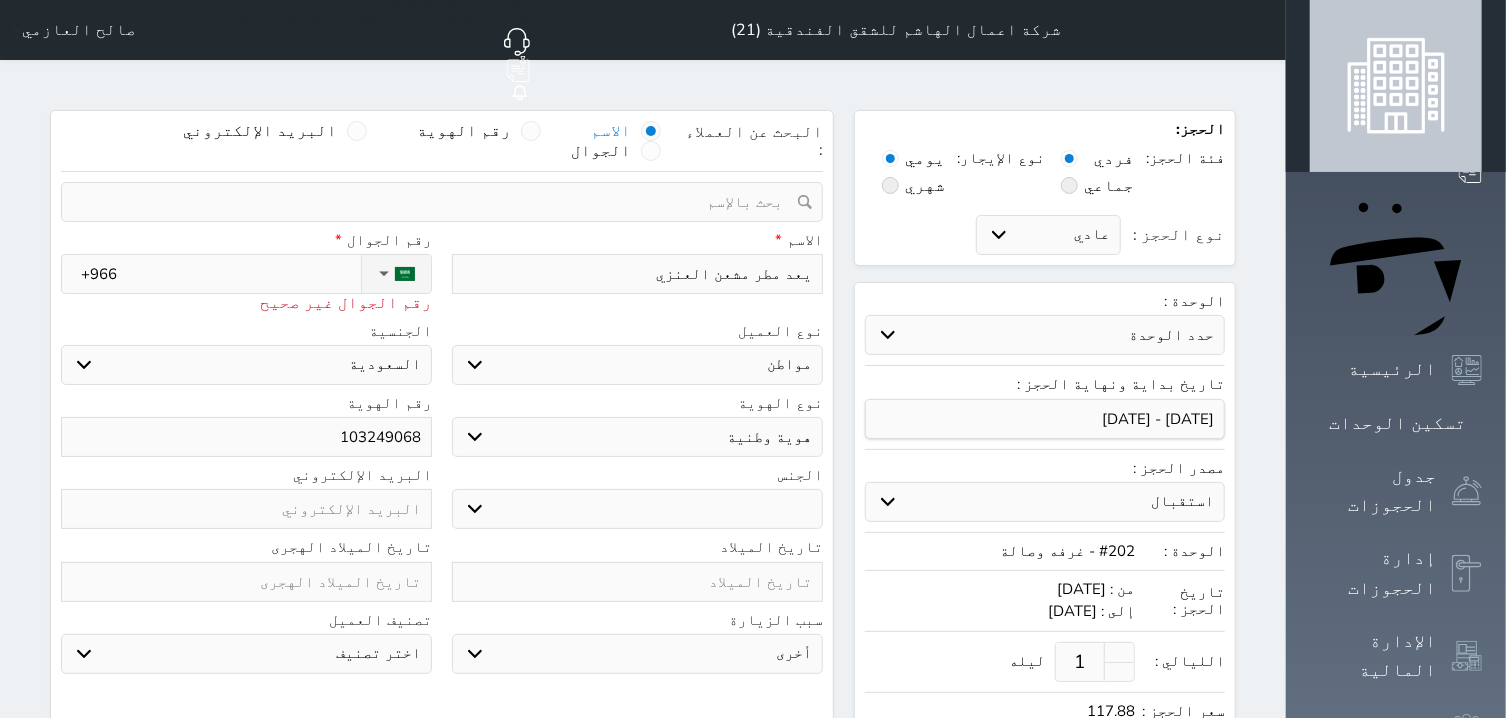 select 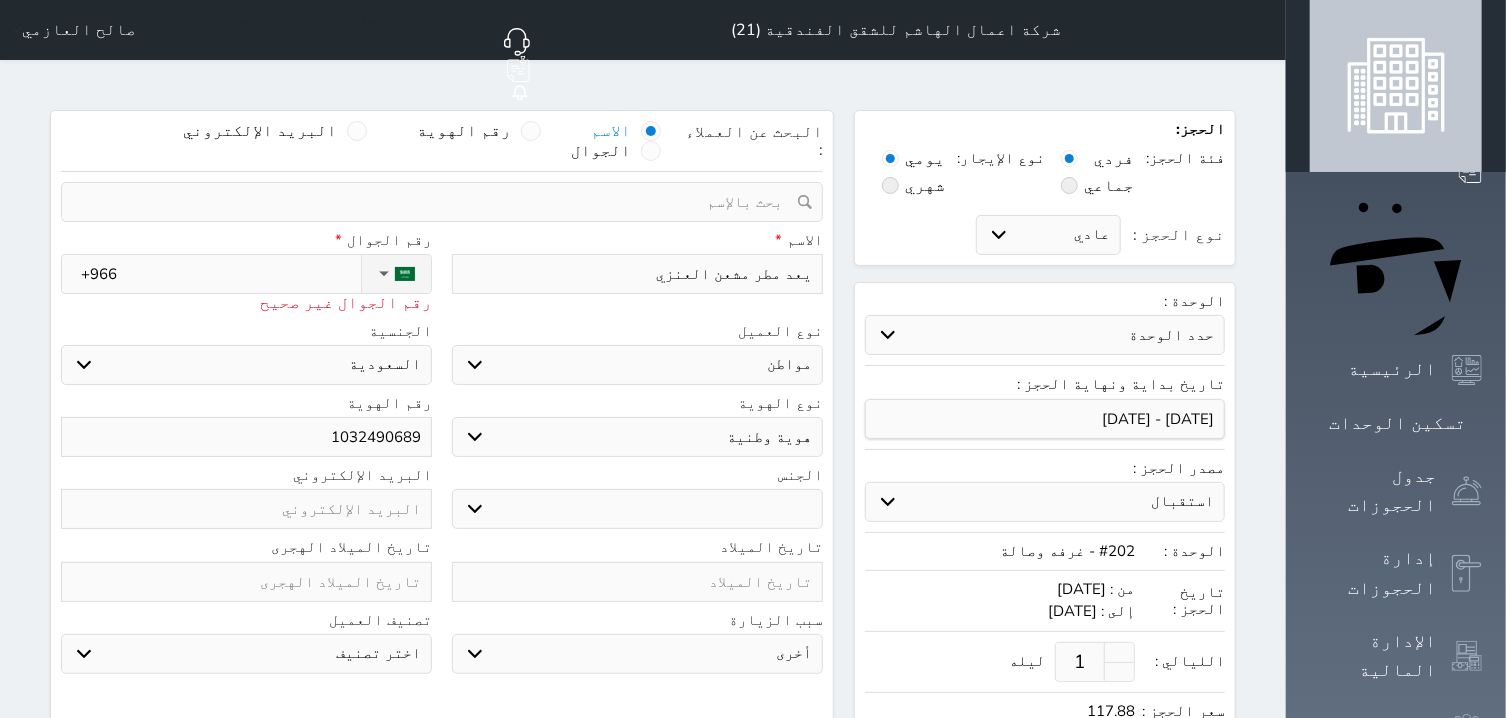 type on "1032490689" 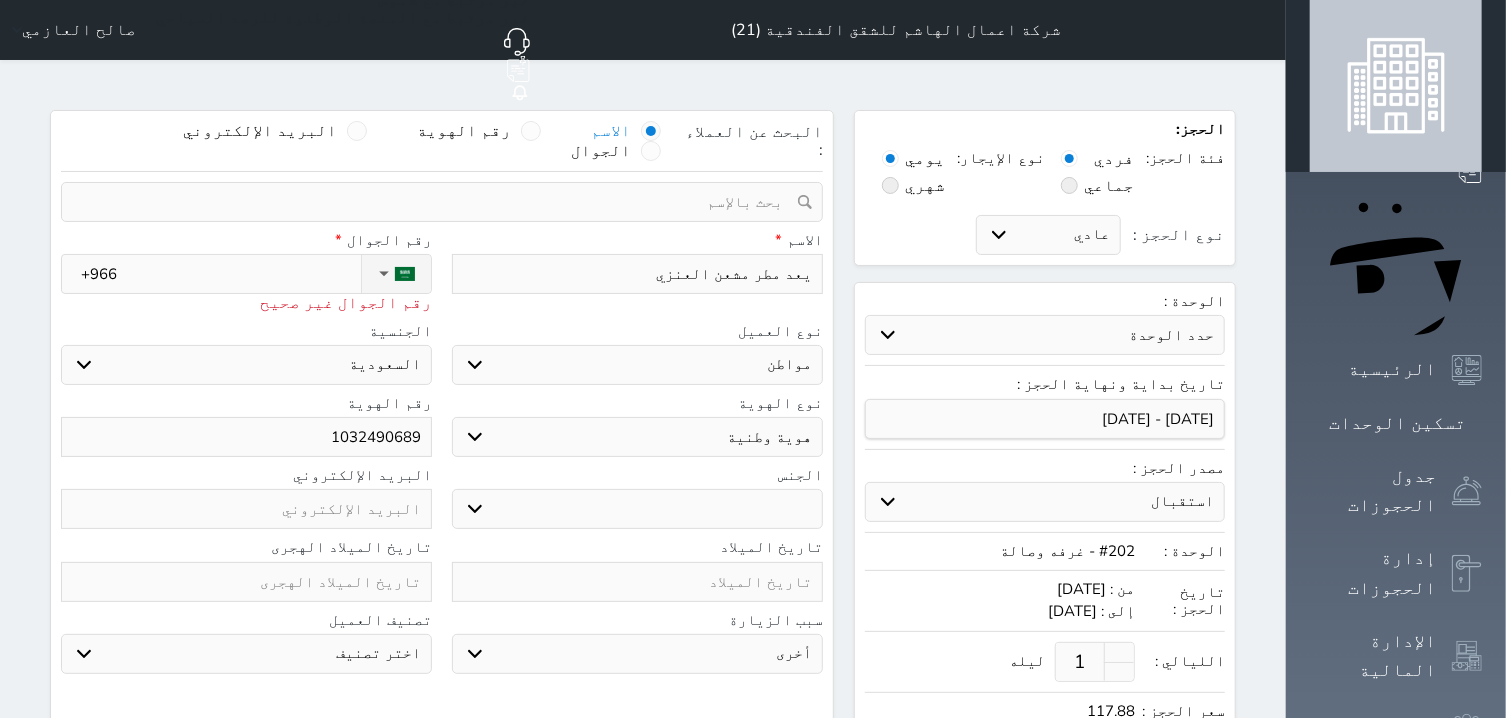 type on "+9665" 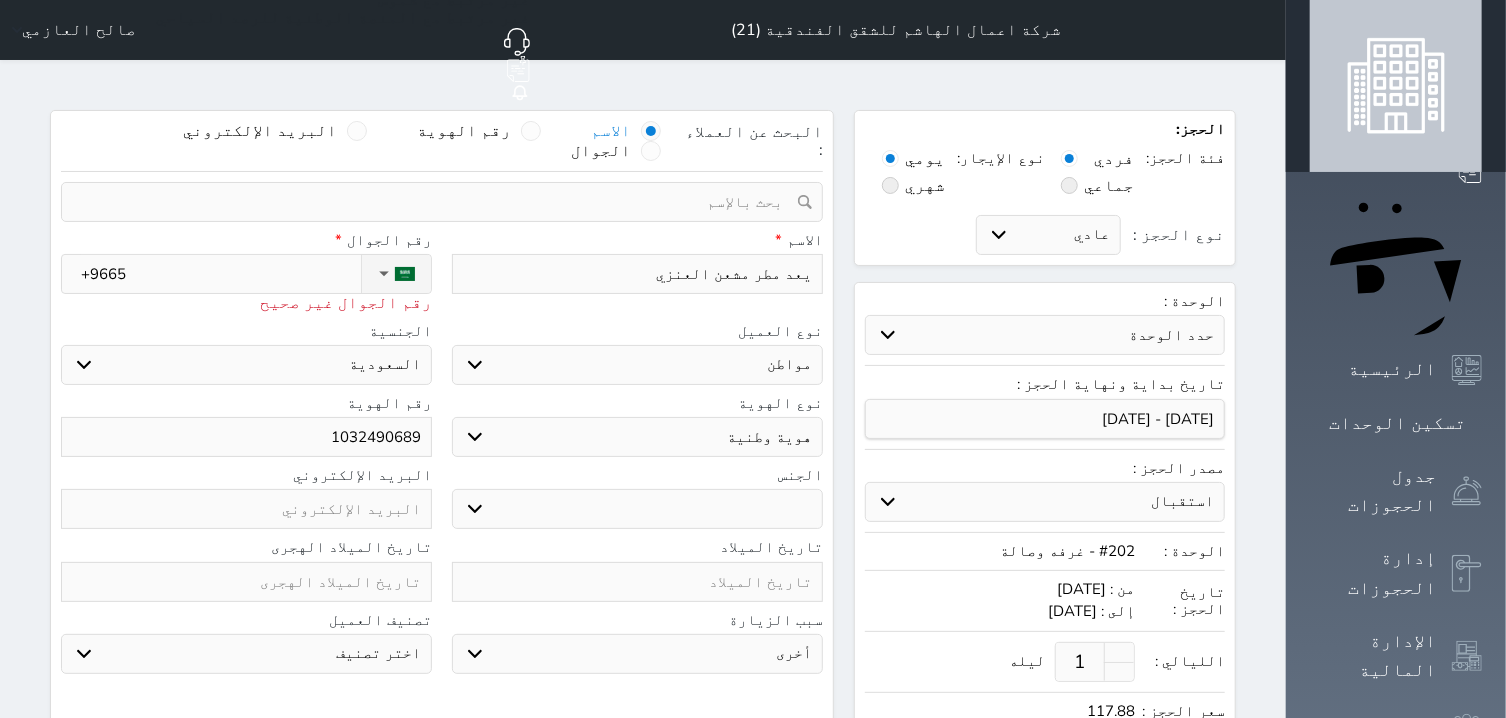 type on "+96654" 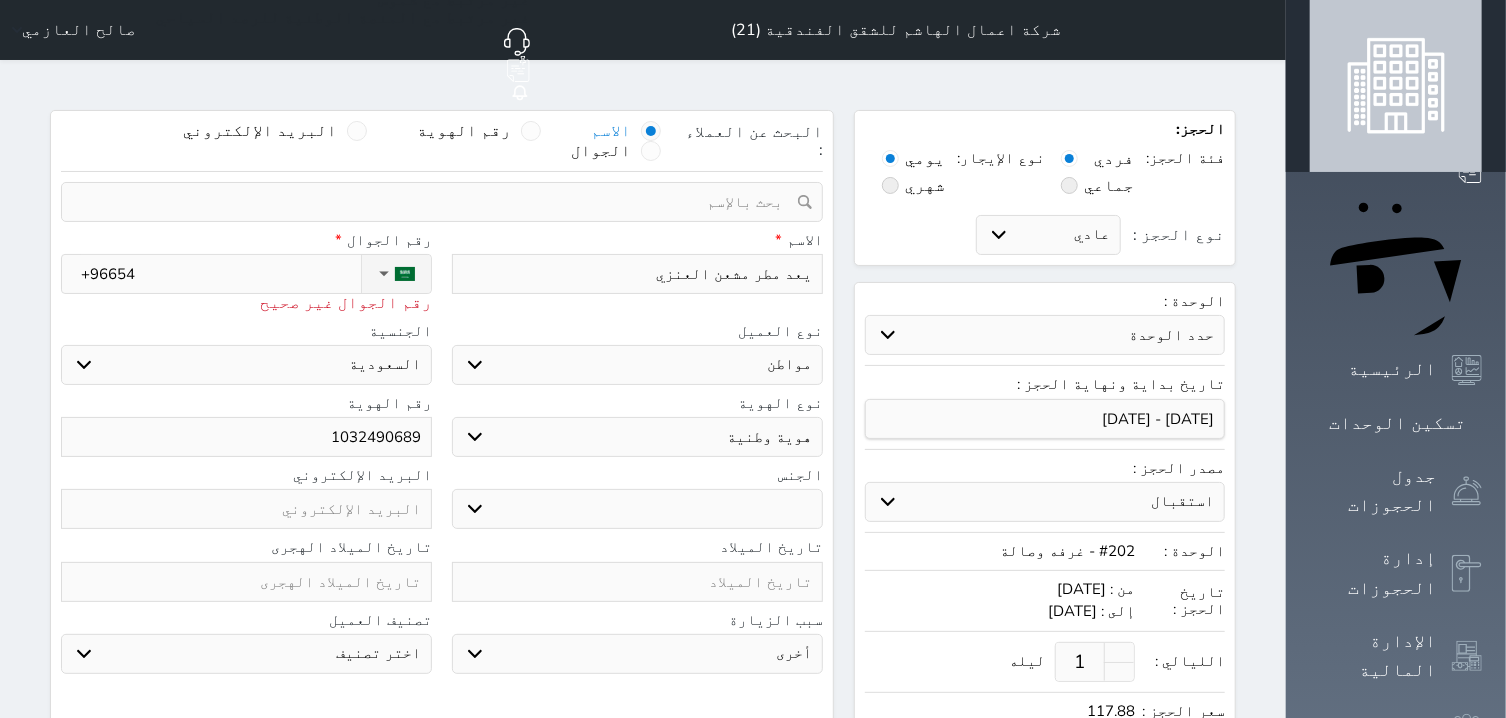select 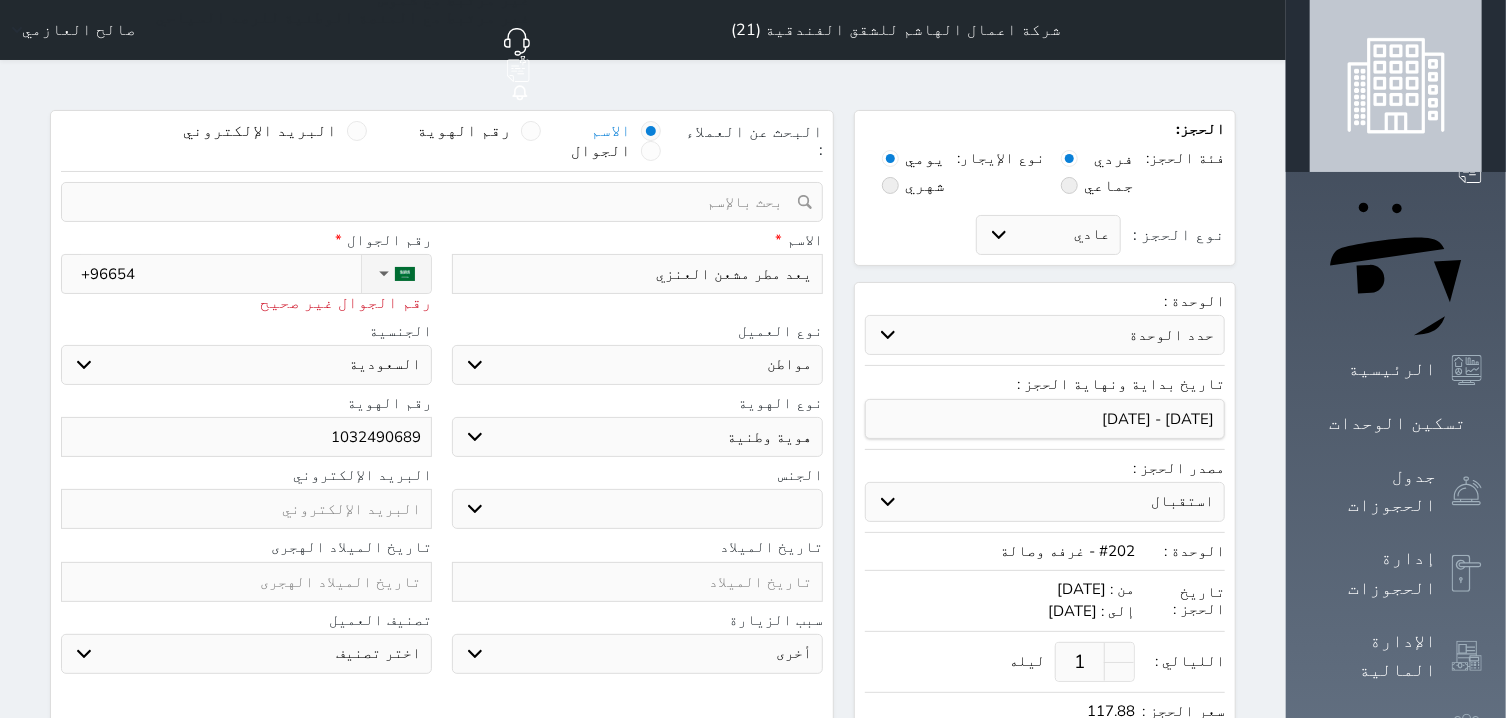 type on "+966544" 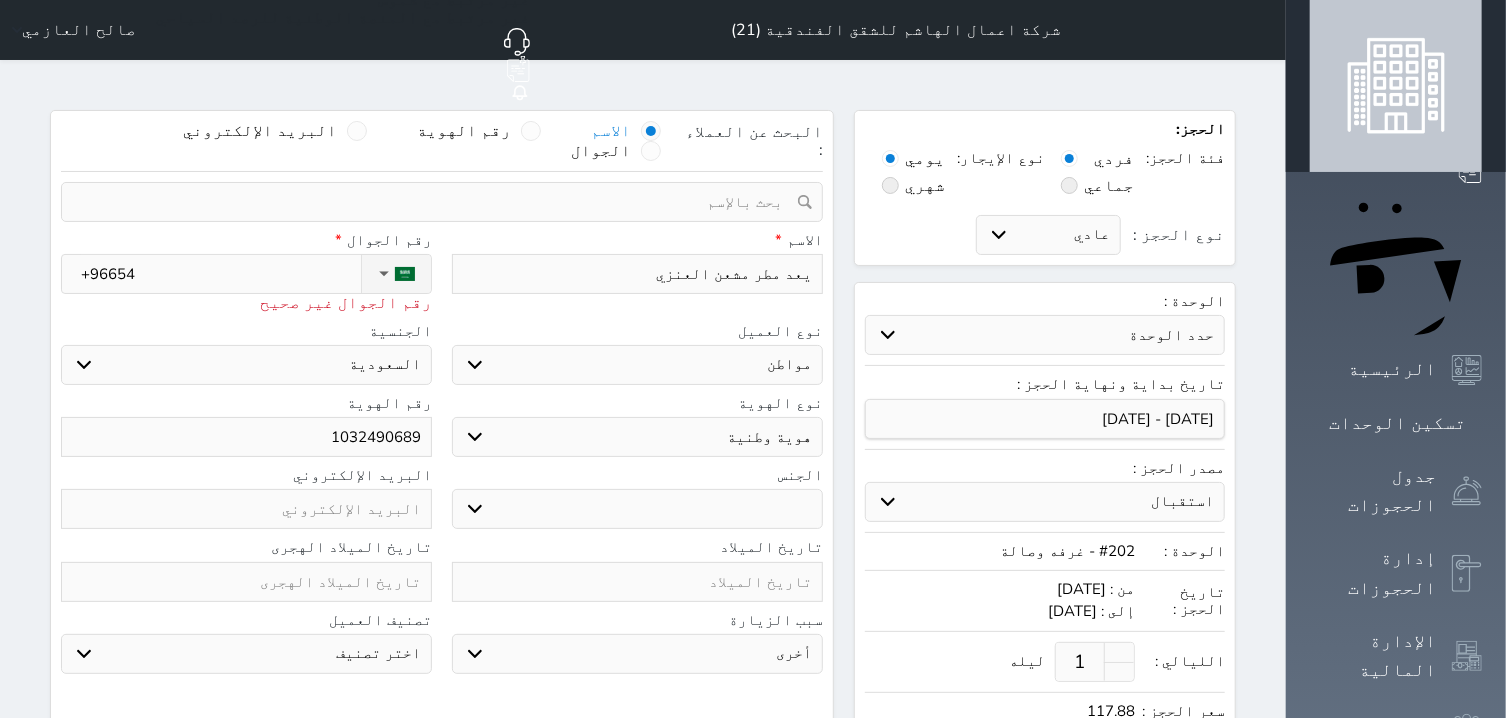 select 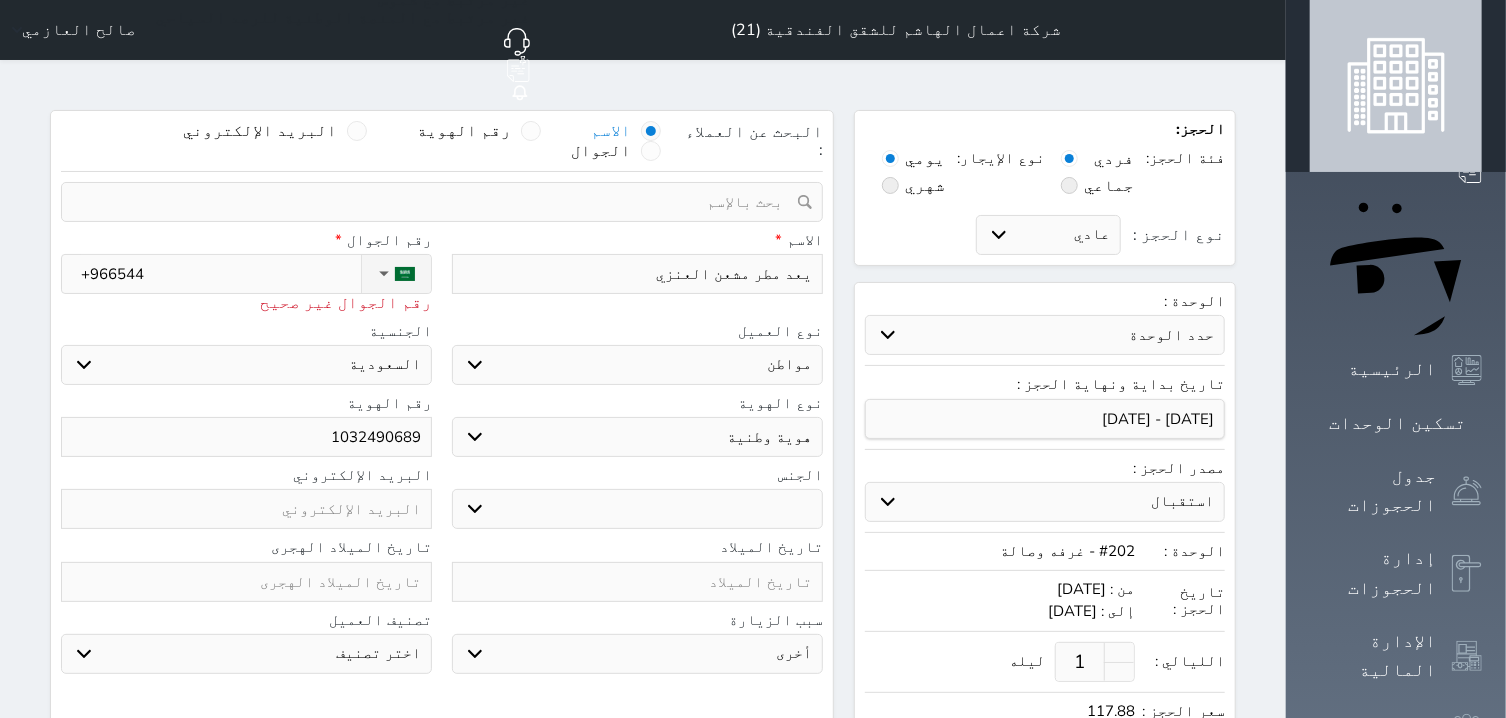 type on "+9665442" 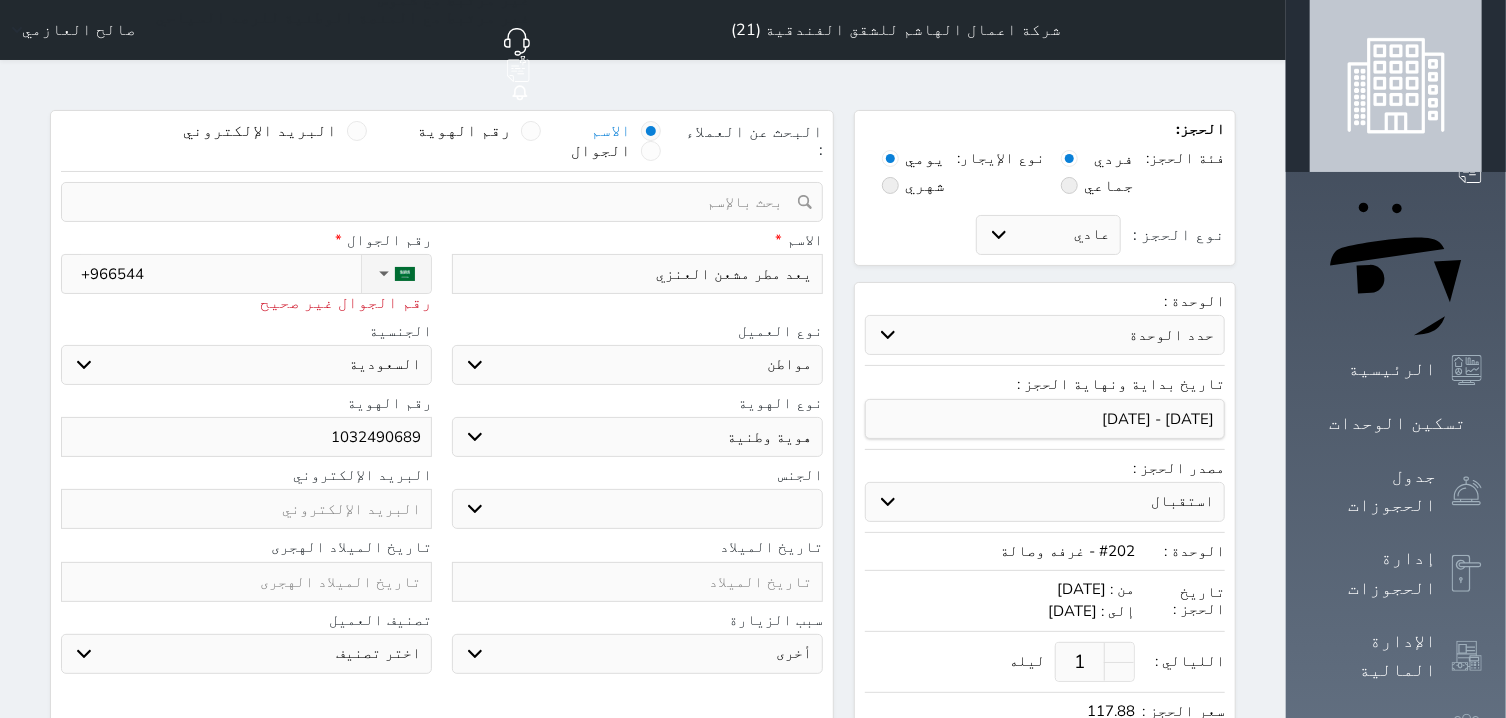 select 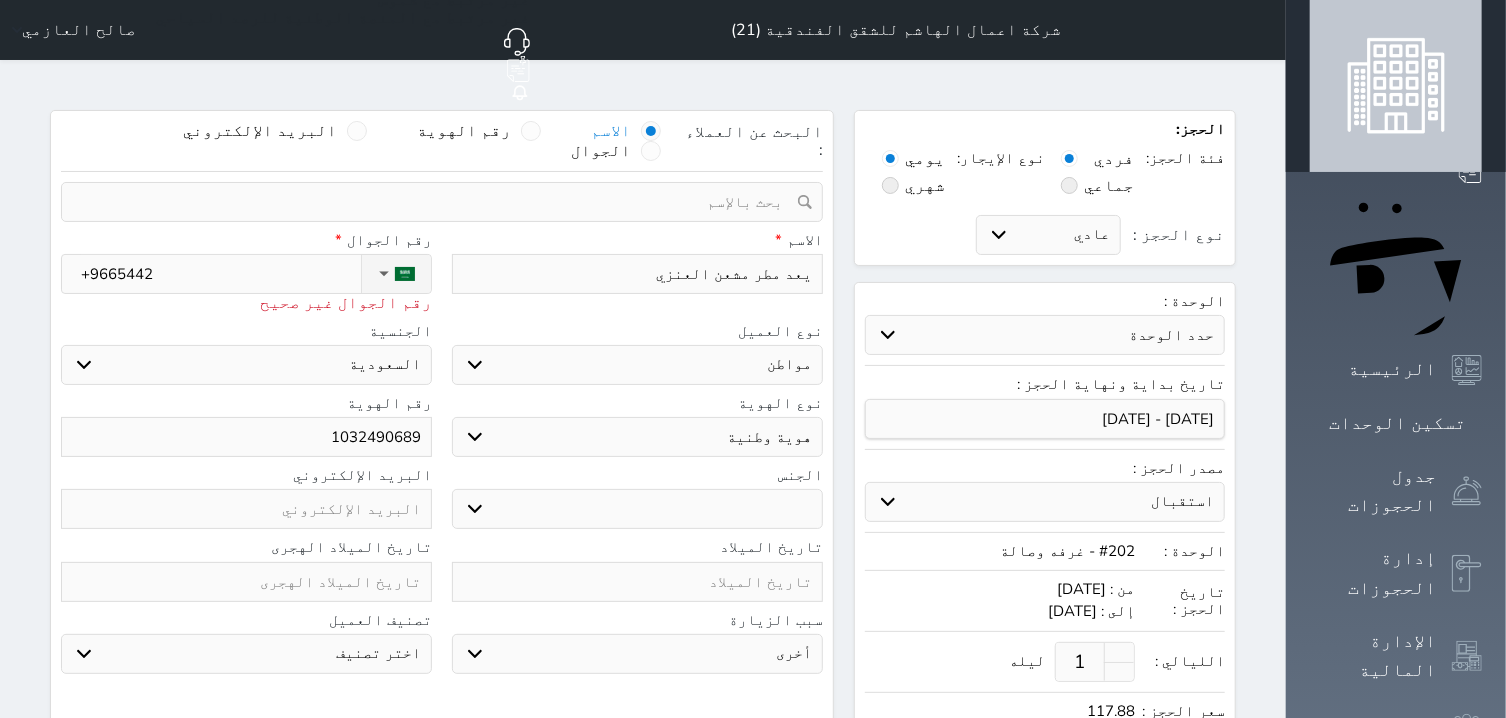 type on "+96654425" 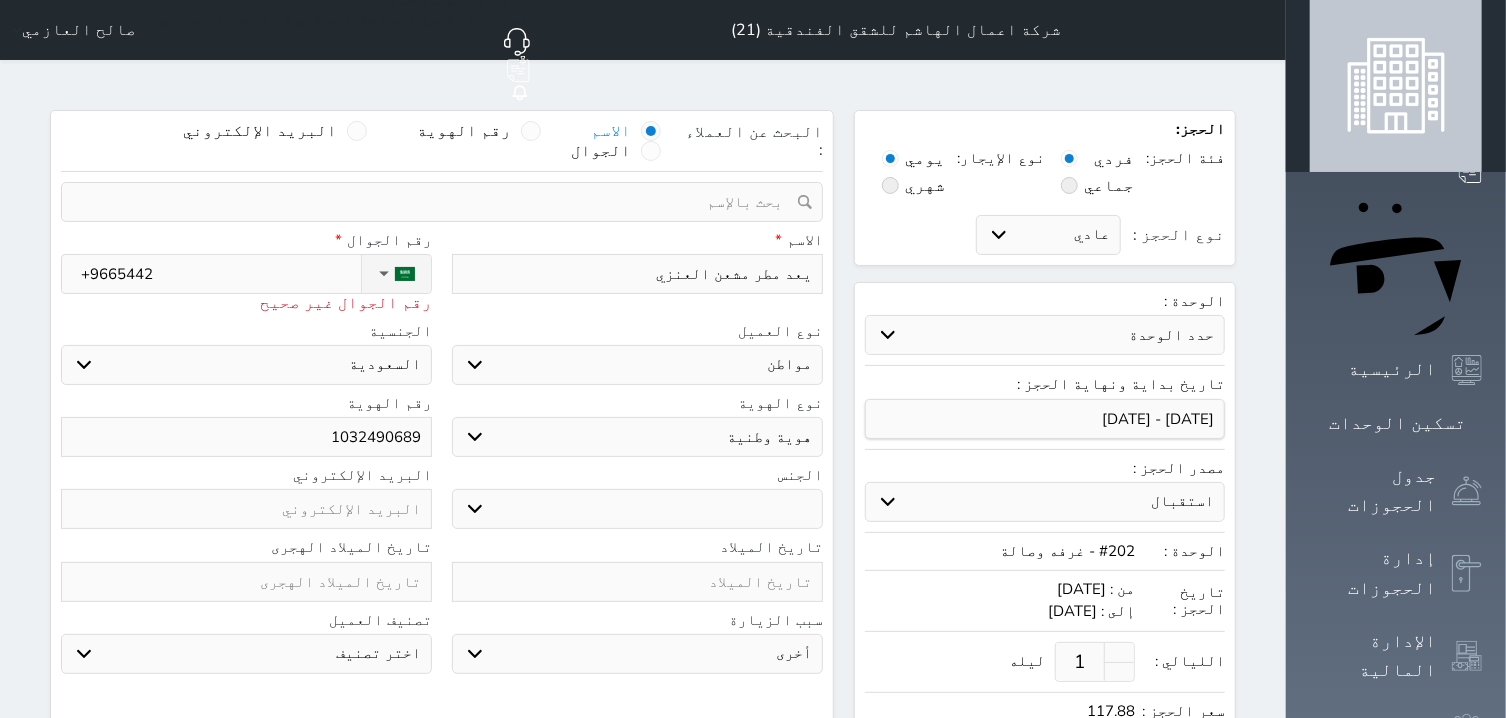 select 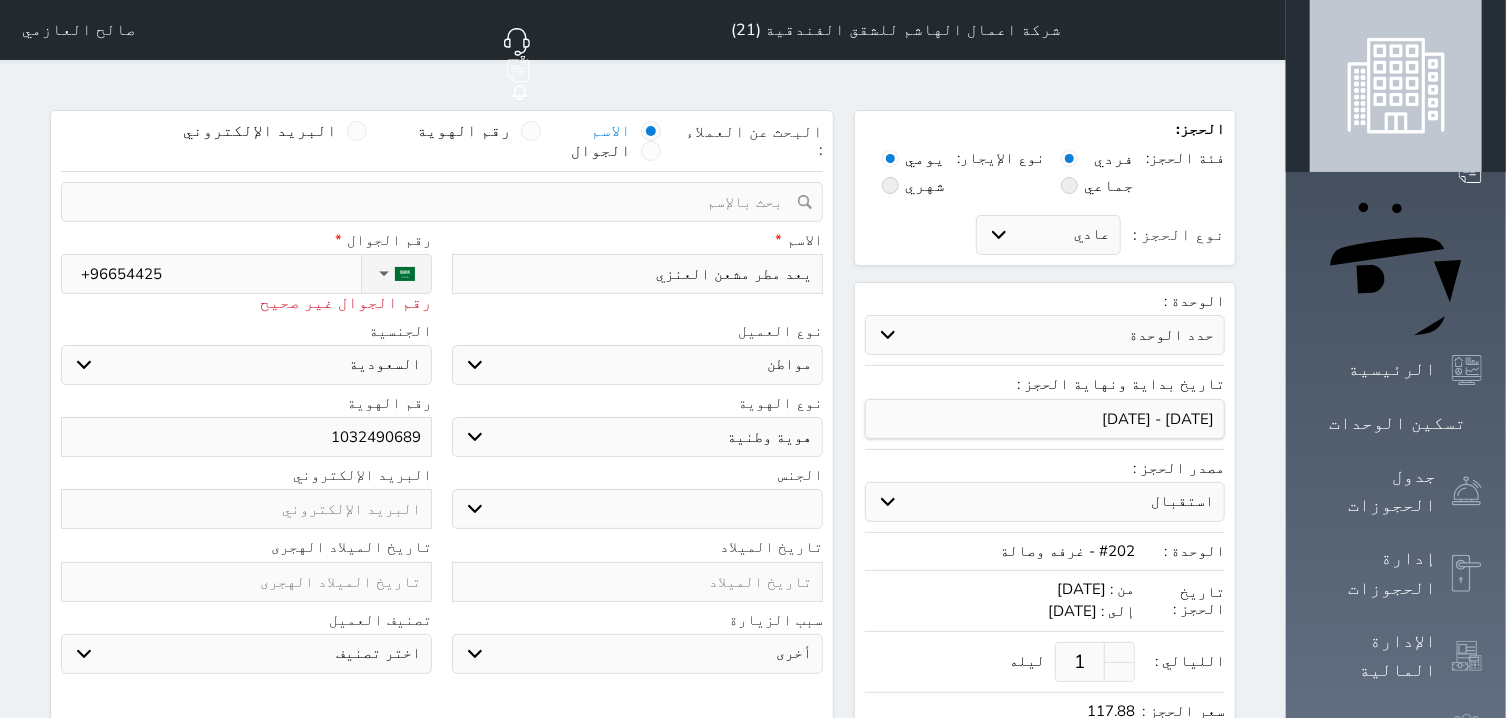 type on "+966544254" 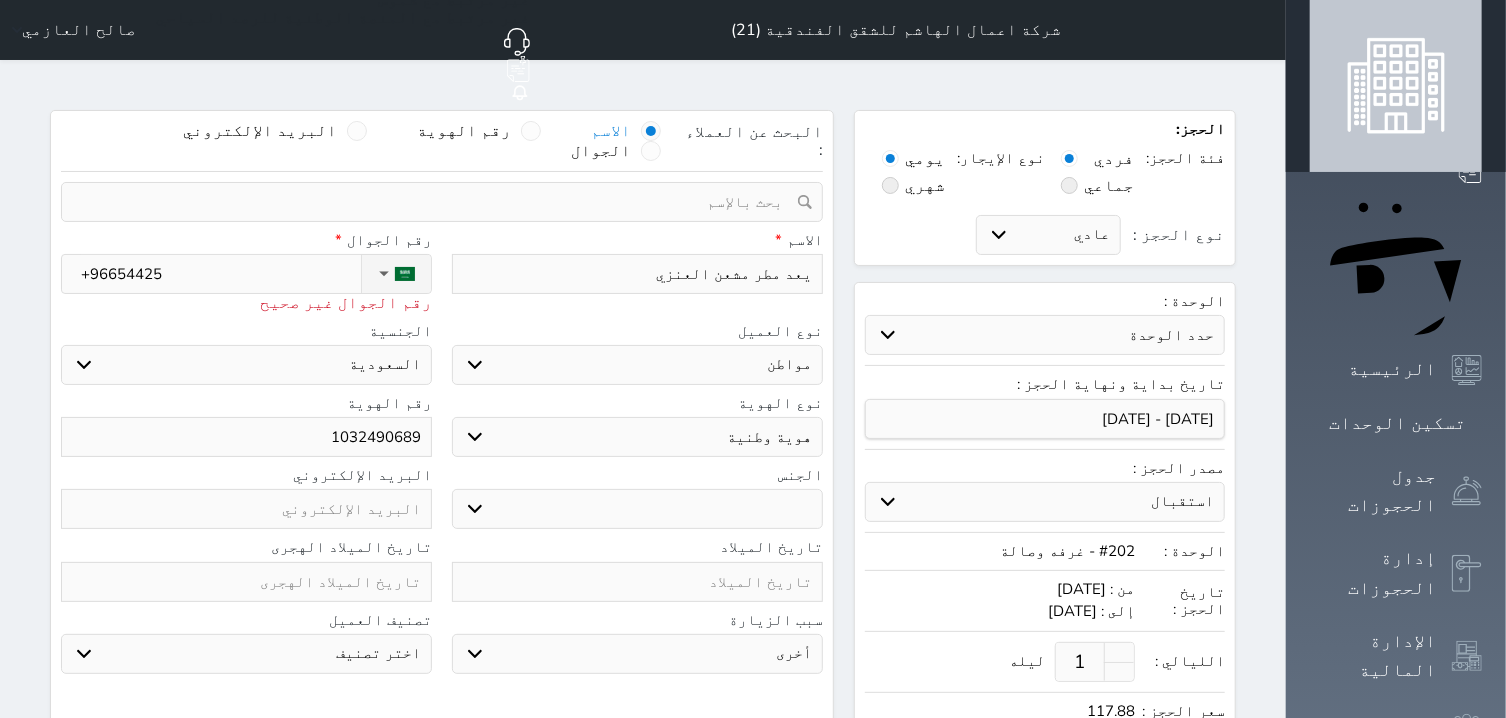 select 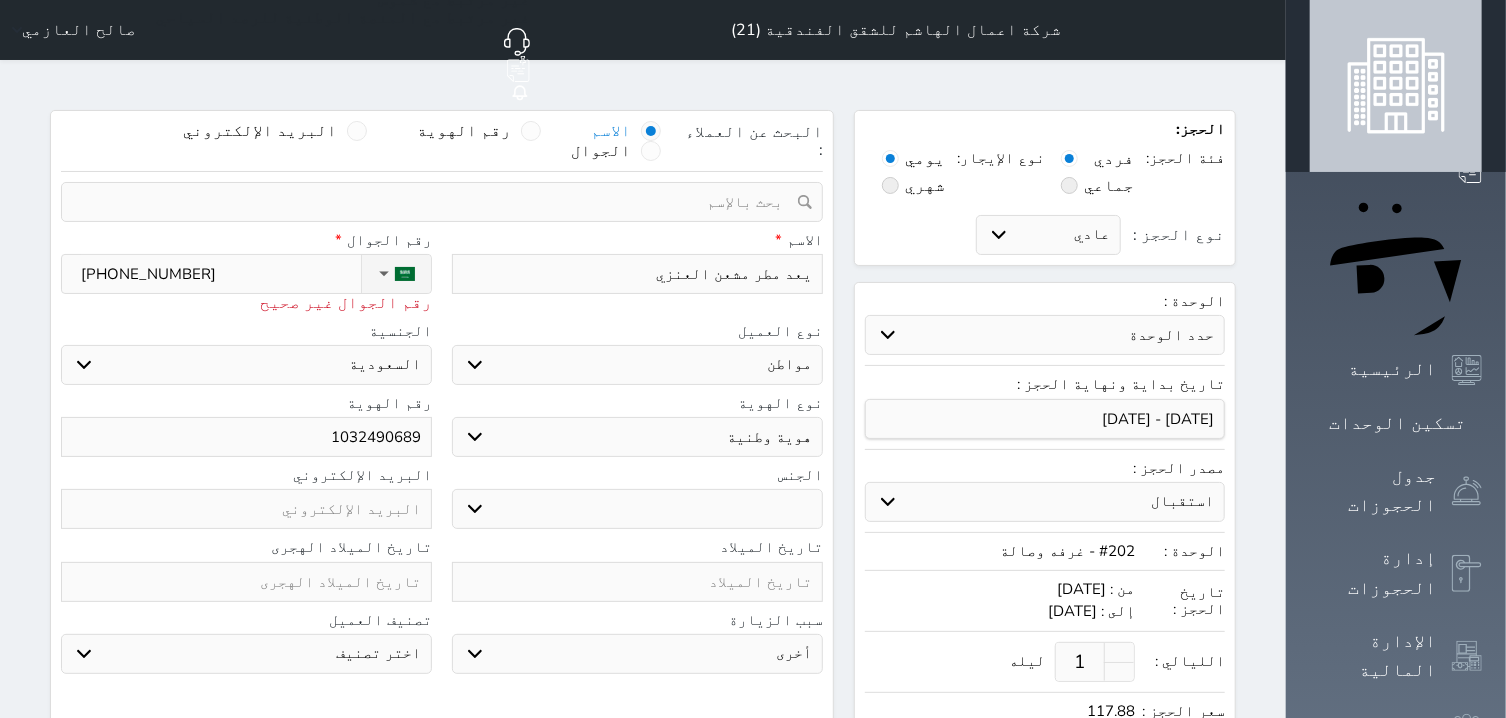 type on "+9665442542" 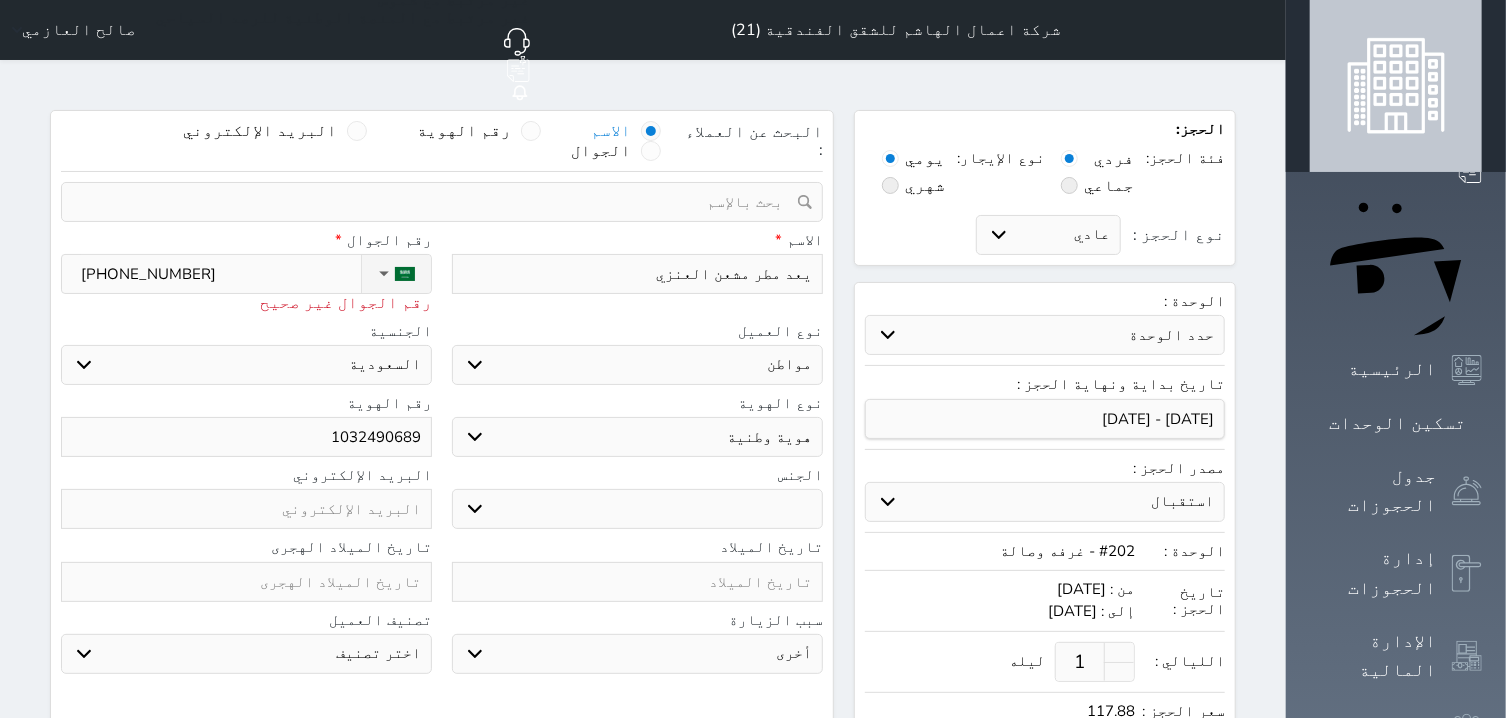 select 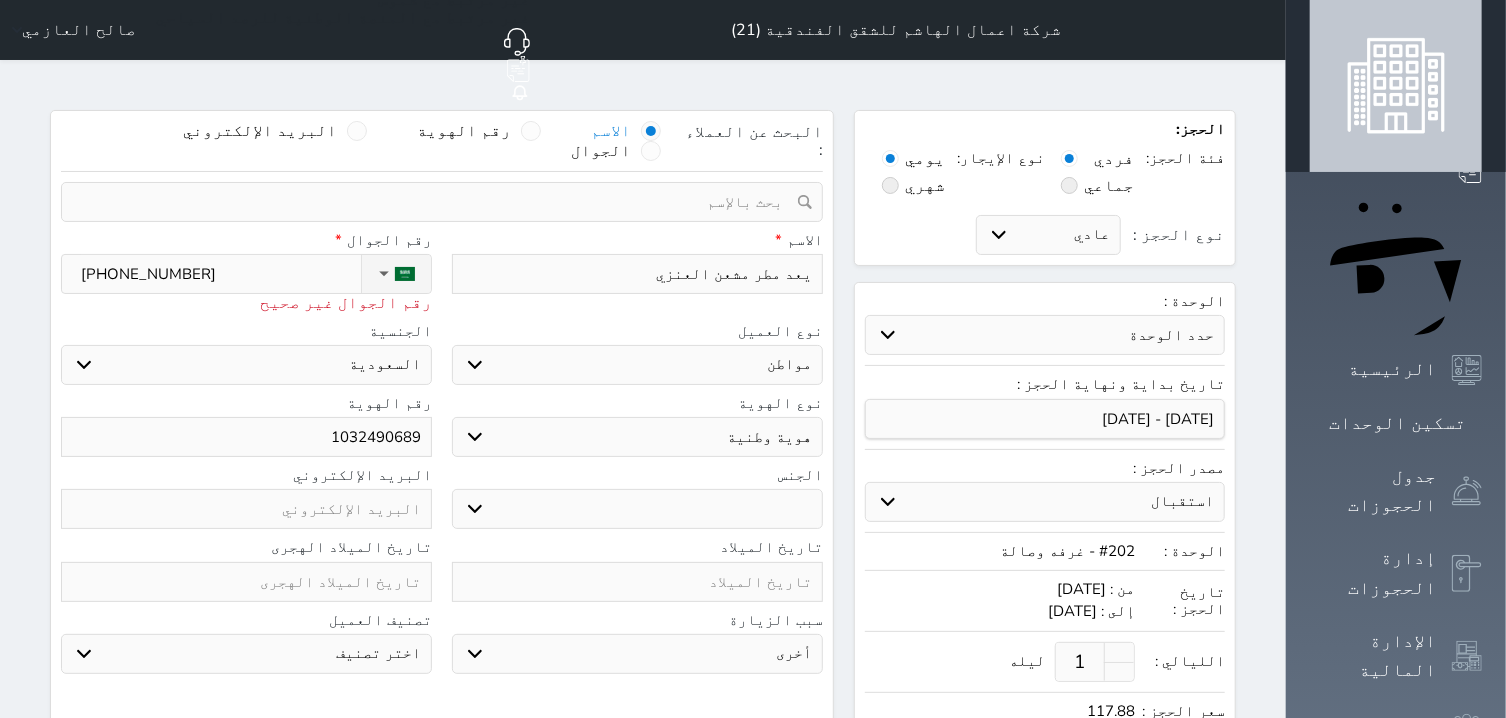 type on "+96654425423" 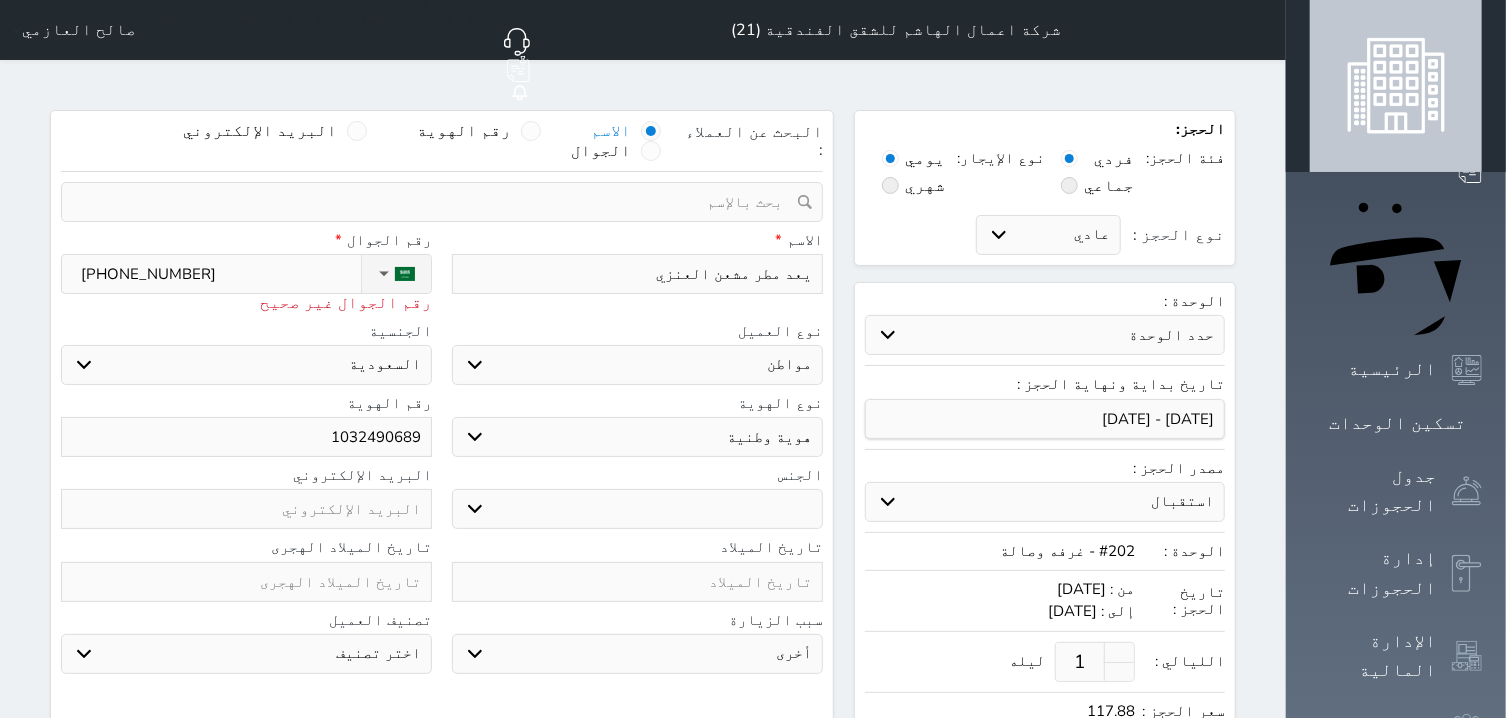 select 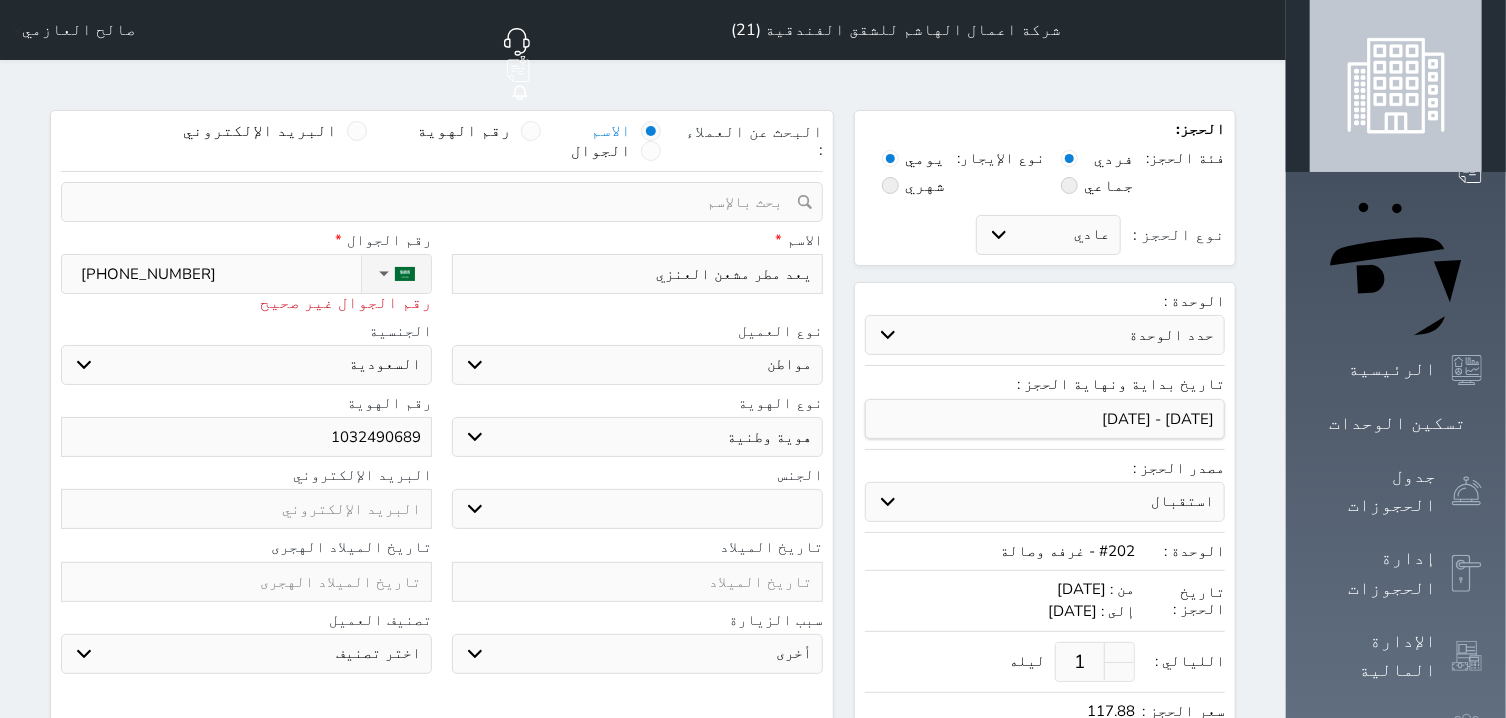 type on "+966 54 425 4231" 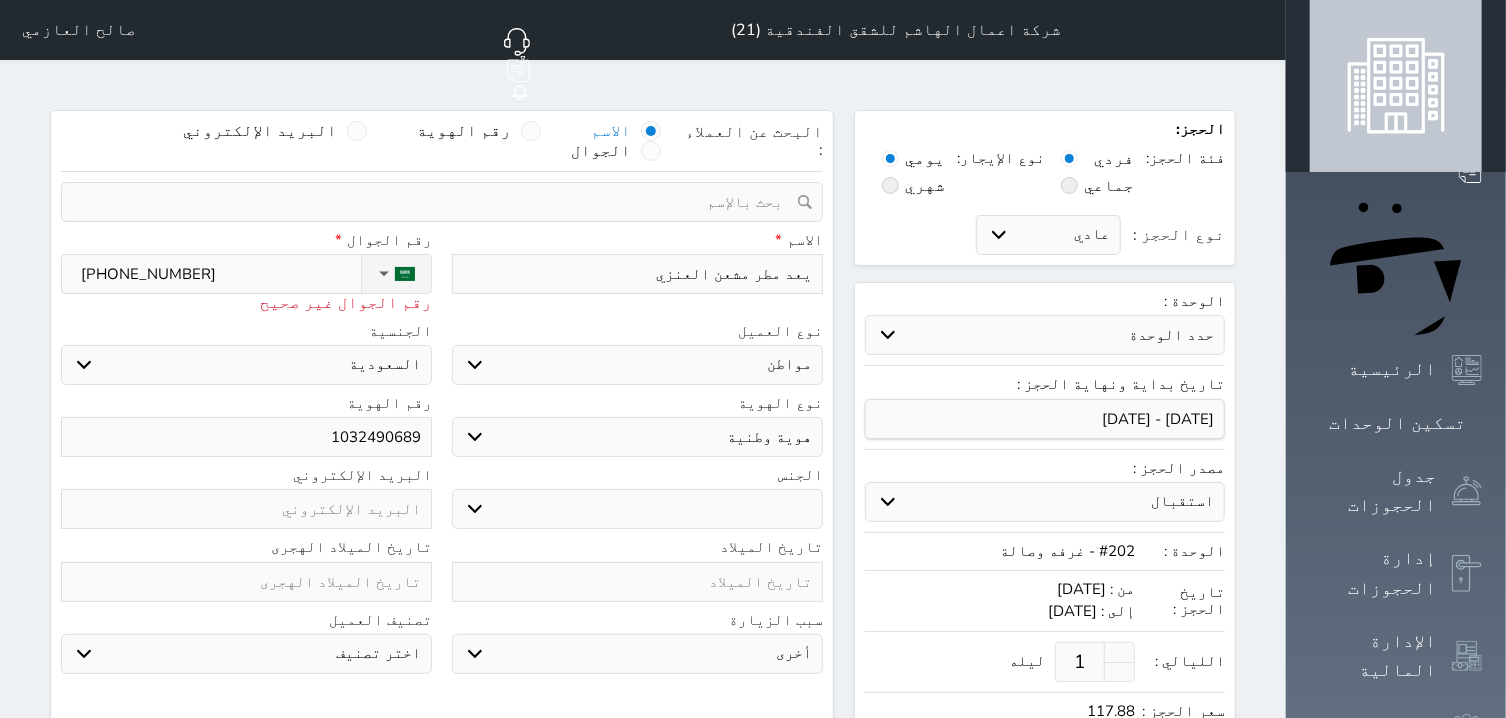 select 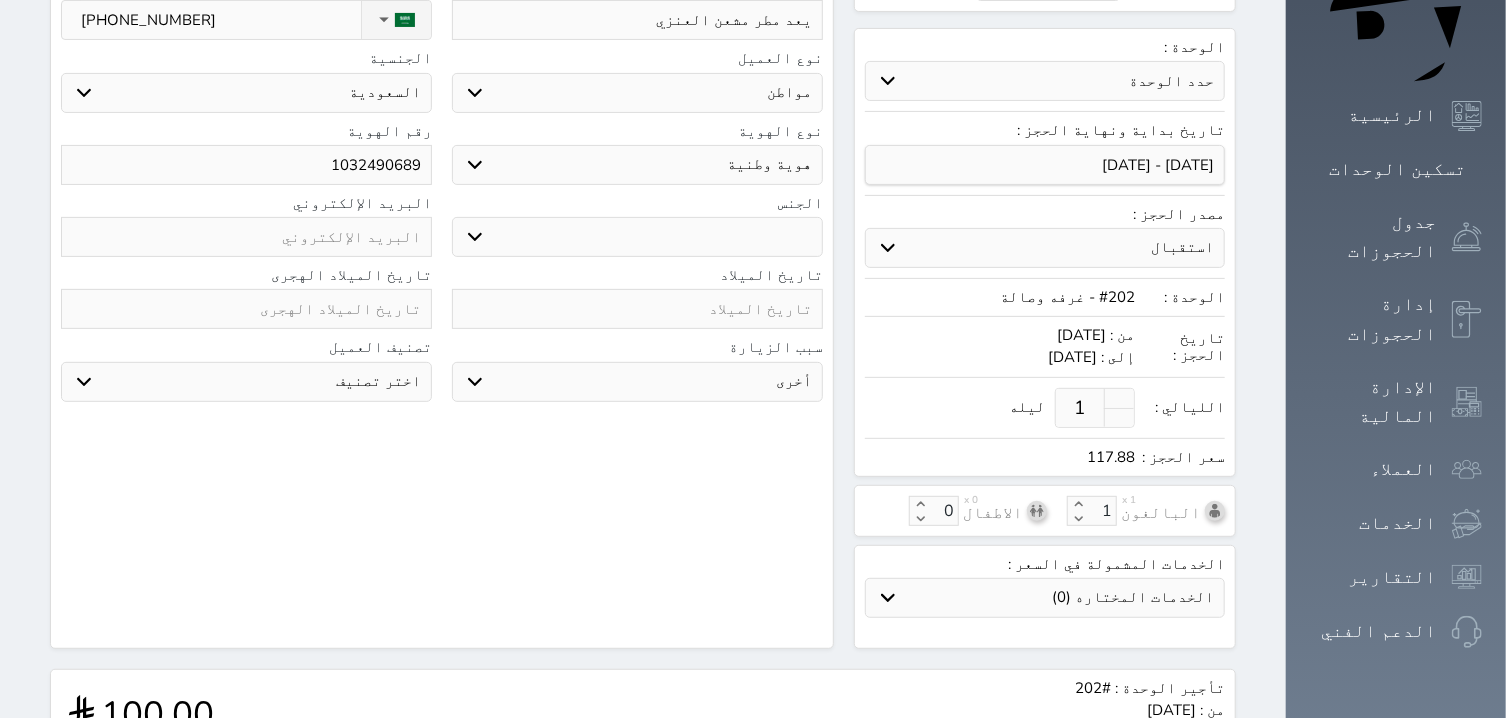 scroll, scrollTop: 538, scrollLeft: 0, axis: vertical 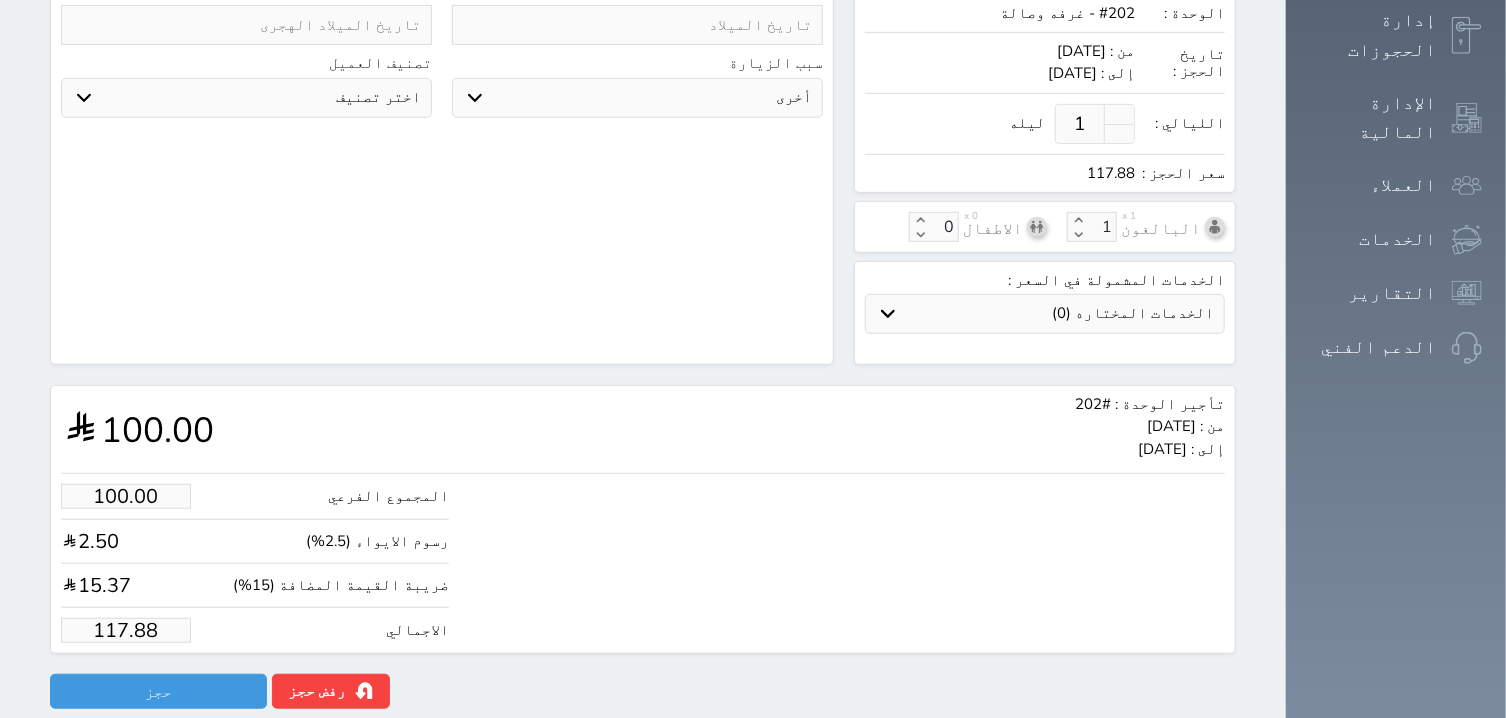 type on "+966 54 425 4231" 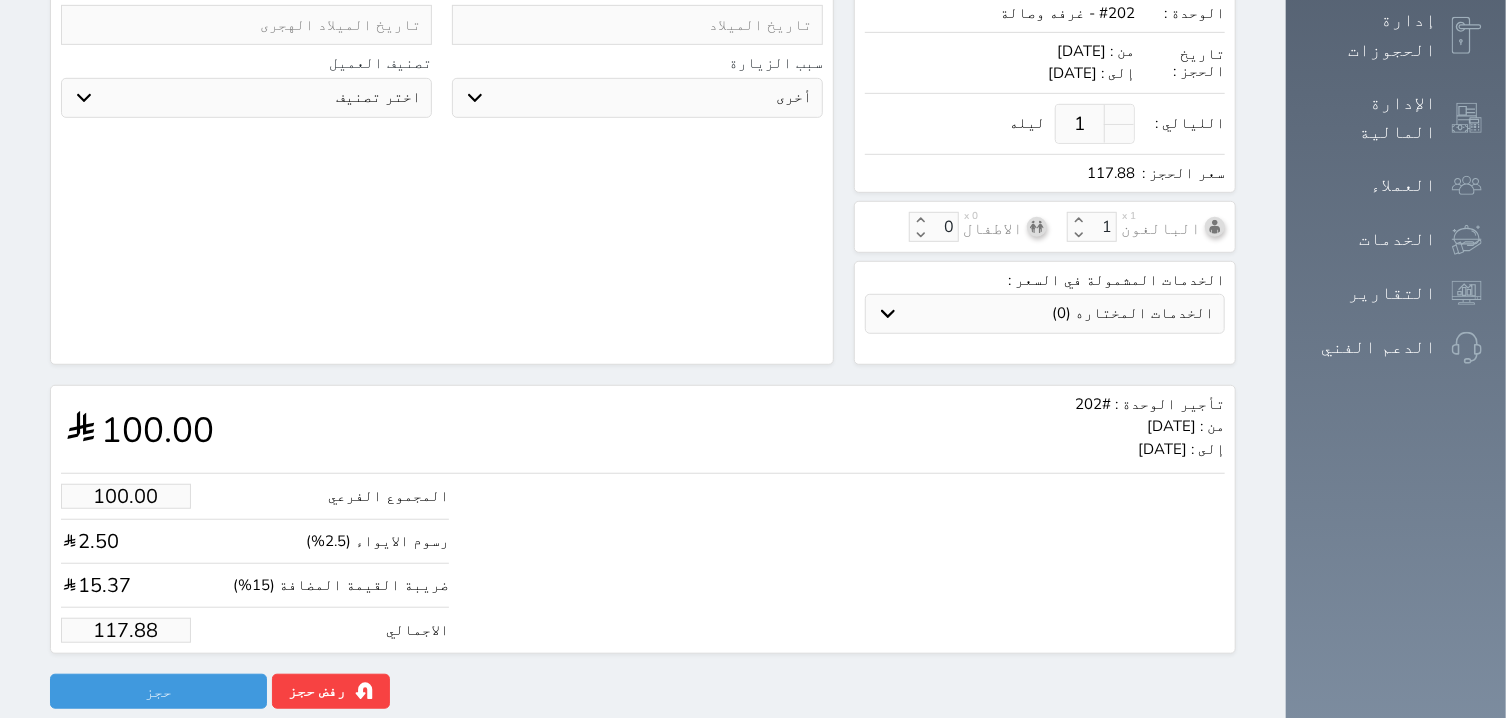 type on "117.8" 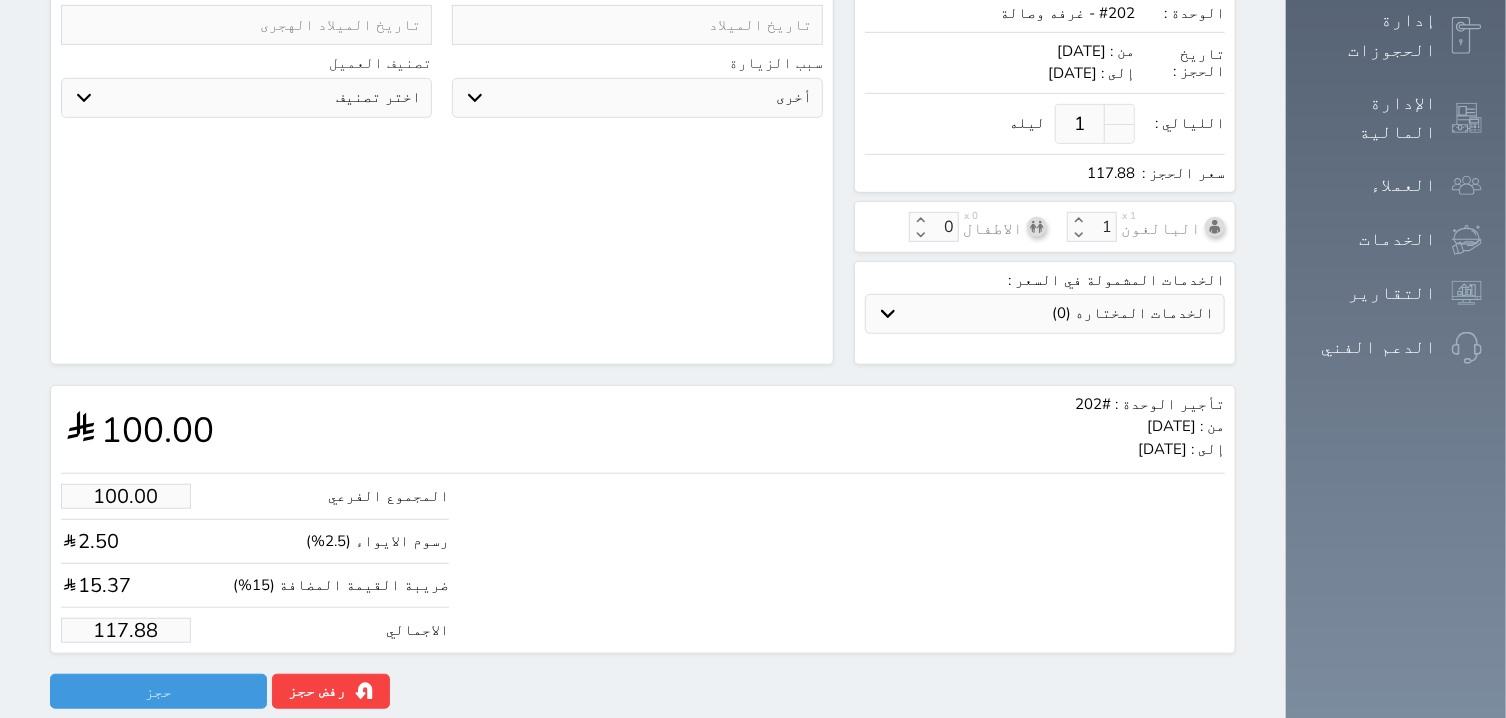 select 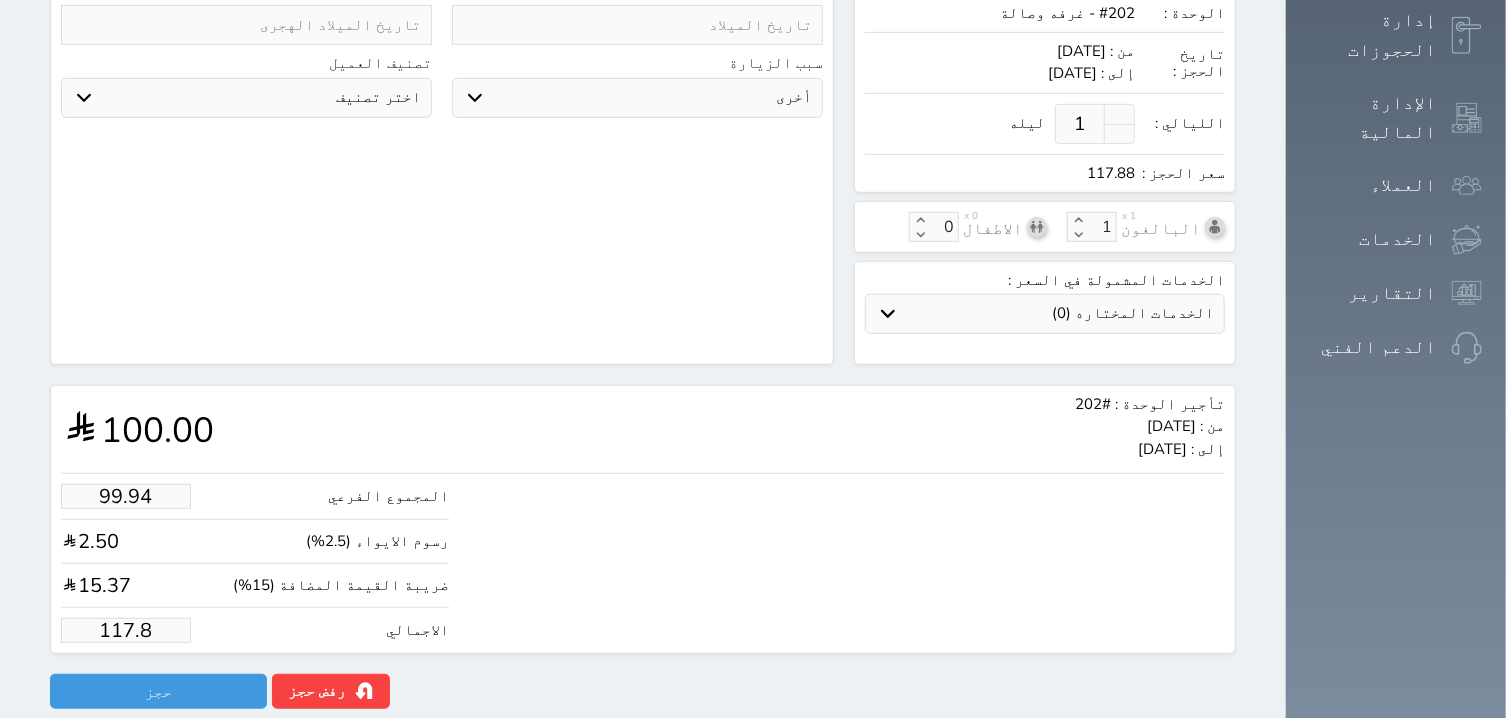 type on "99.26" 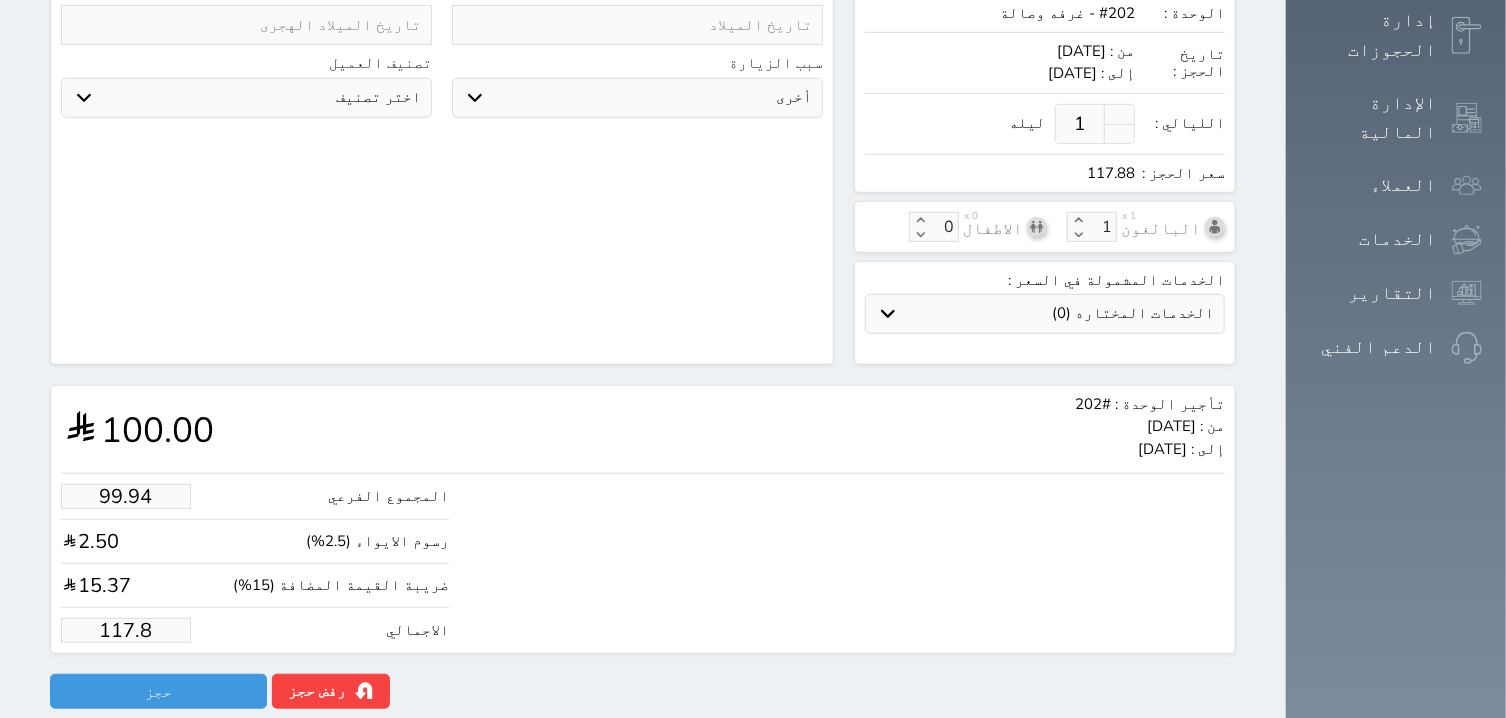 type on "117" 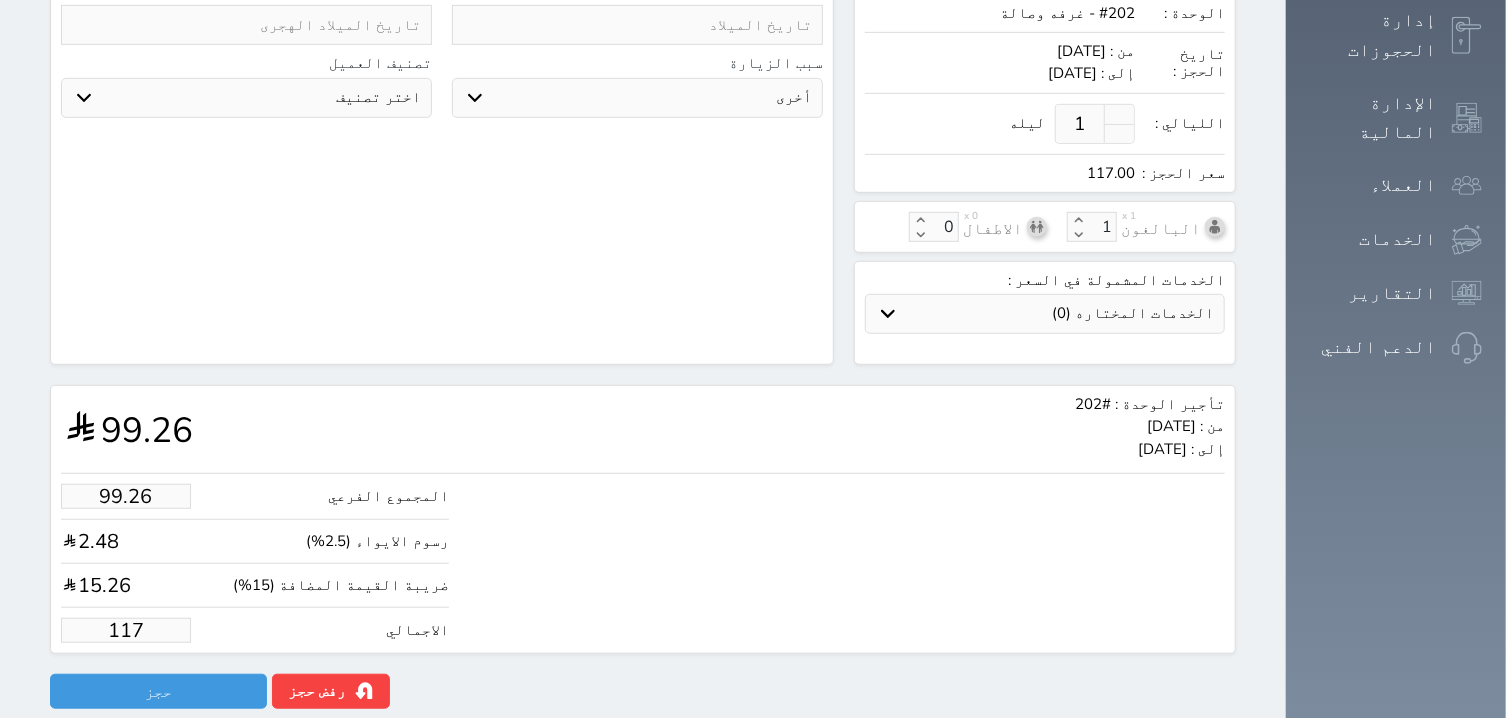 type on "9.33" 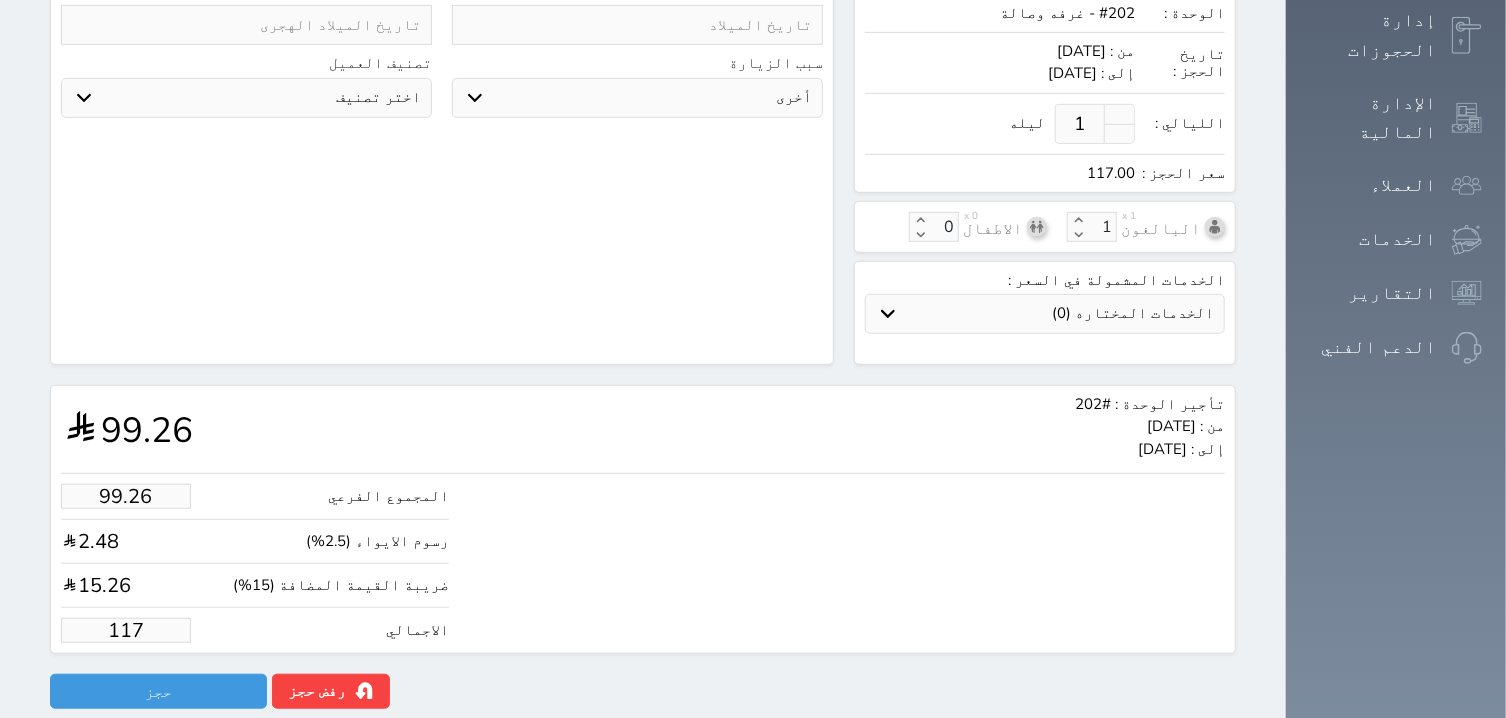 type on "11" 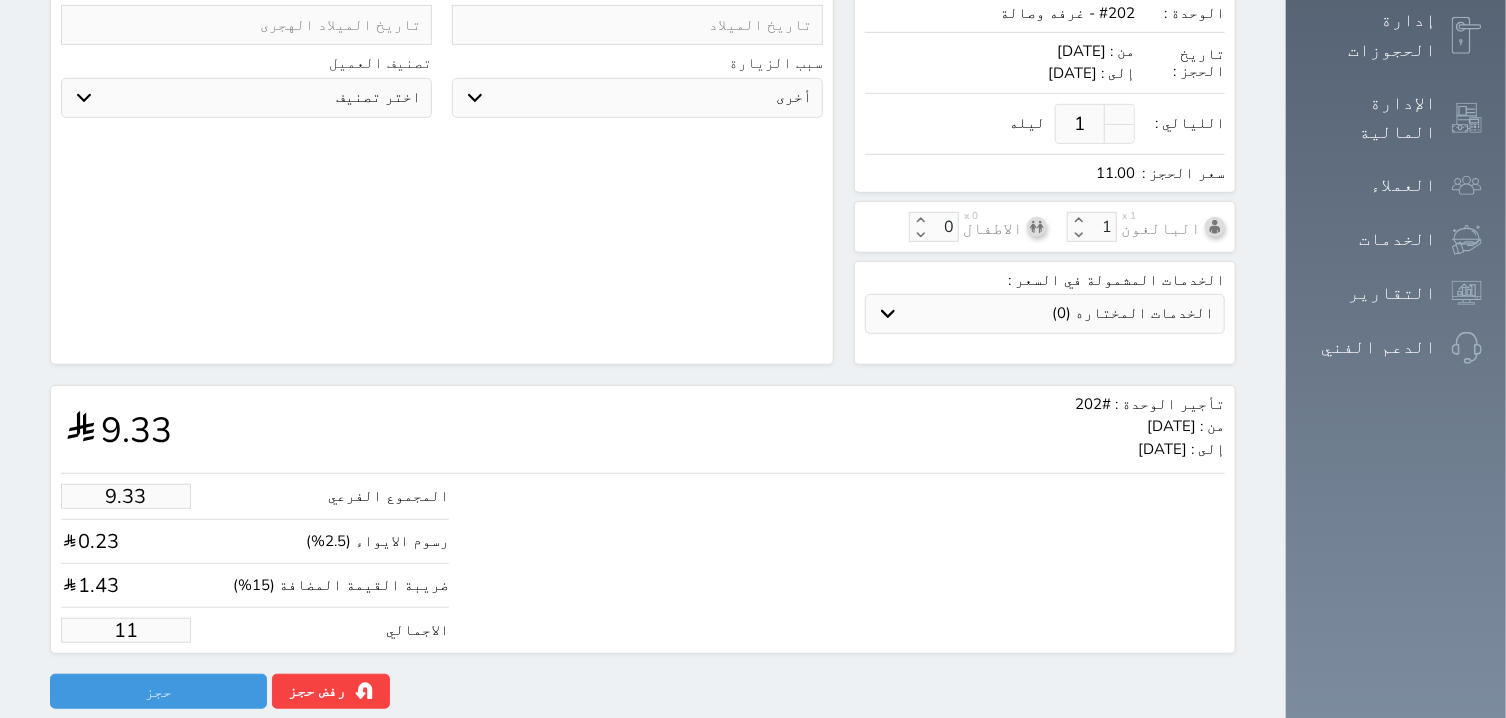 type on "1.00" 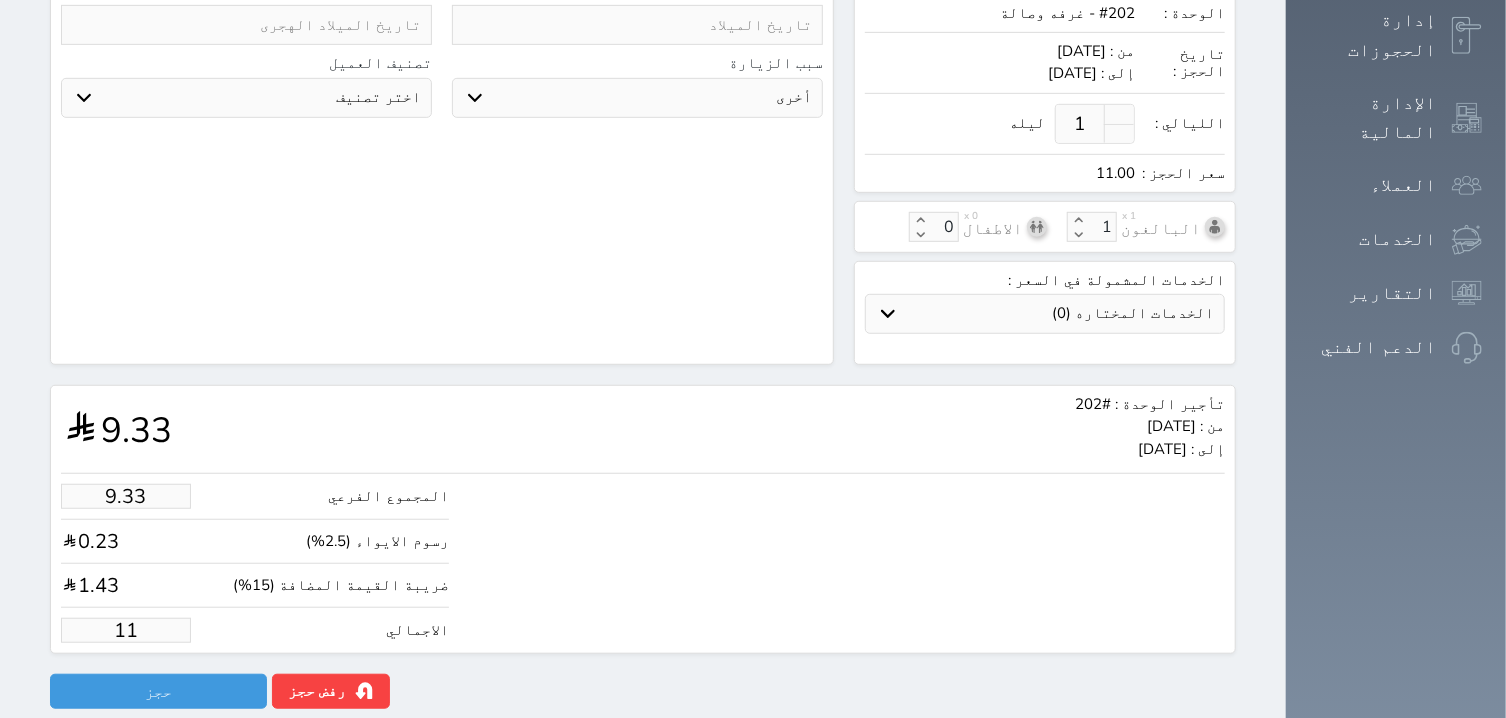 type on "1.17875" 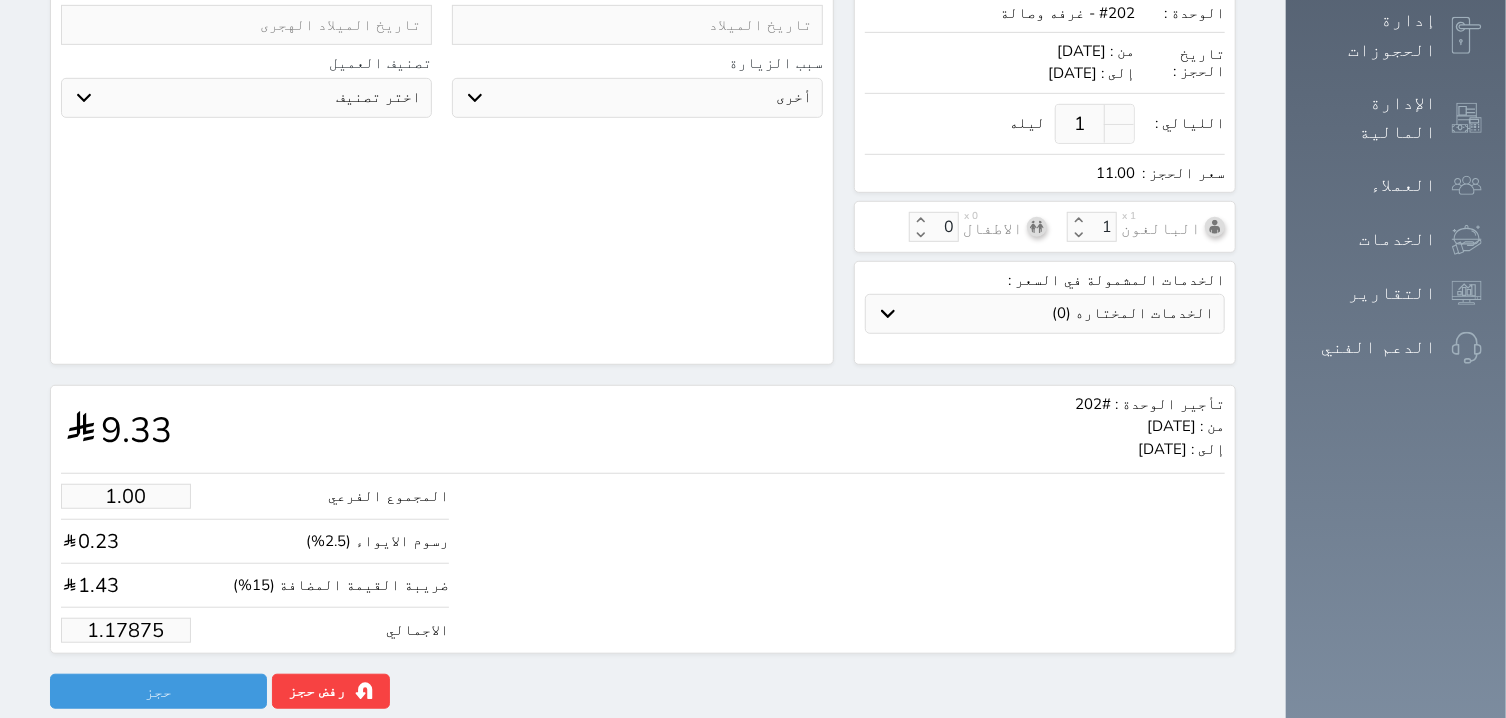 type on "1.1787" 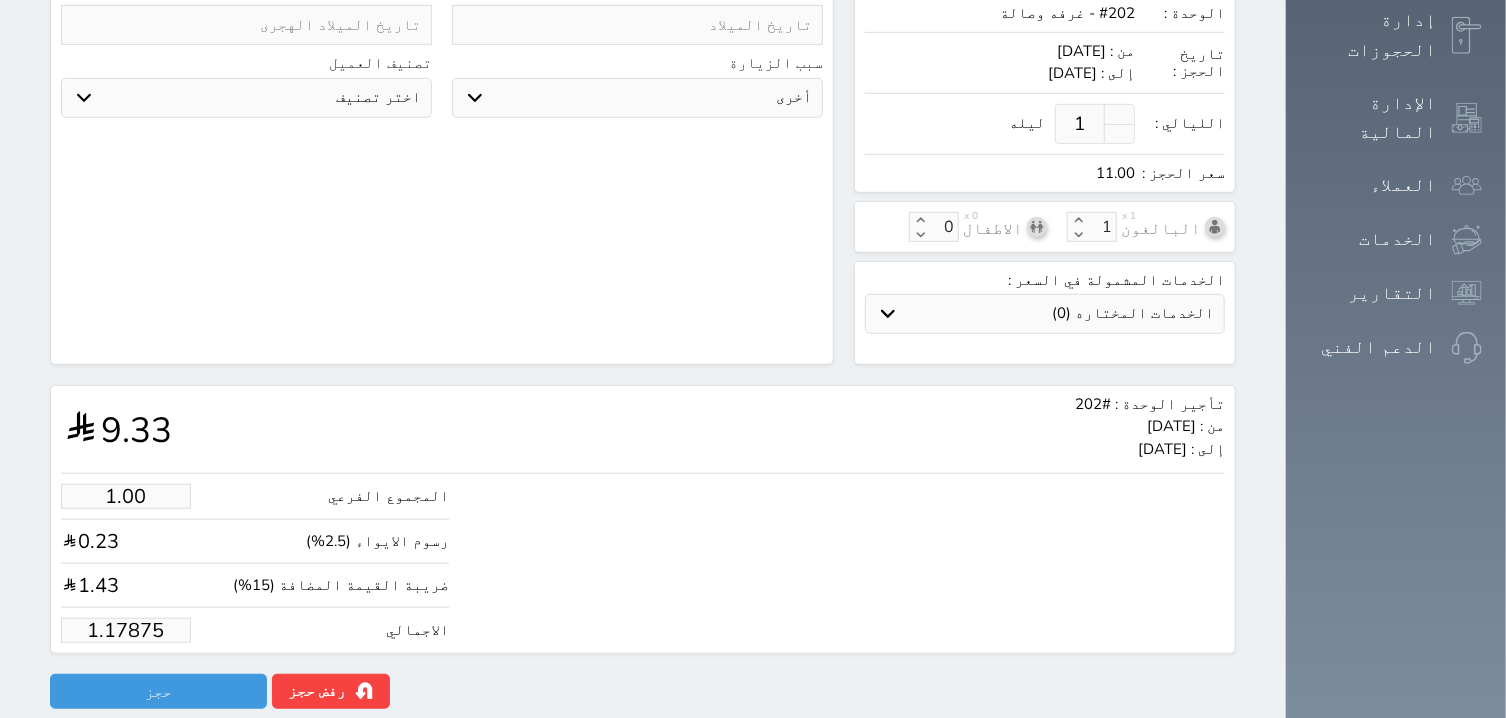 select 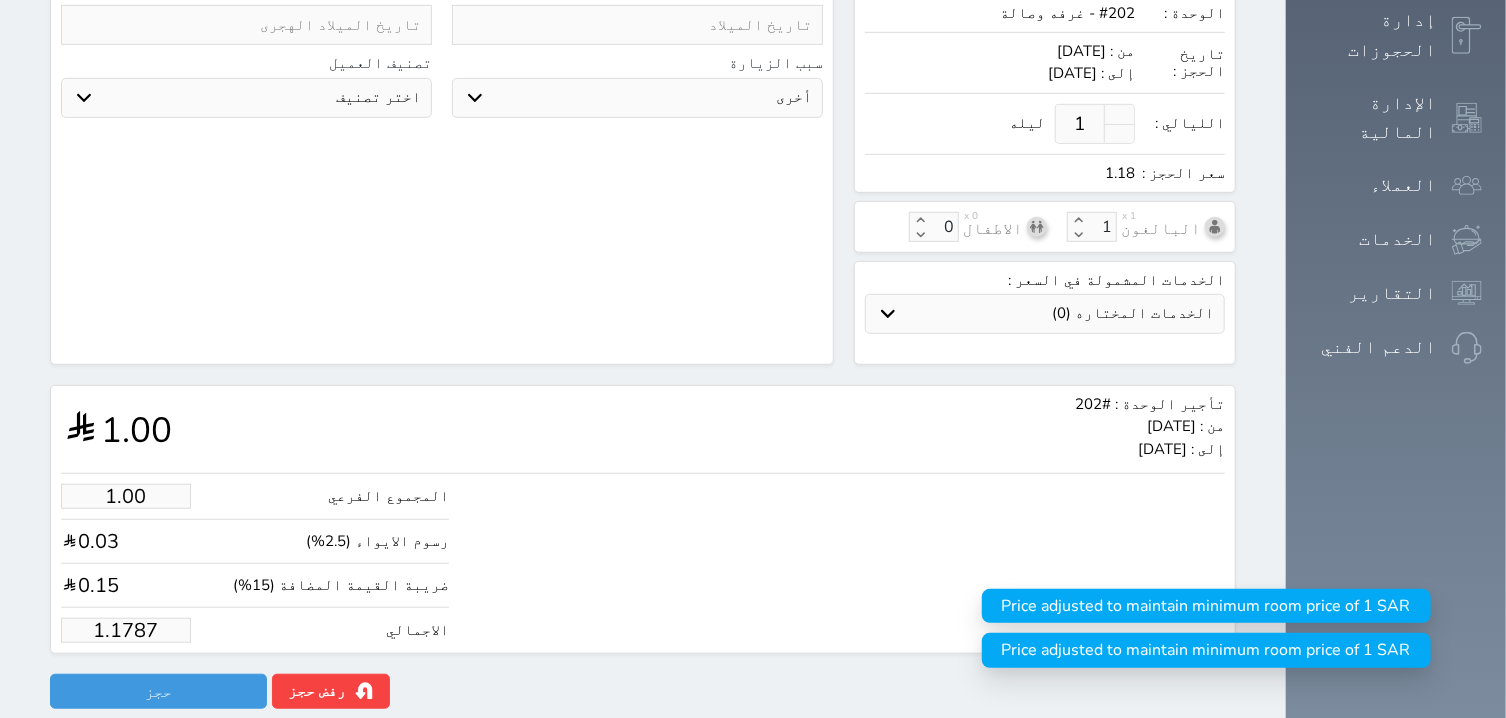 type on "1.178" 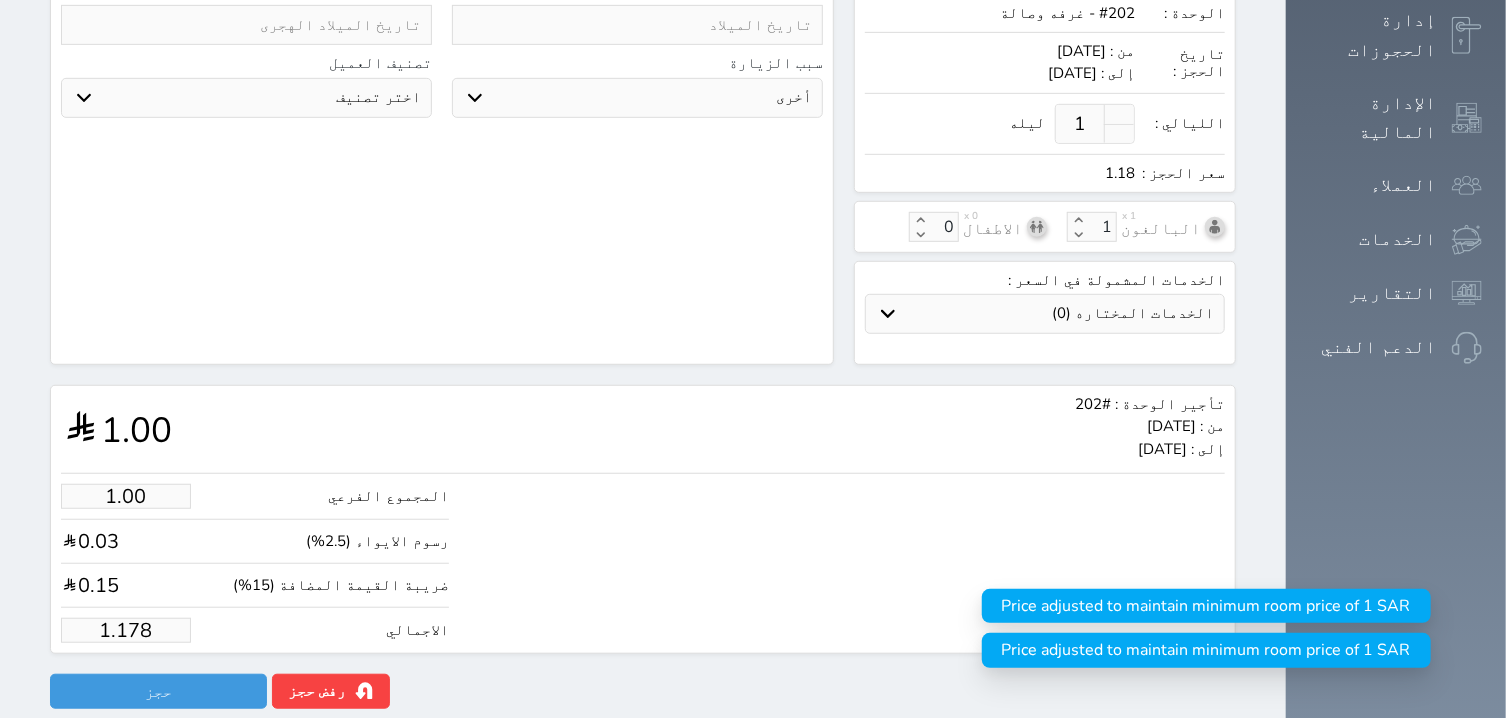 select 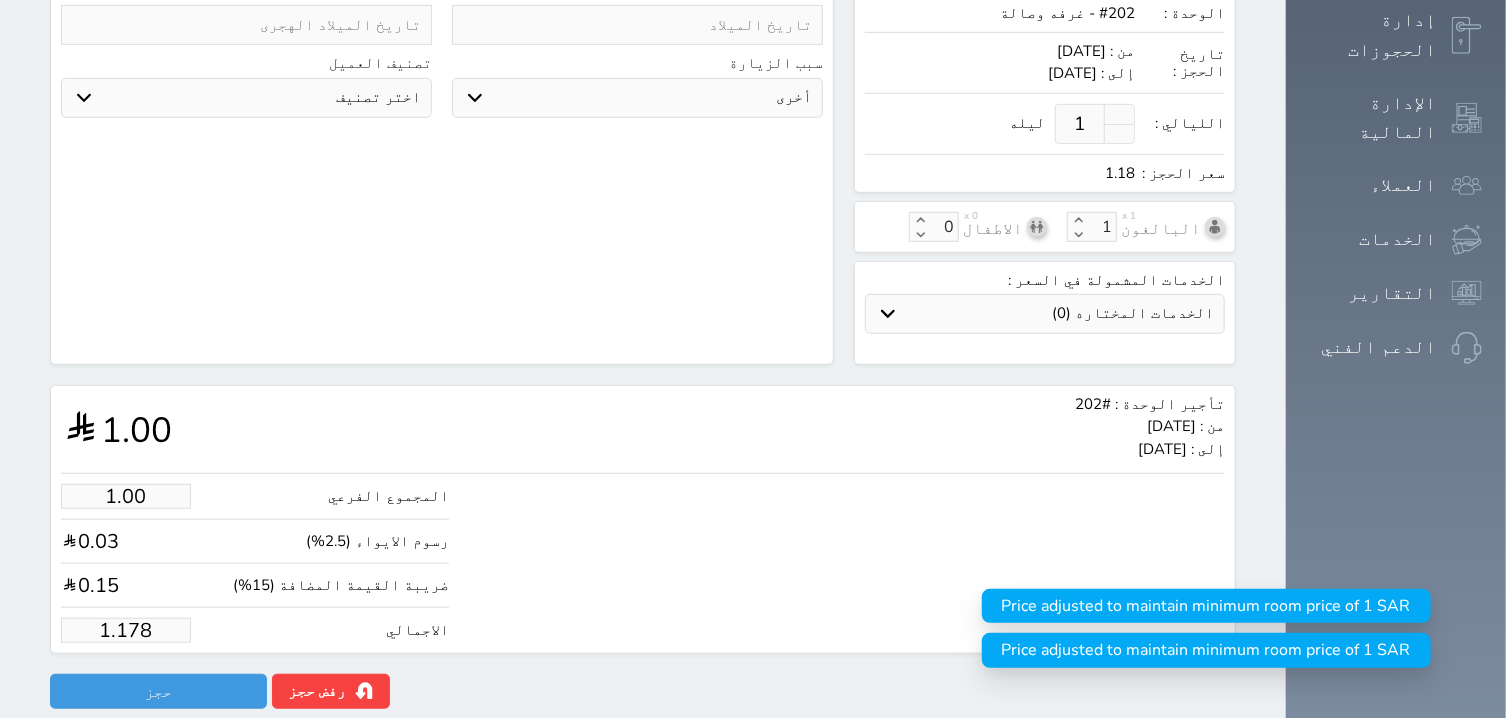 type on "1.17" 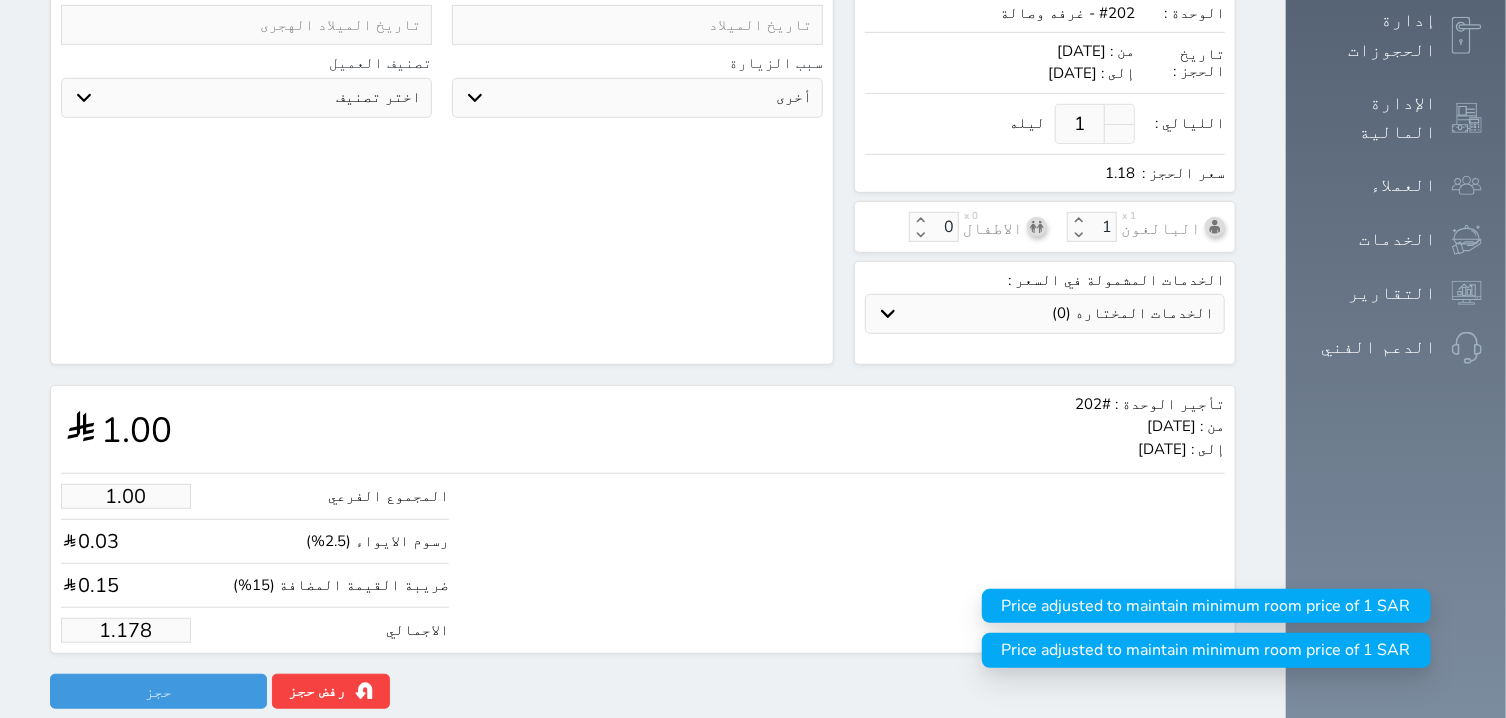 select 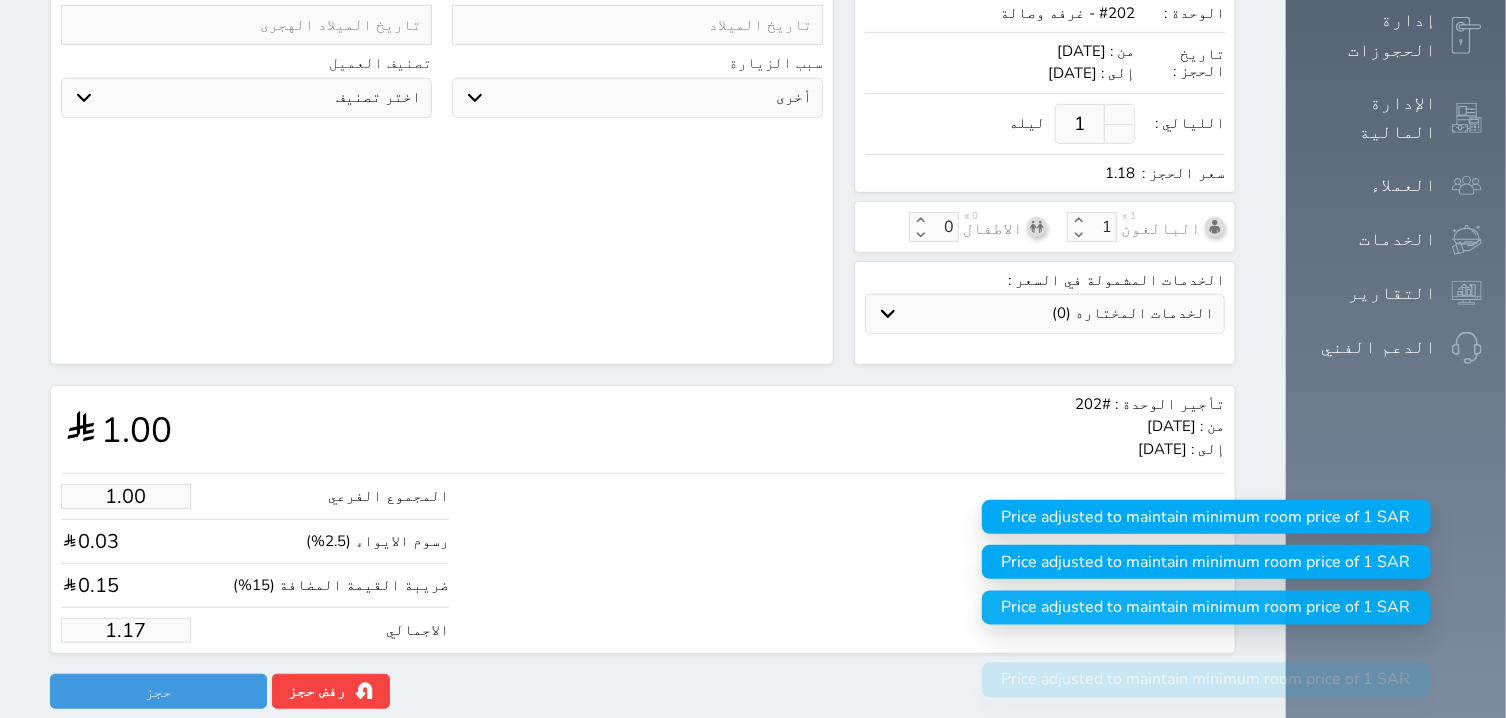 type on "1.1" 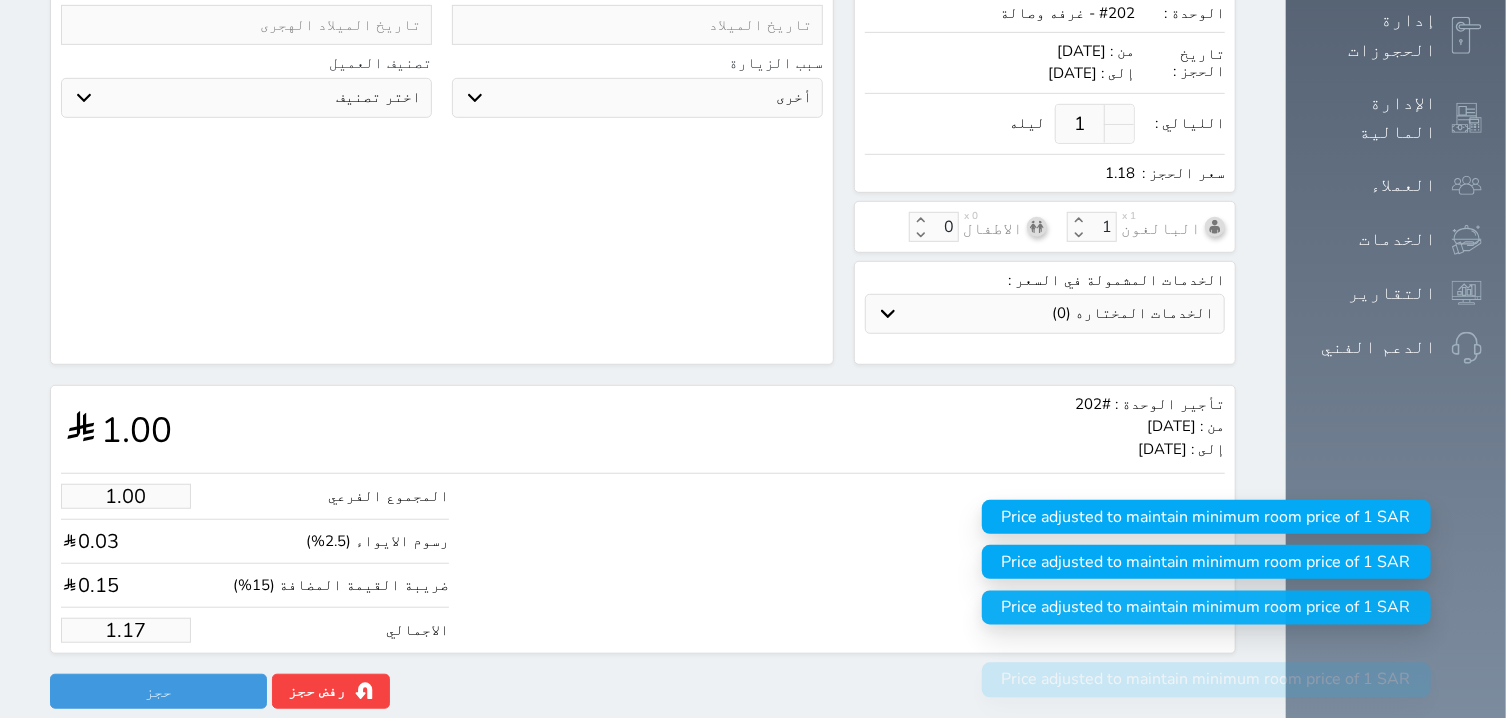 select 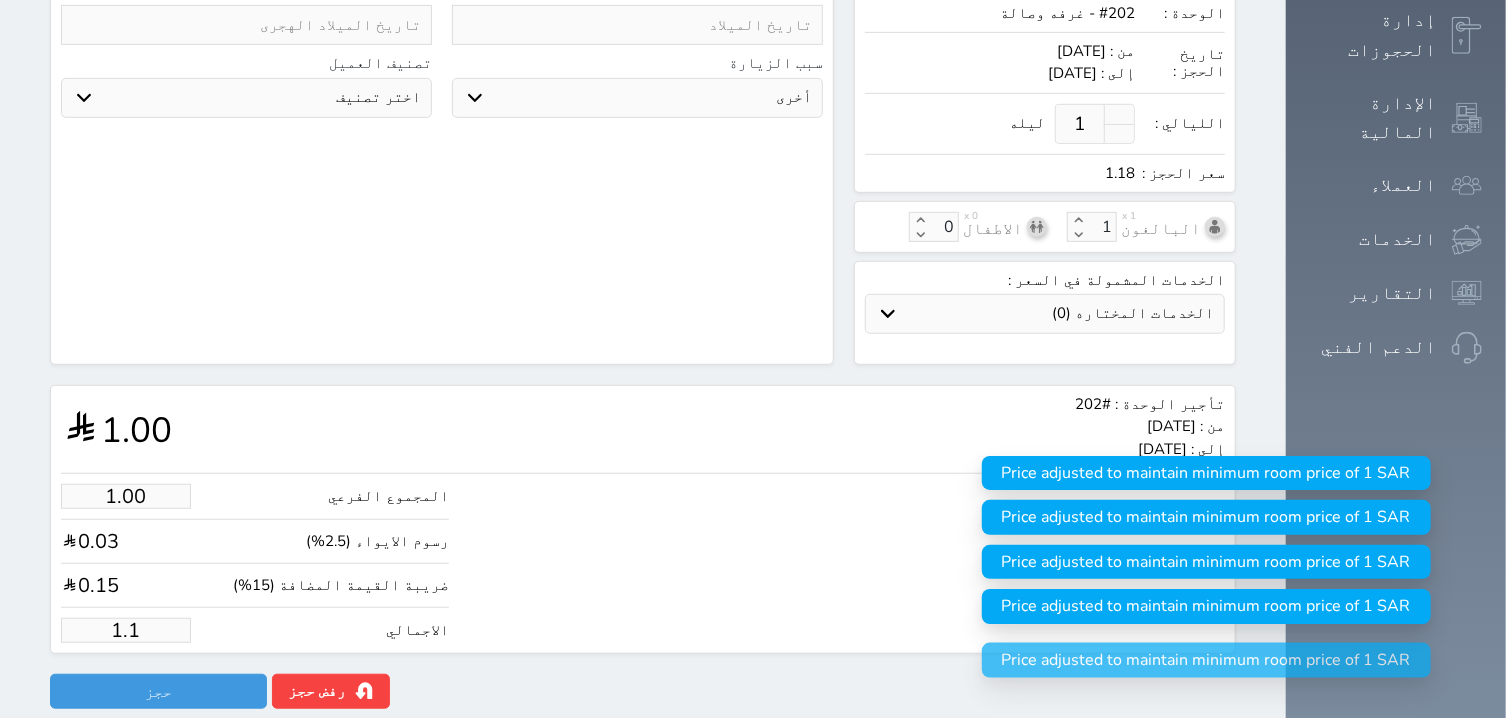 type on "1." 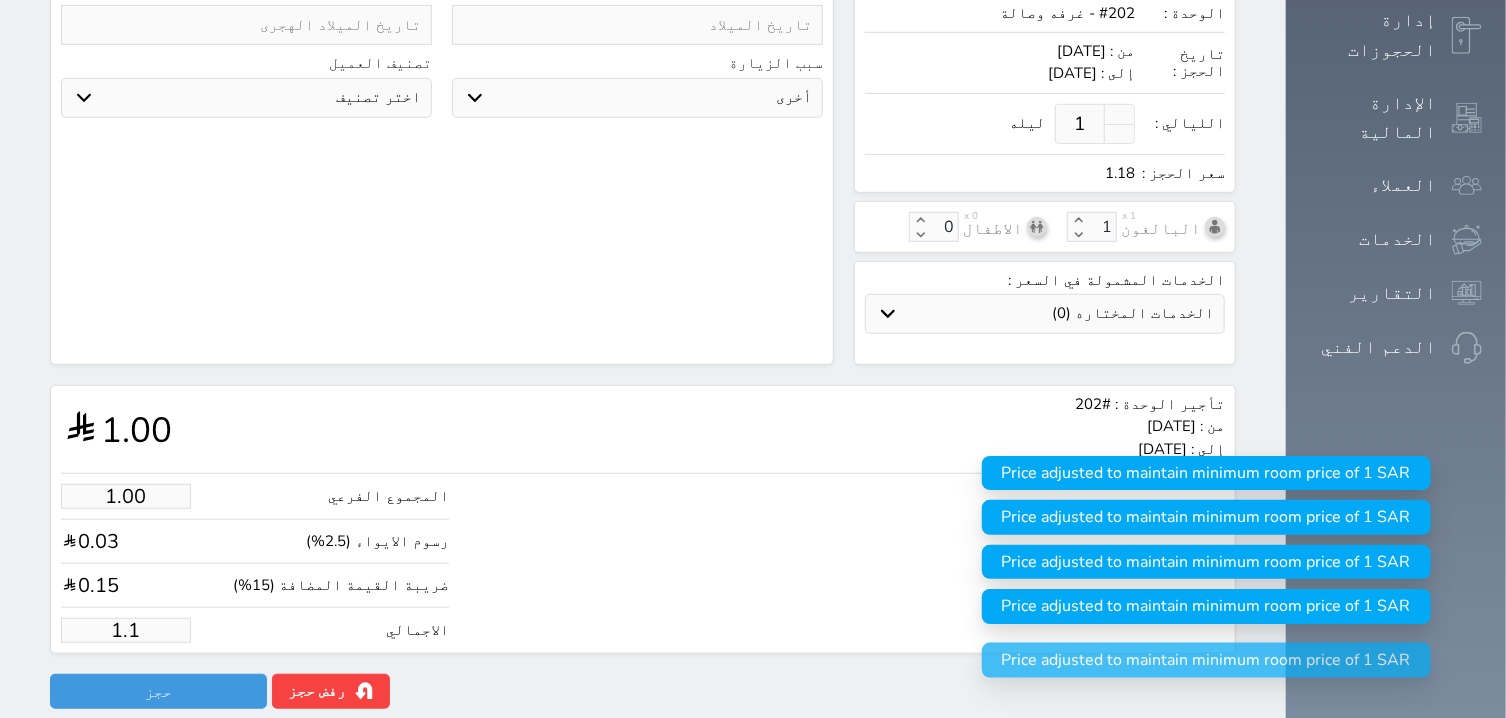 select 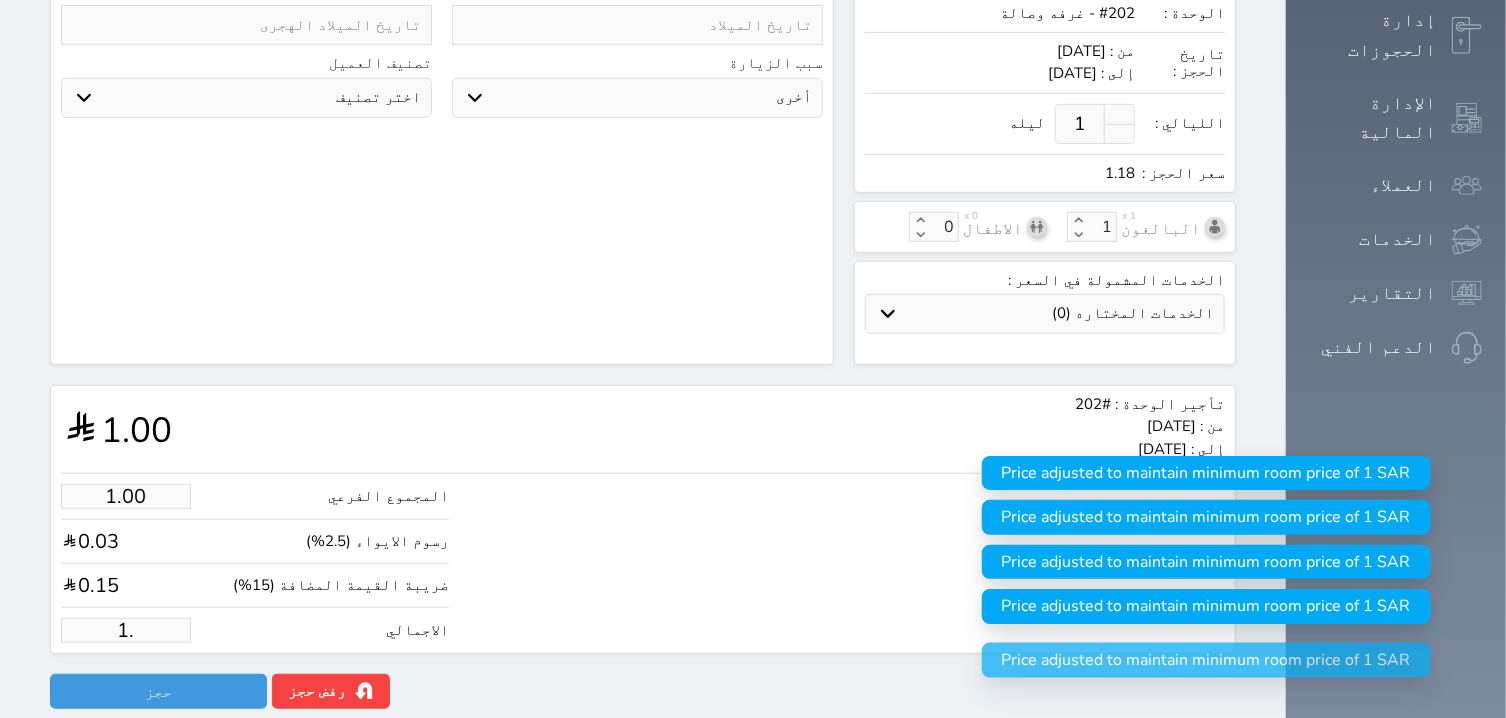 type on "1" 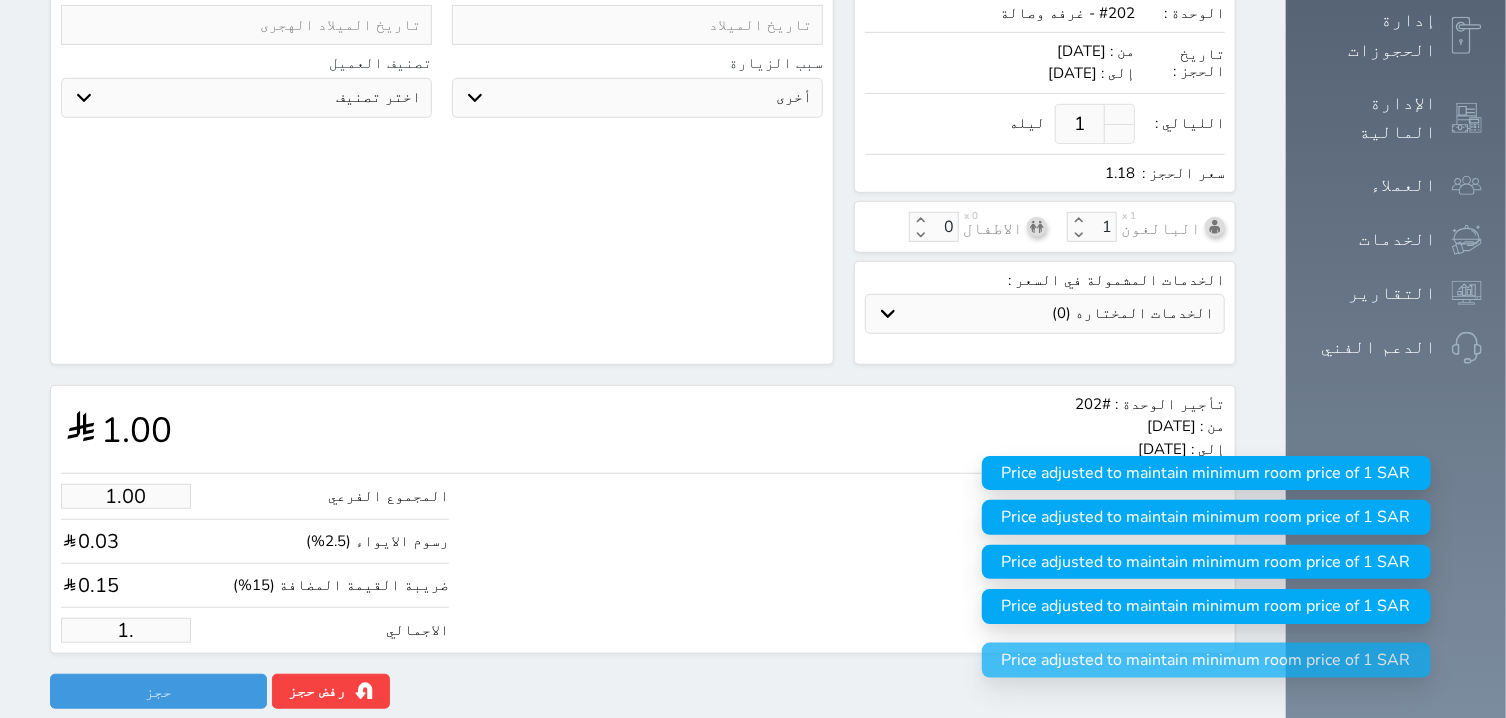 select 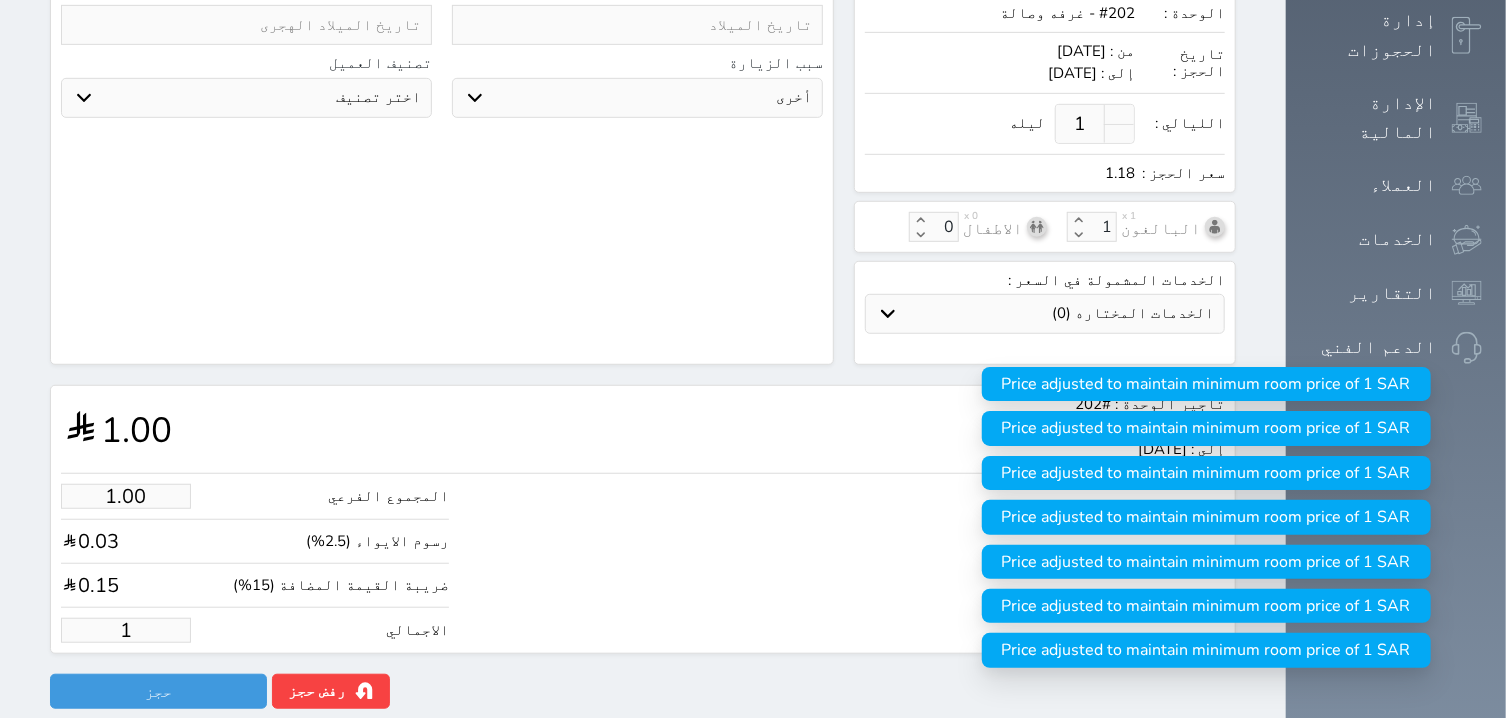 type 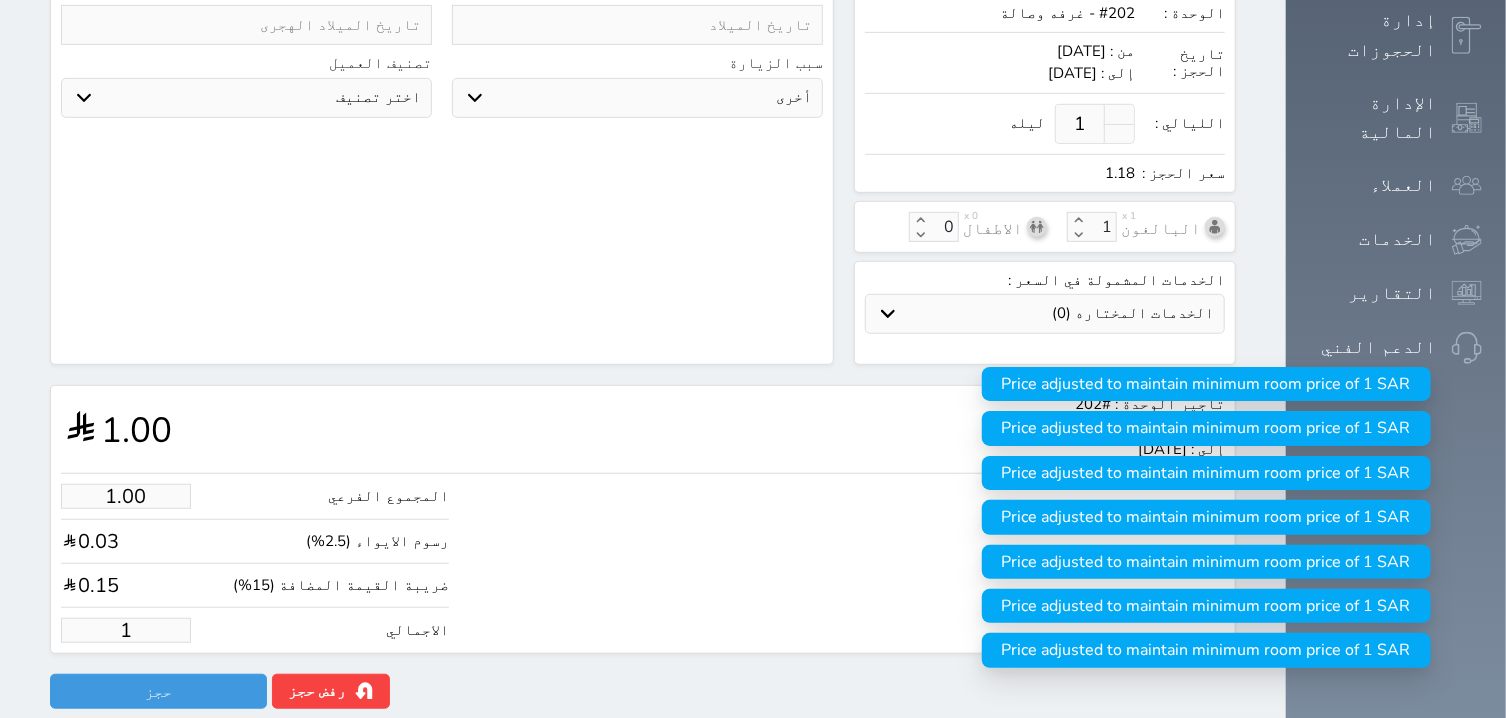 select 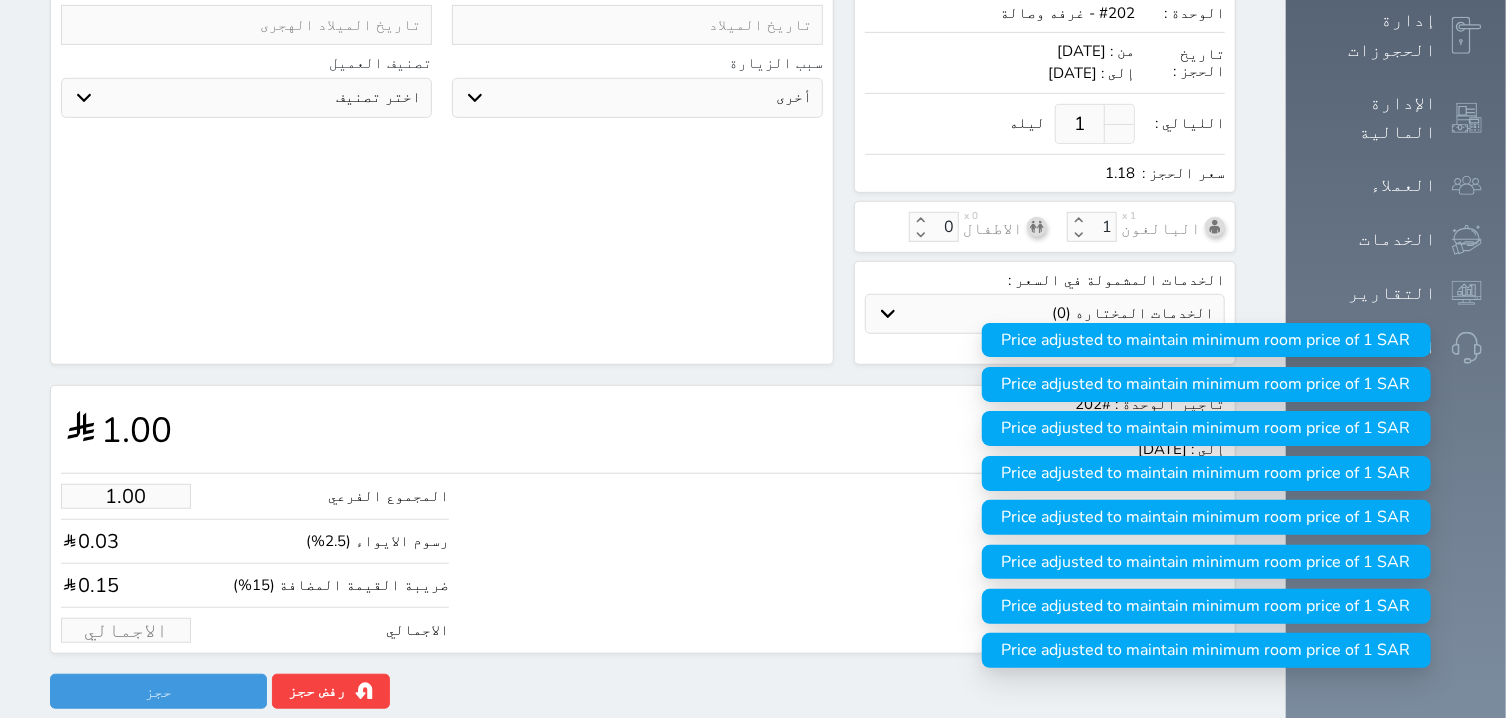 type on "1" 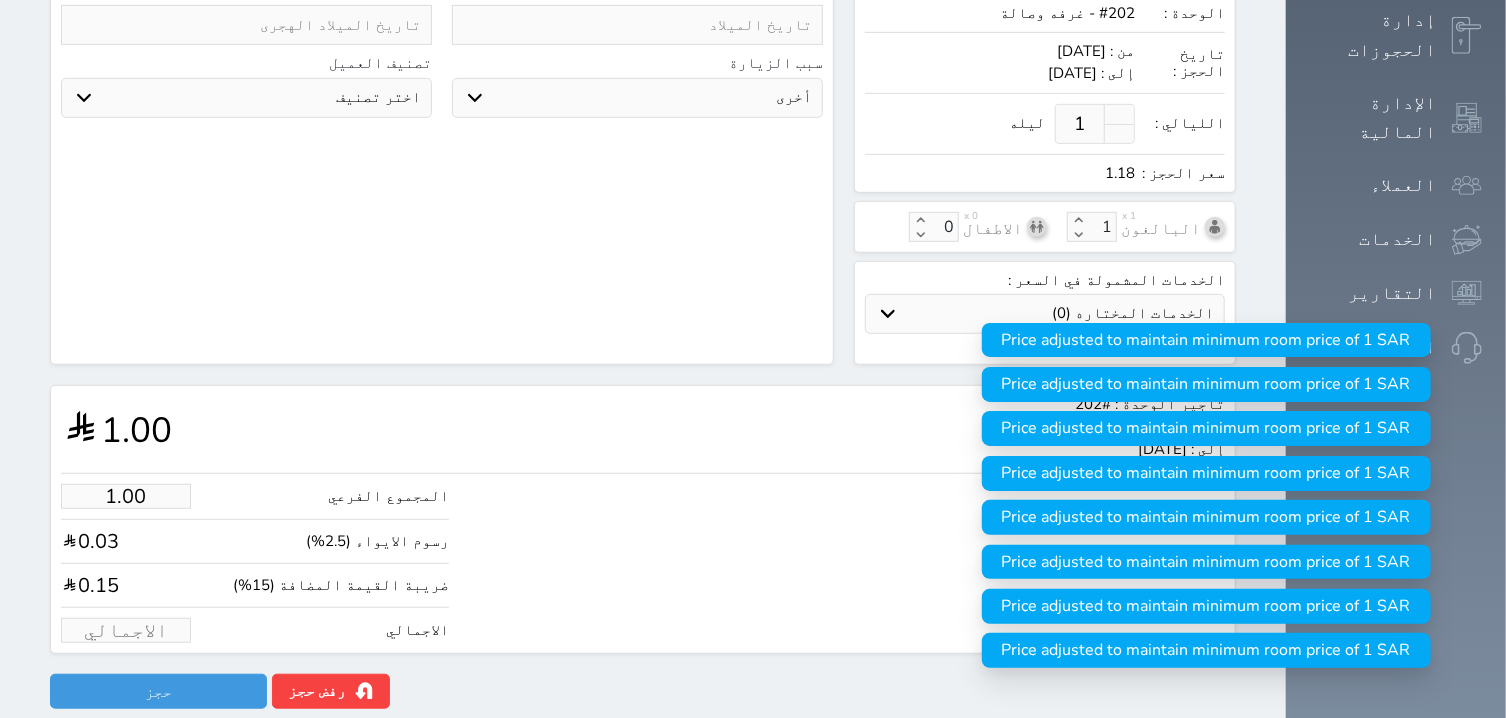 select 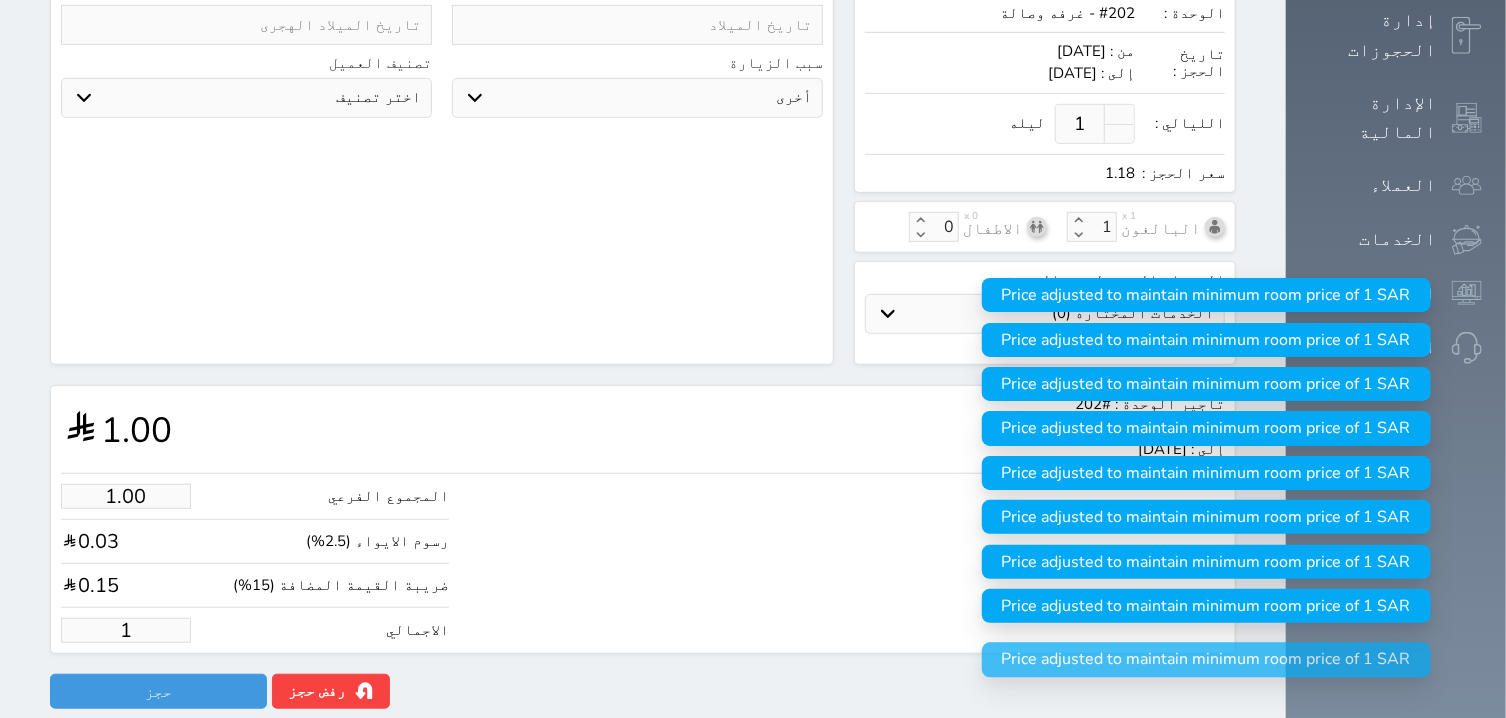 type on "12.73" 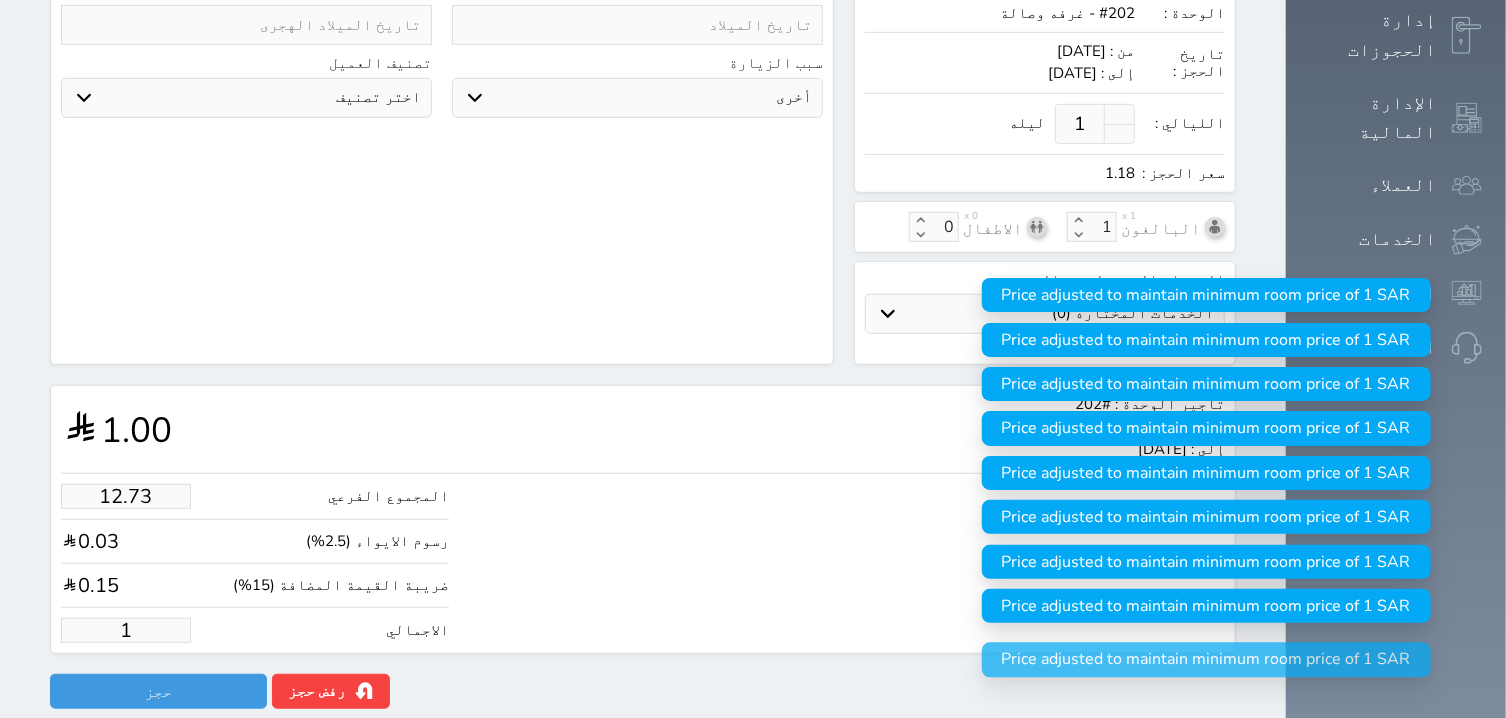 type on "15" 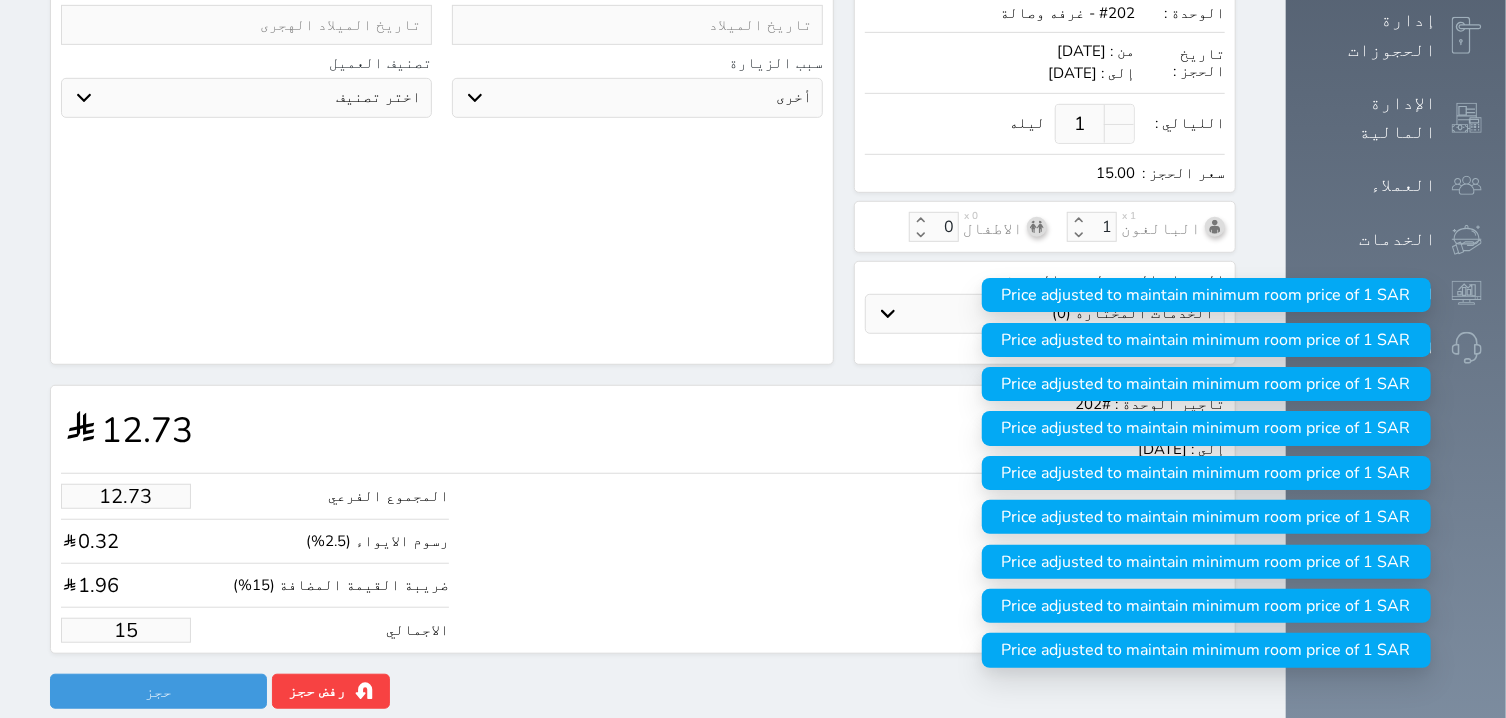 type on "127.25" 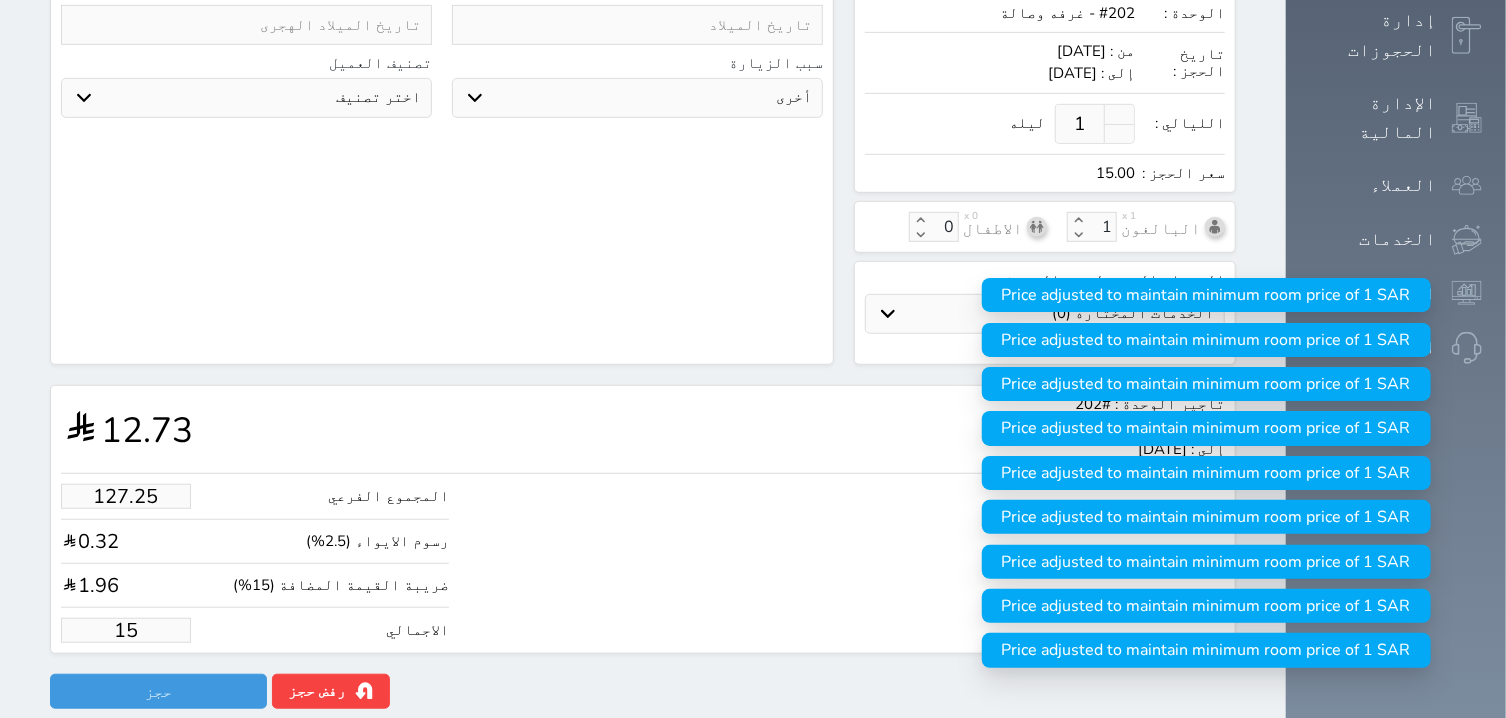 type on "150" 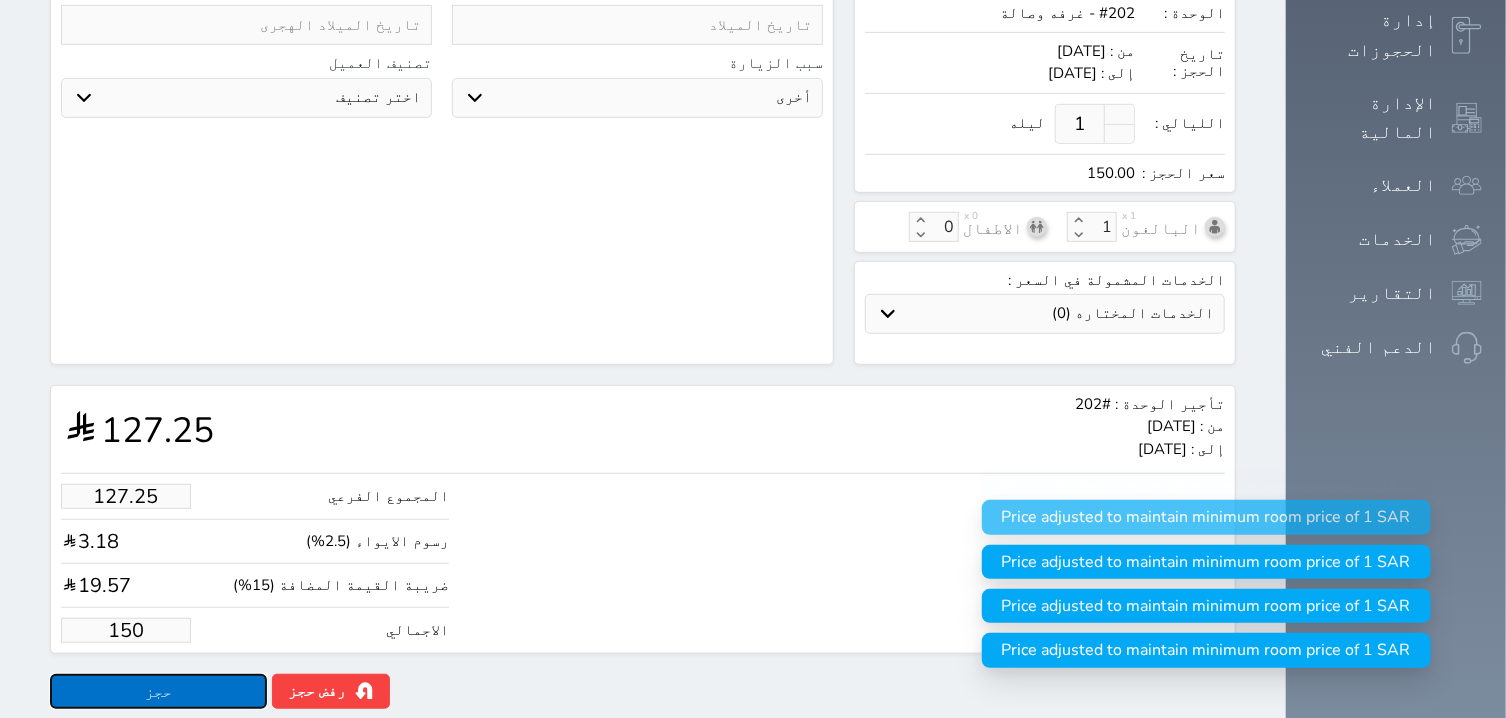 type on "150.00" 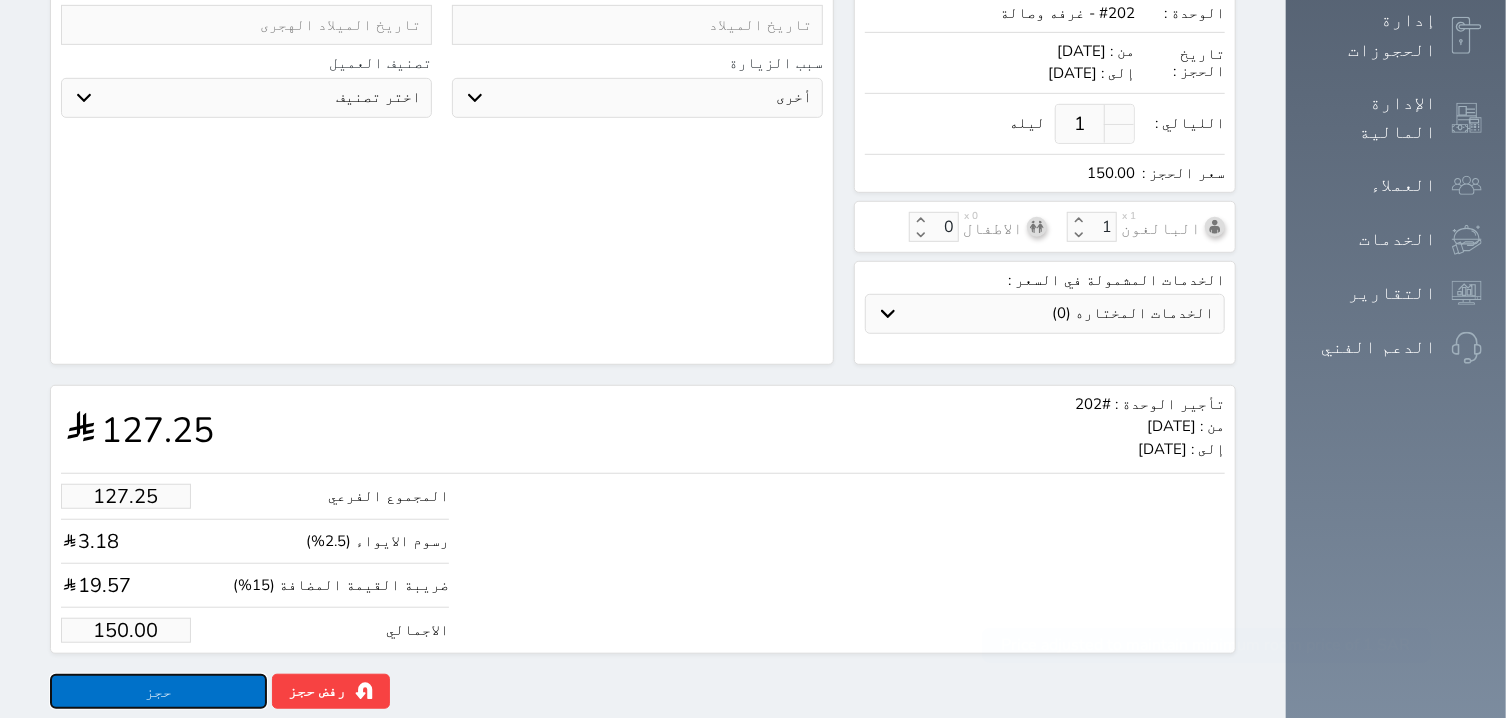 click on "حجز" at bounding box center [158, 691] 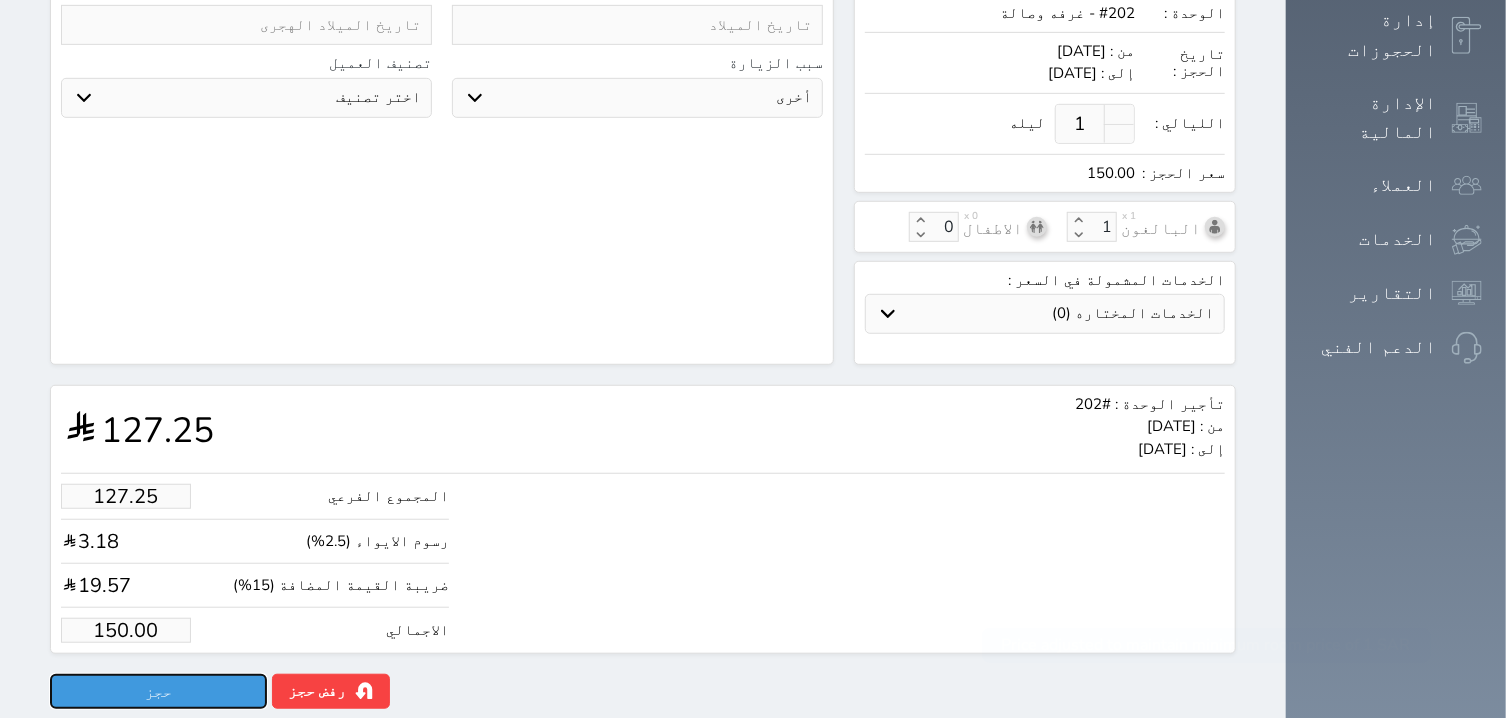 scroll, scrollTop: 193, scrollLeft: 0, axis: vertical 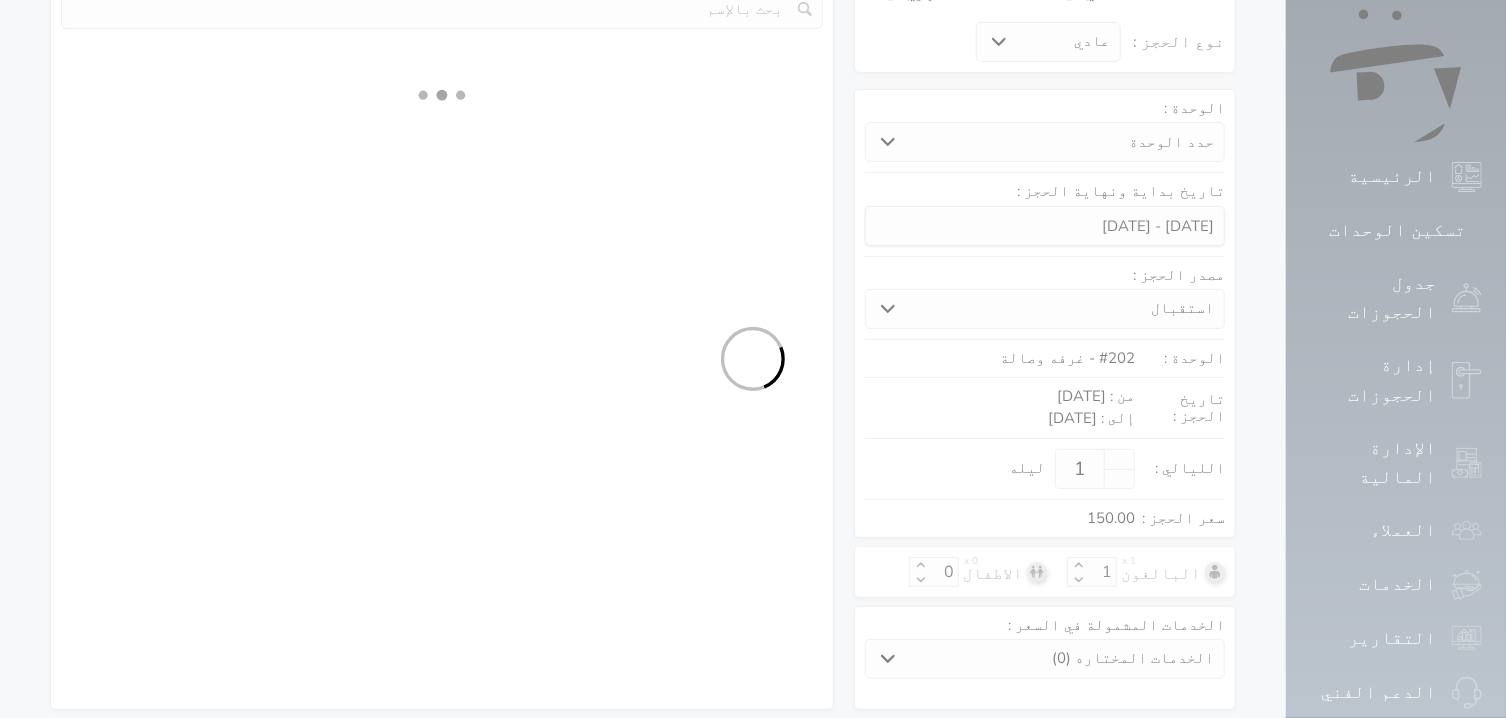 select on "1" 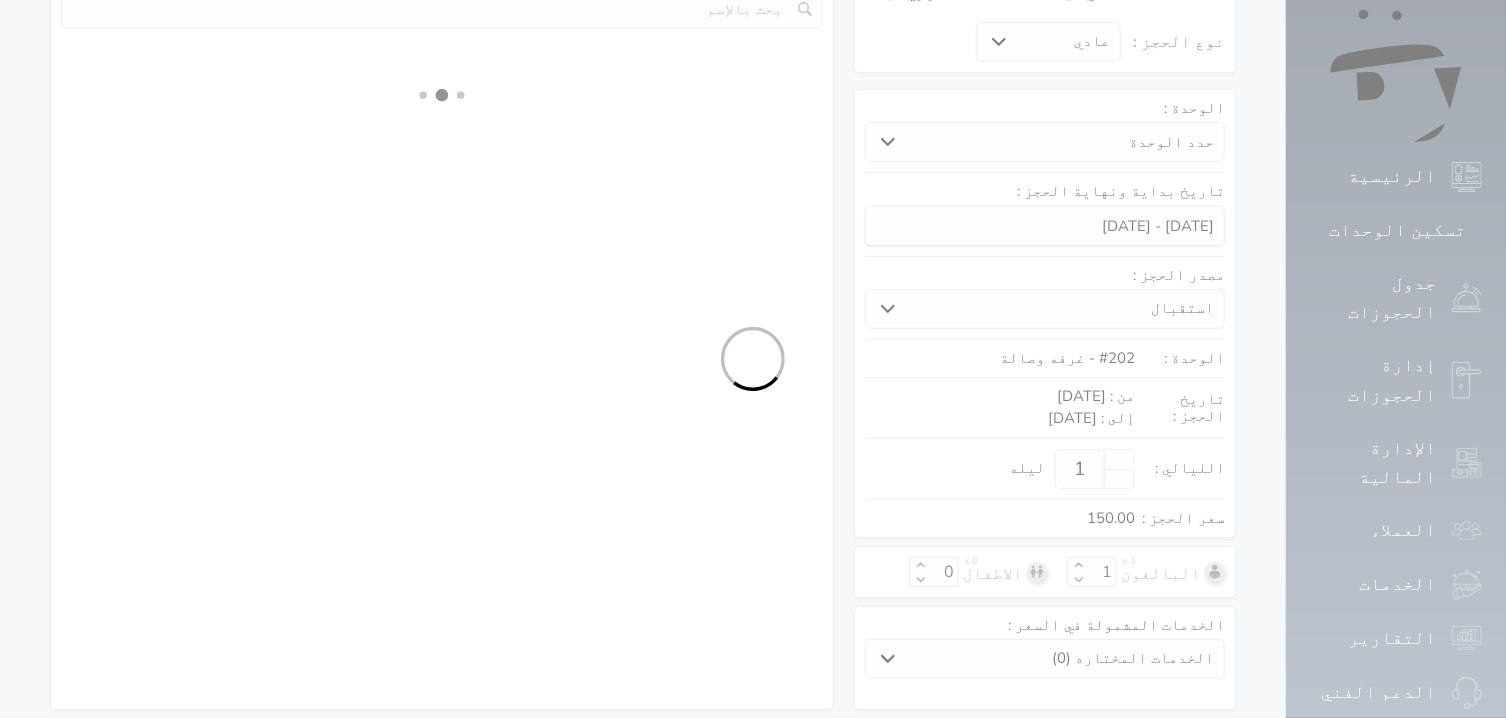 select on "113" 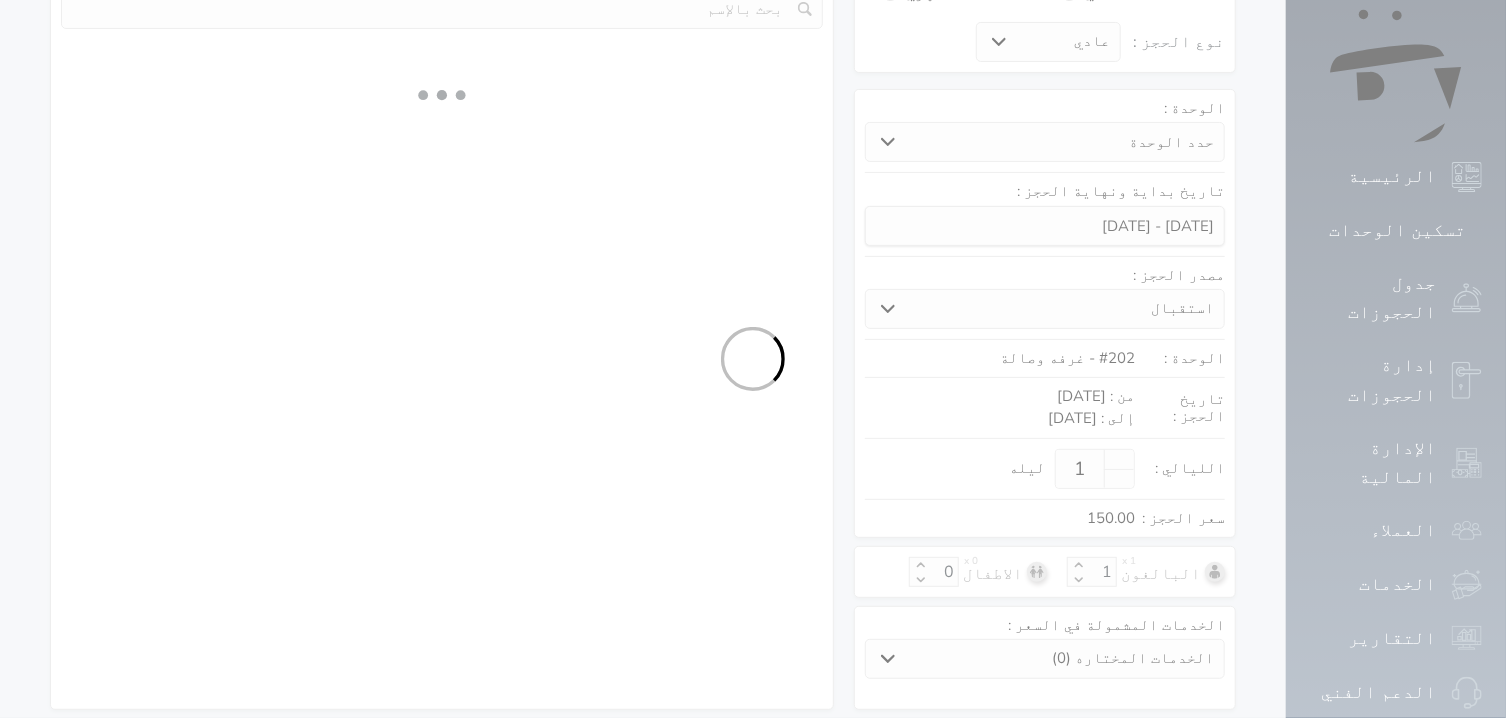 select on "1" 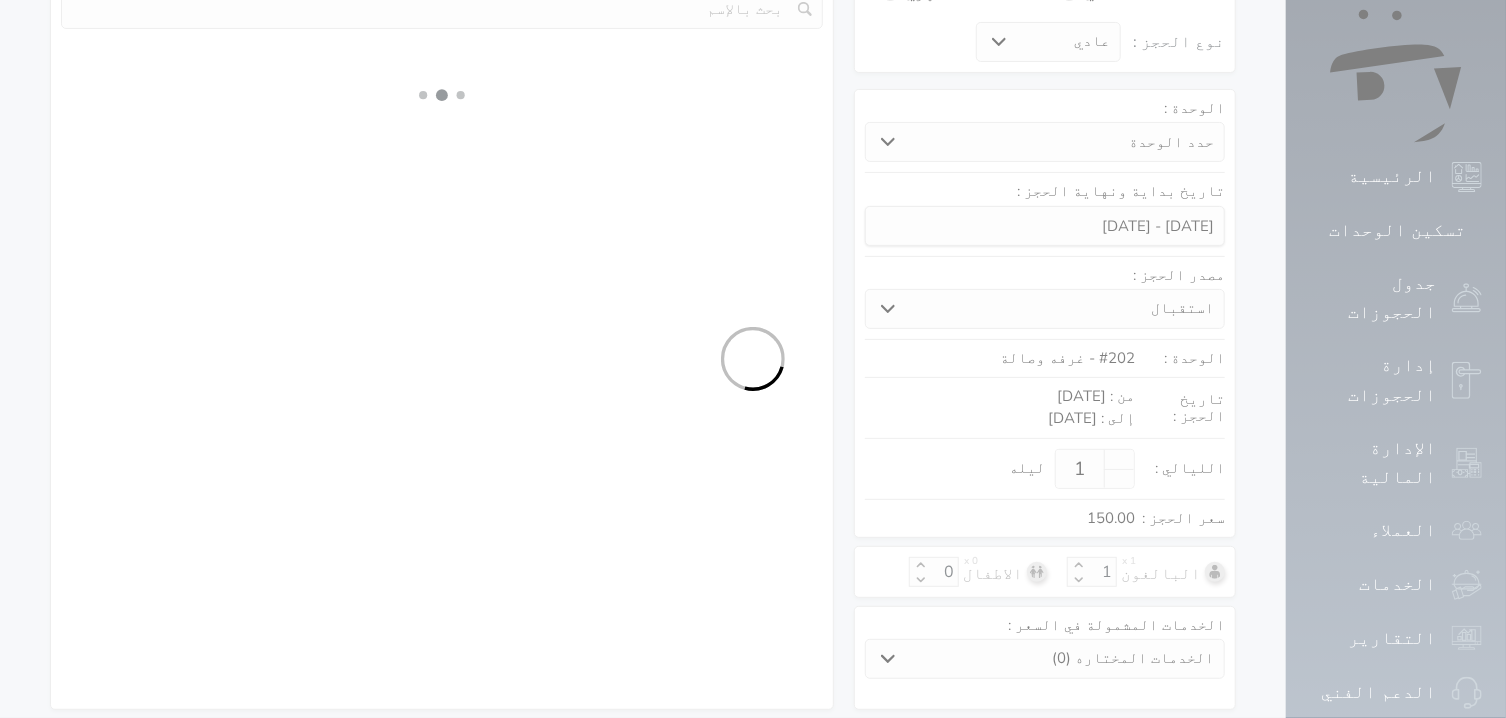 type 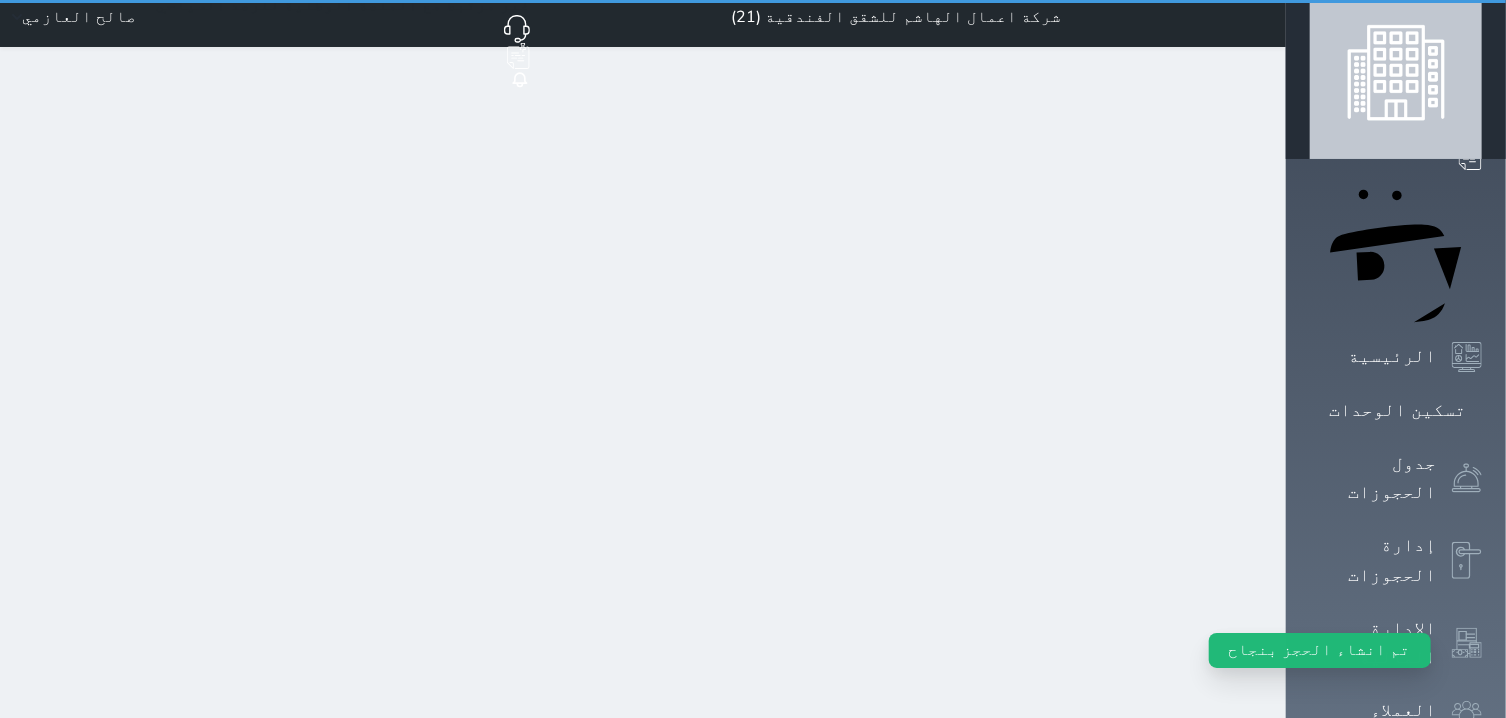 scroll, scrollTop: 0, scrollLeft: 0, axis: both 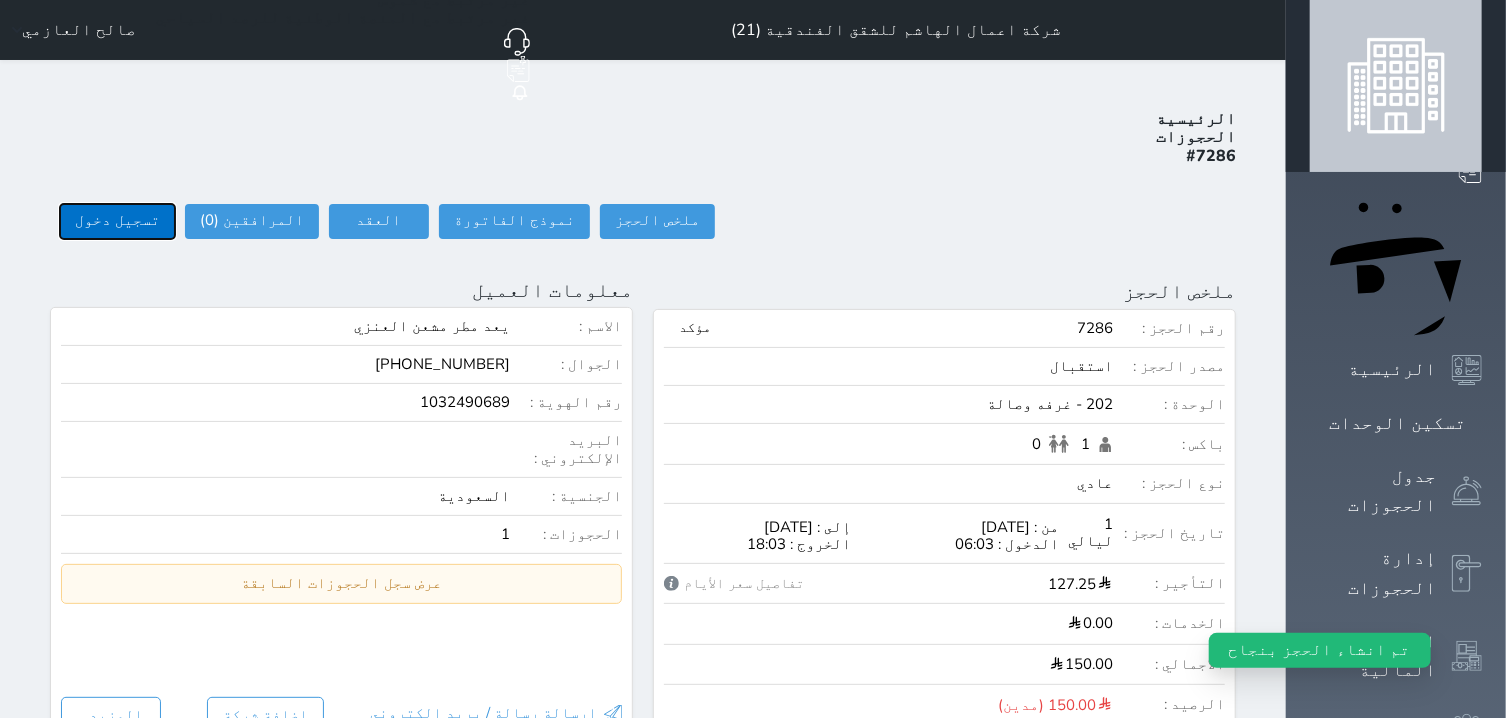 click on "تسجيل دخول" at bounding box center [117, 221] 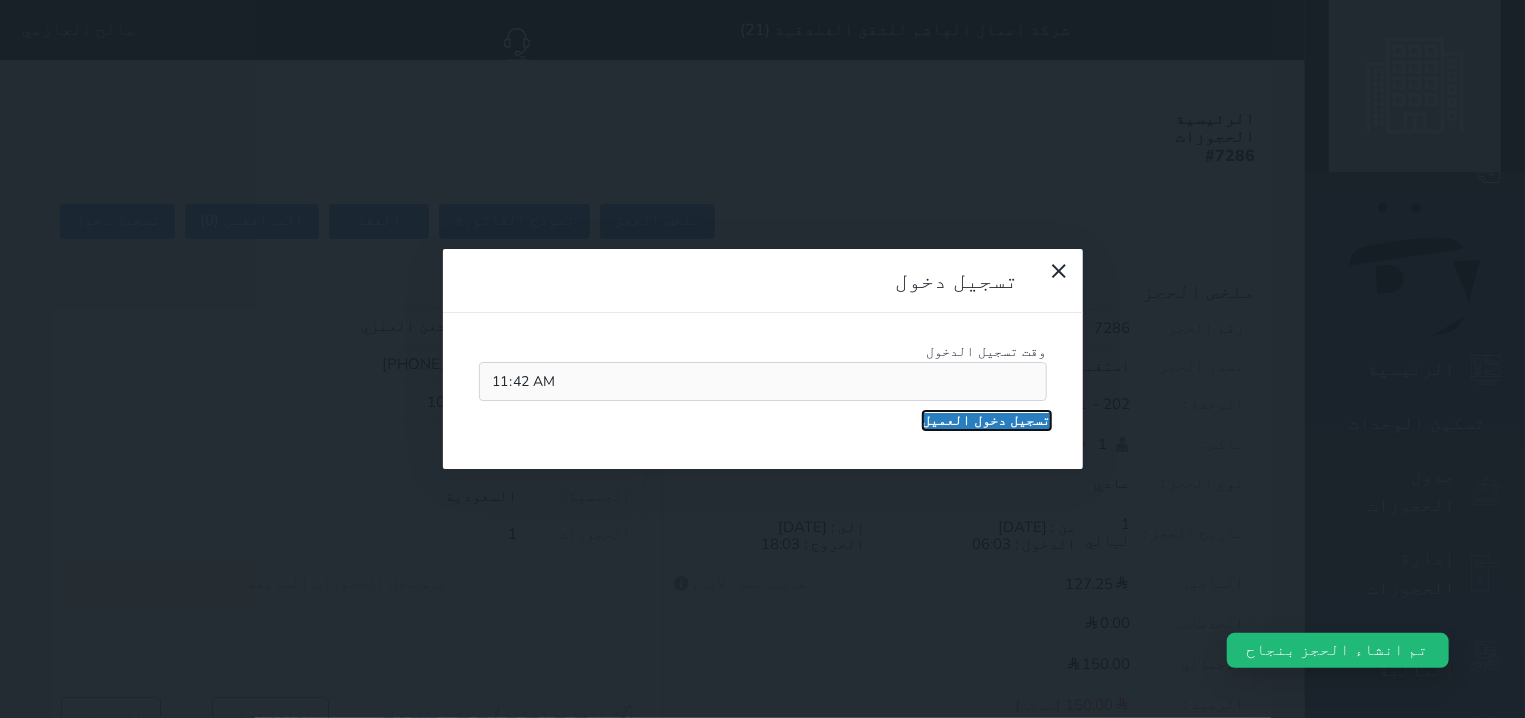 click on "تسجيل دخول العميل" at bounding box center (987, 421) 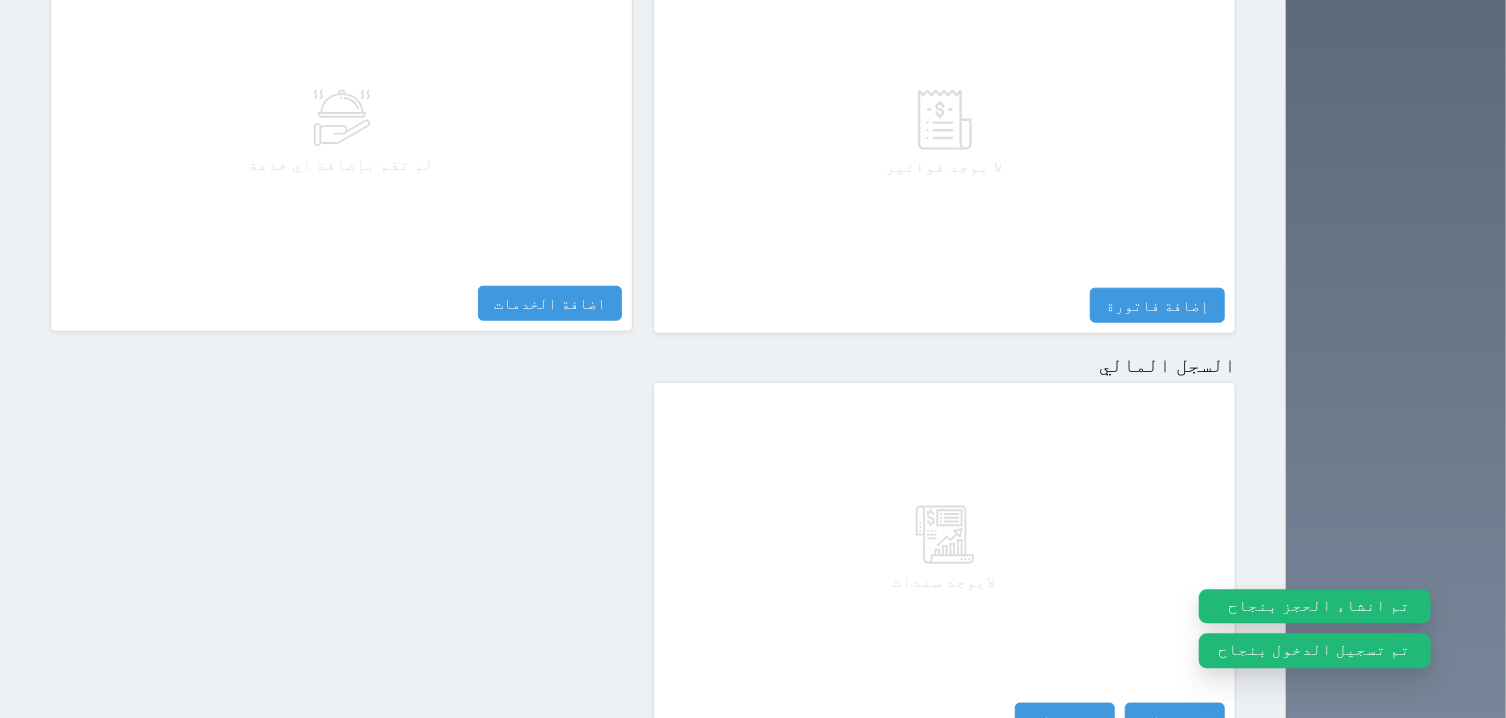 scroll, scrollTop: 1008, scrollLeft: 0, axis: vertical 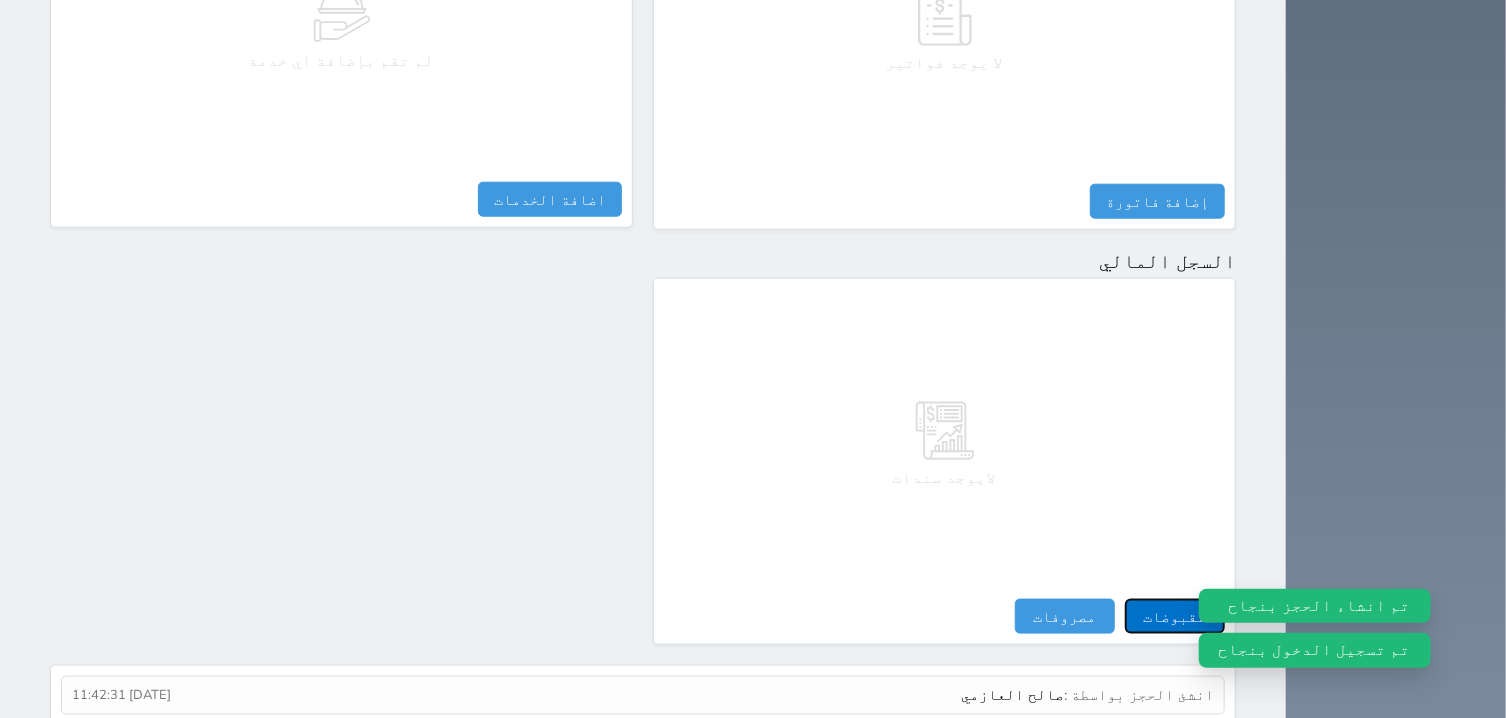 click on "مقبوضات" at bounding box center (1175, 616) 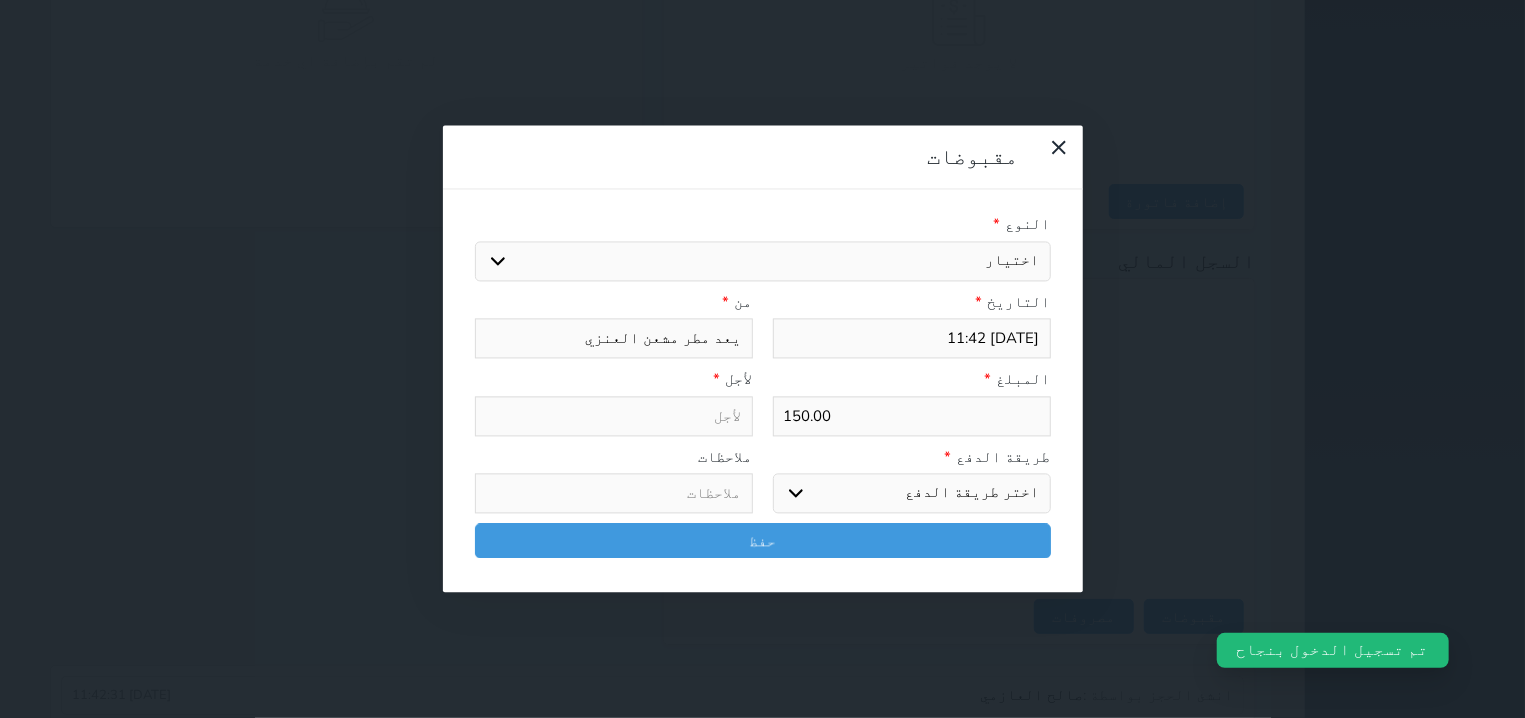 click on "اختيار   مقبوضات عامة قيمة إيجار فواتير تامين عربون لا ينطبق آخر مغسلة واي فاي - الإنترنت مواقف السيارات طعام الأغذية والمشروبات مشروبات المشروبات الباردة المشروبات الساخنة الإفطار غداء عشاء مخبز و كعك حمام سباحة الصالة الرياضية سبا و خدمات الجمال اختيار وإسقاط (خدمات النقل) ميني بار كابل - تلفزيون سرير إضافي تصفيف الشعر التسوق خدمات الجولات السياحية المنظمة خدمات الدليل السياحي" at bounding box center (763, 261) 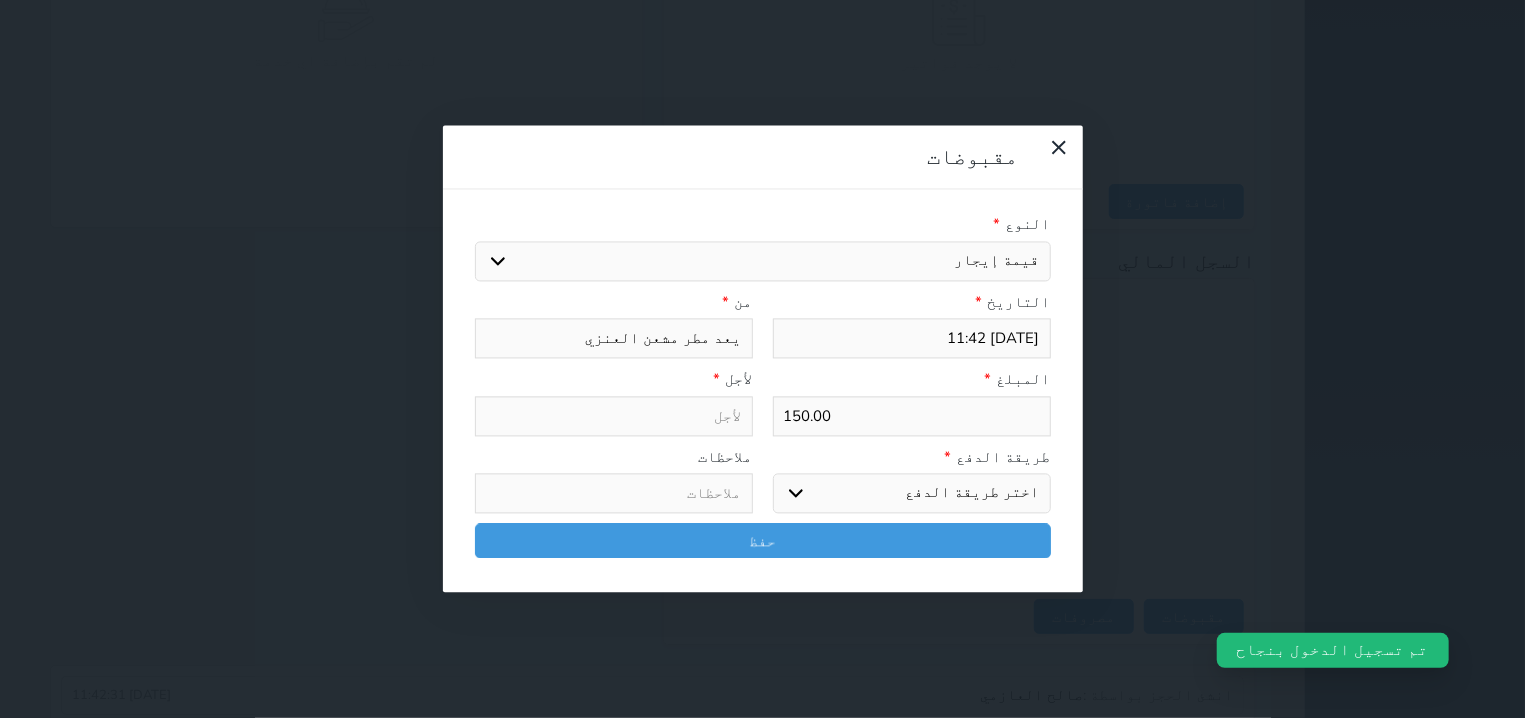 click on "قيمة إيجار" at bounding box center (0, 0) 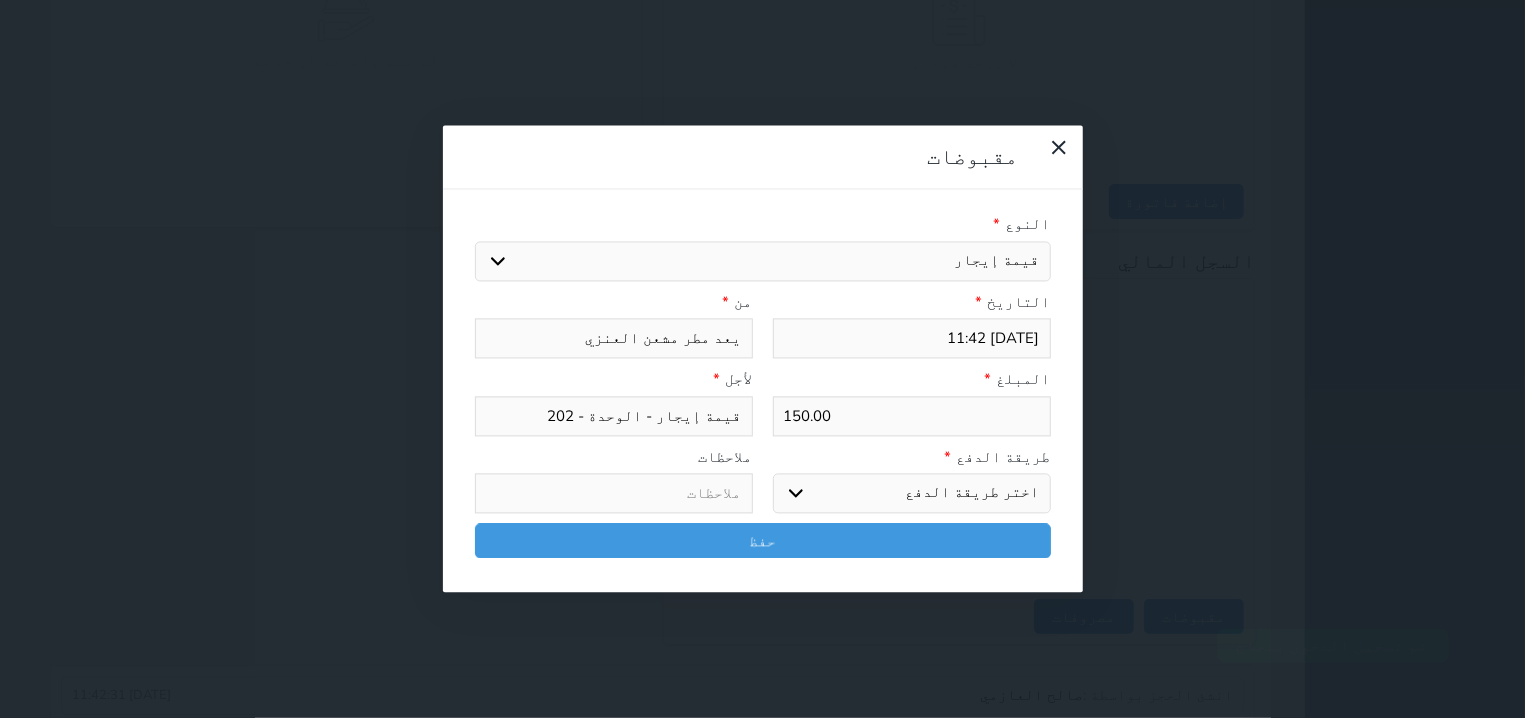 click on "اختر طريقة الدفع   دفع نقدى   تحويل بنكى   مدى   بطاقة ائتمان   آجل" at bounding box center (912, 494) 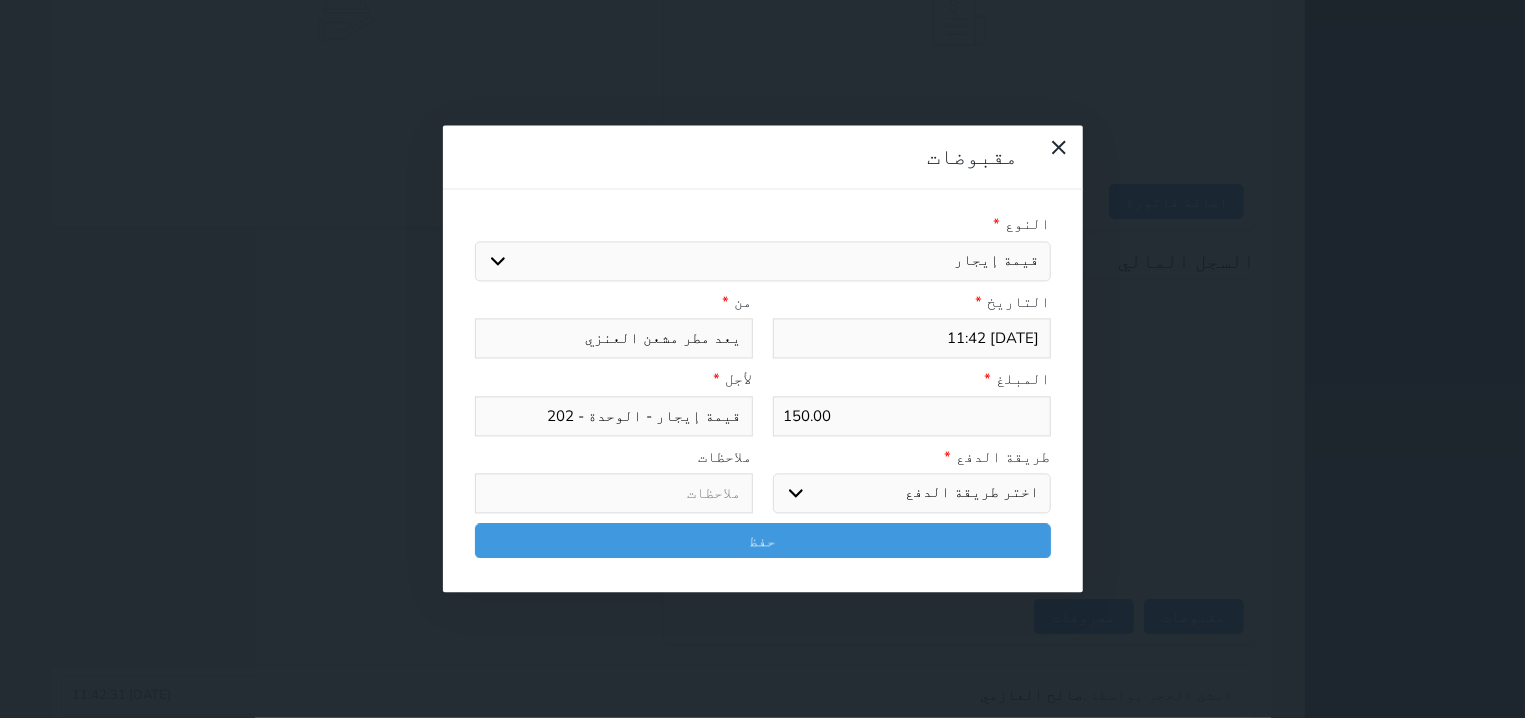 click on "دفع نقدى" at bounding box center (0, 0) 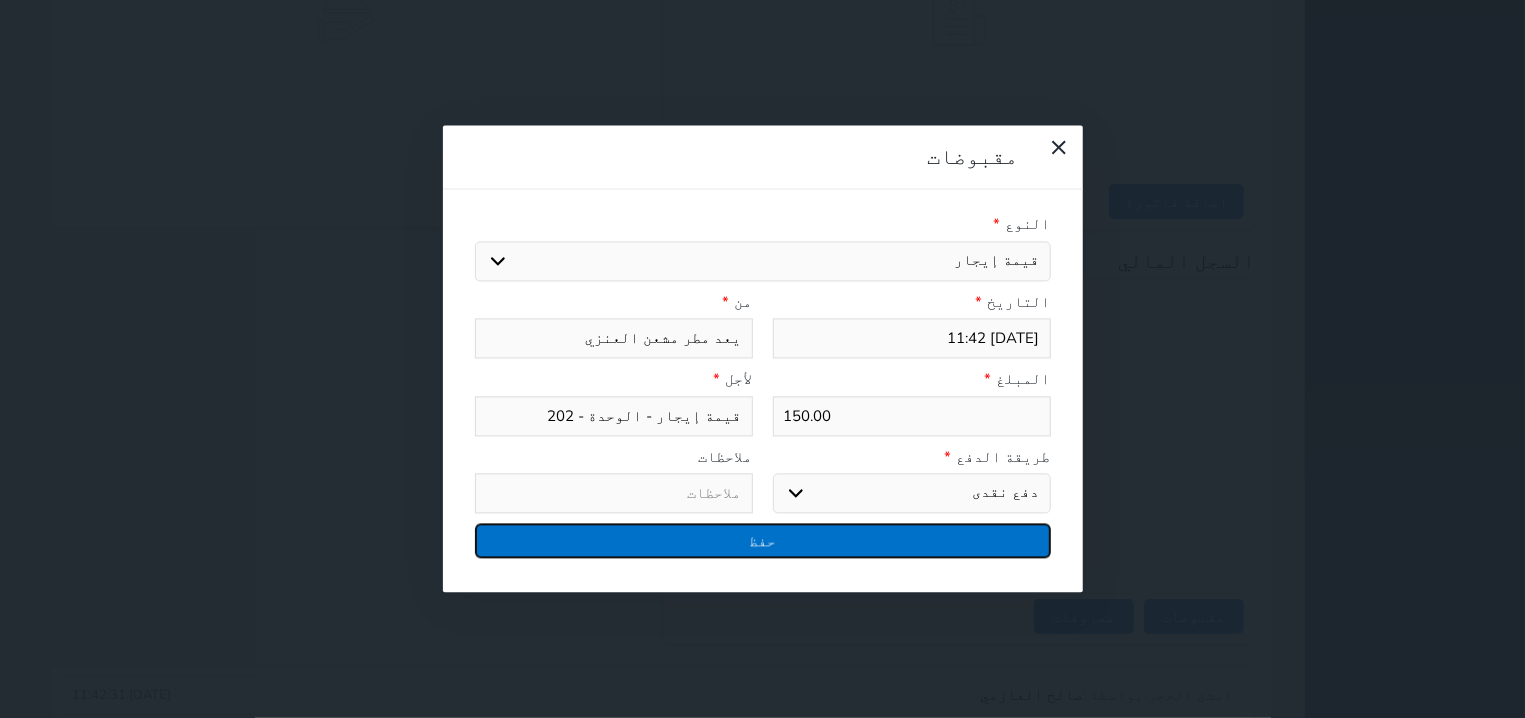 click on "حفظ" at bounding box center [763, 541] 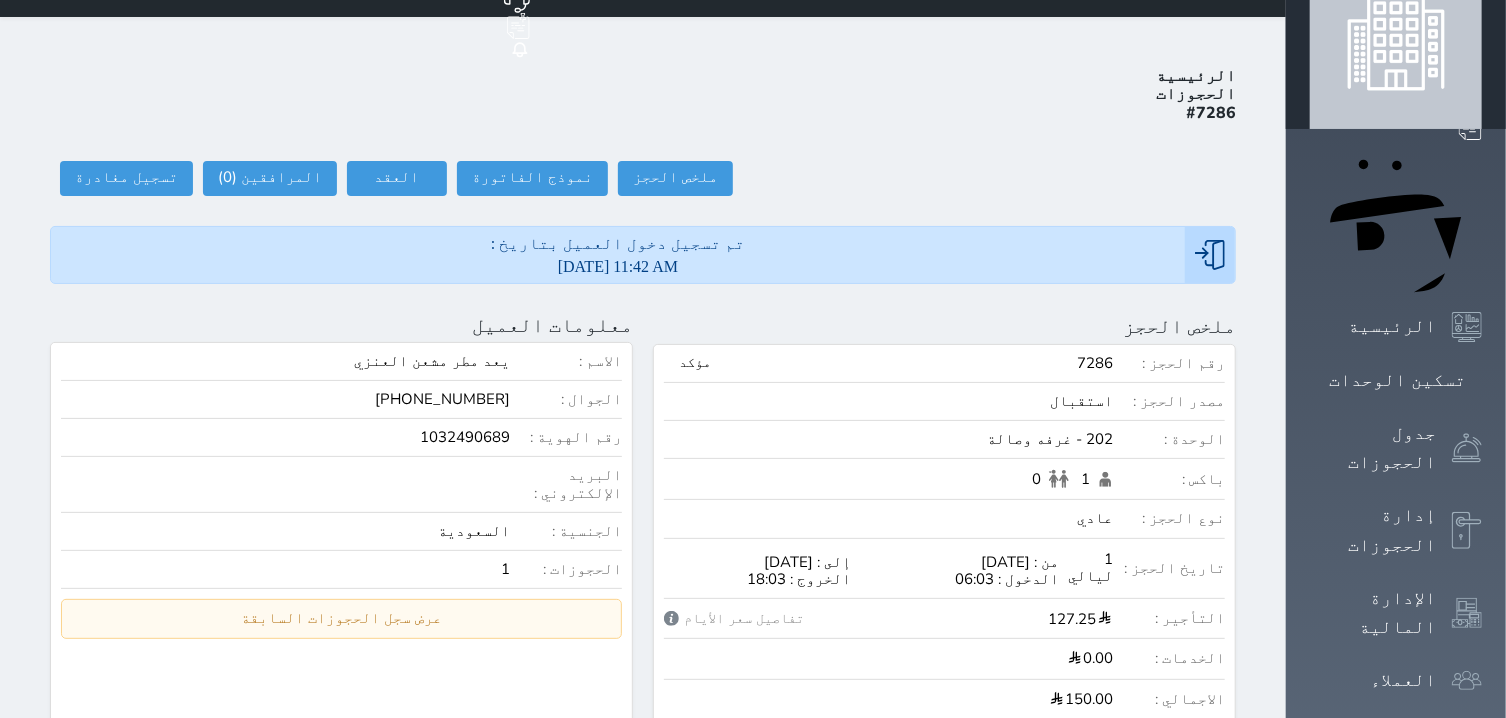scroll, scrollTop: 0, scrollLeft: 0, axis: both 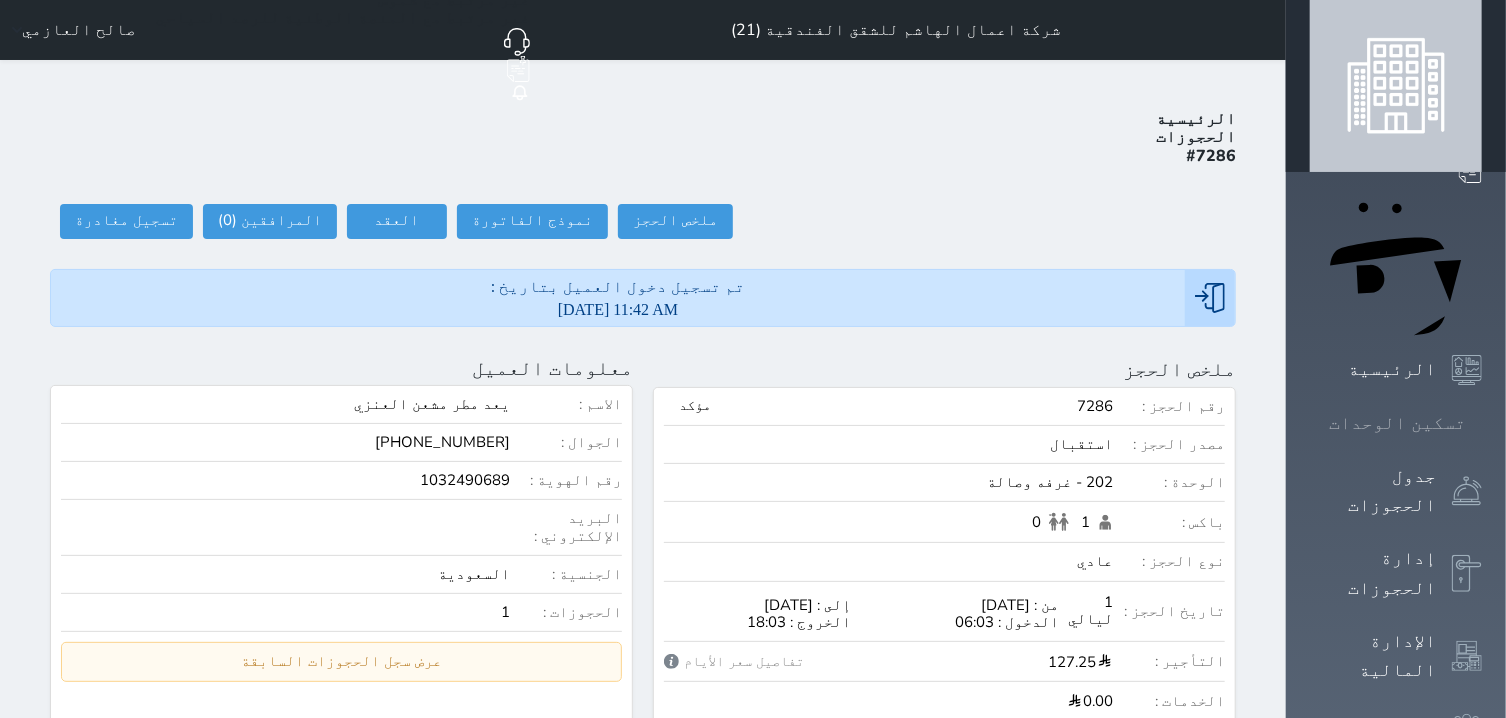click on "تسكين الوحدات" at bounding box center (1397, 423) 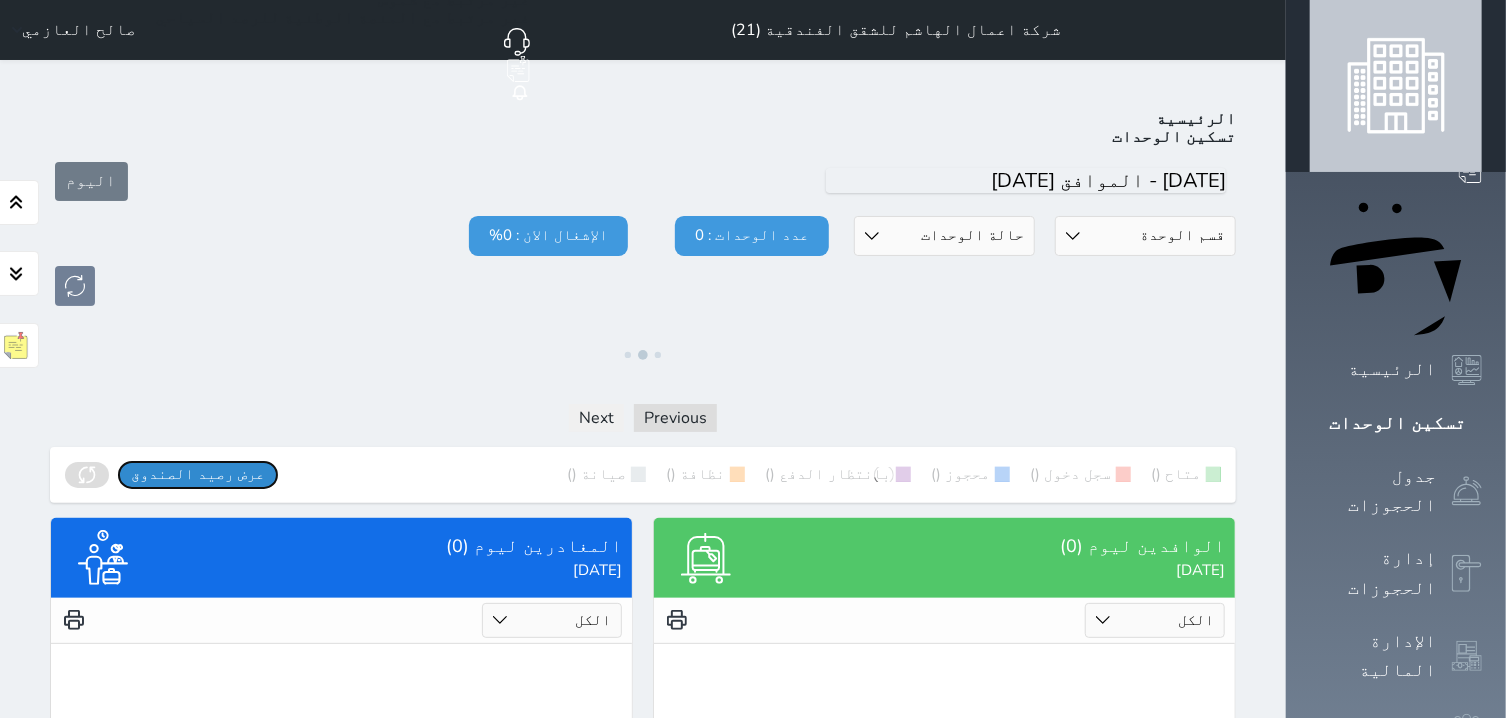 click on "عرض رصيد الصندوق" at bounding box center [198, 474] 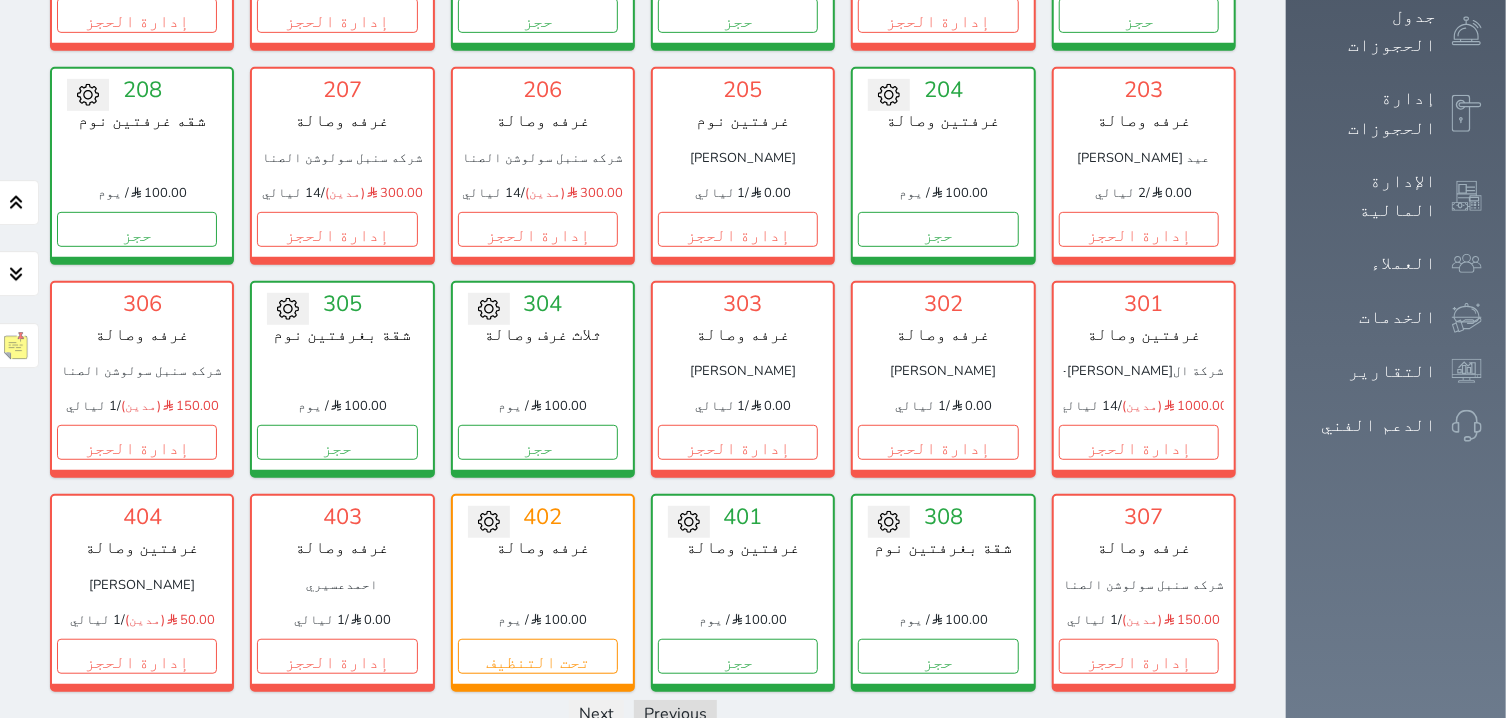scroll, scrollTop: 840, scrollLeft: 0, axis: vertical 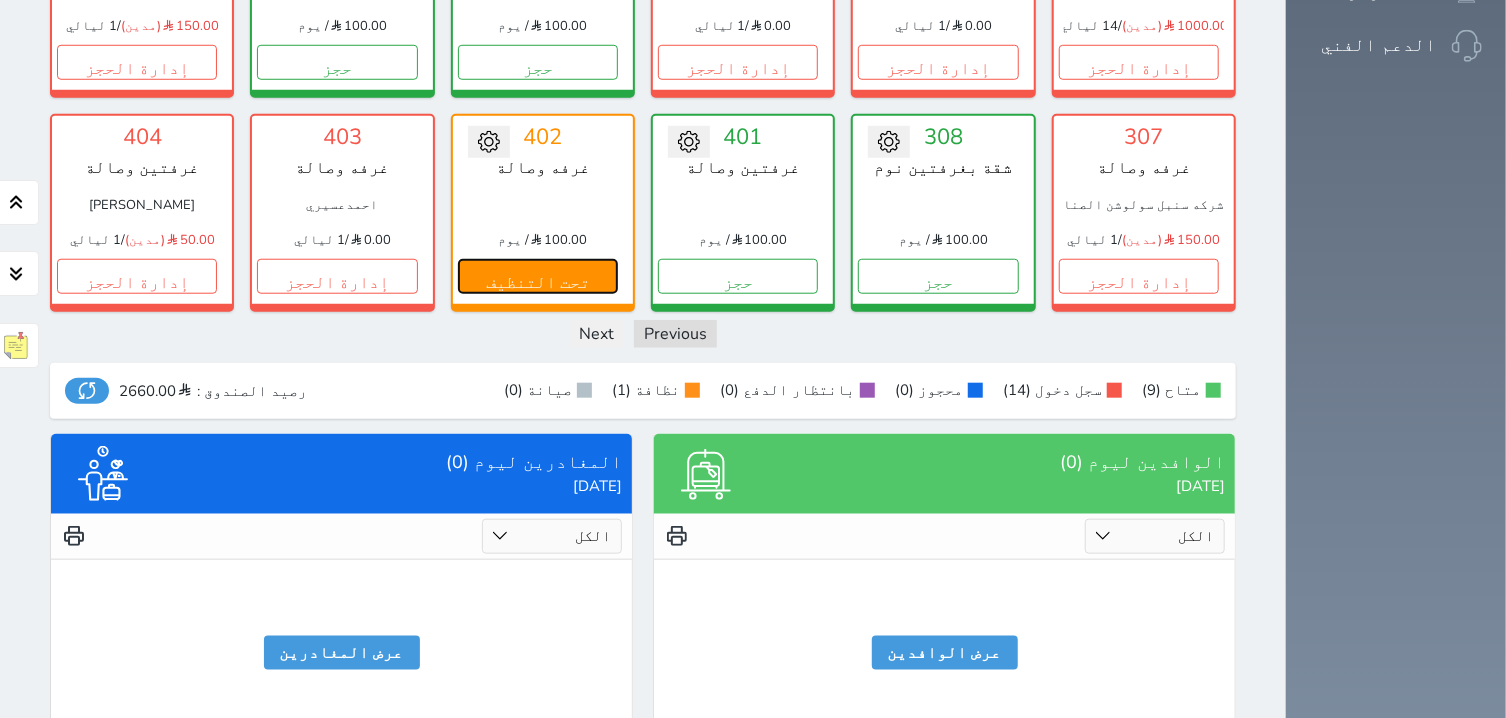 click on "تحت التنظيف" at bounding box center [538, 276] 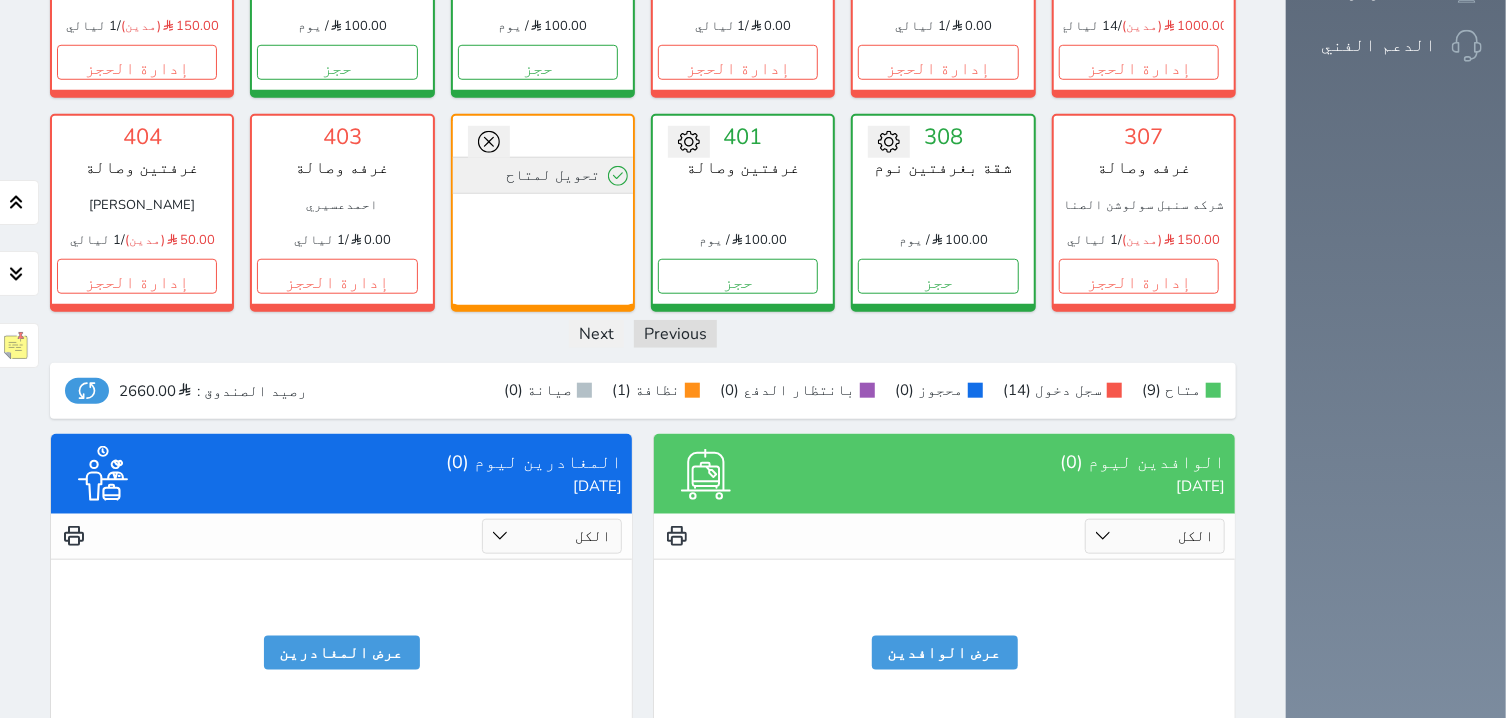 click on "تحويل لمتاح" at bounding box center (543, 175) 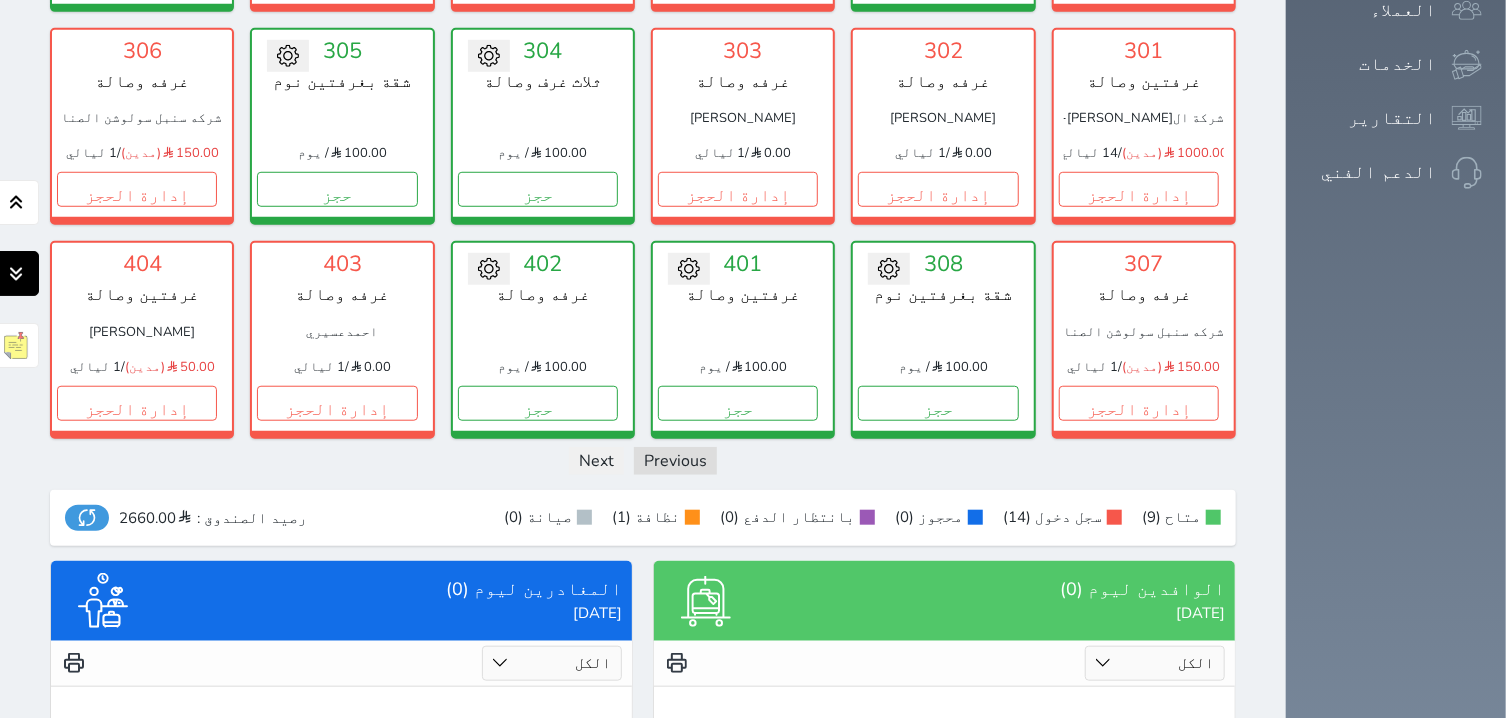 scroll, scrollTop: 0, scrollLeft: 0, axis: both 